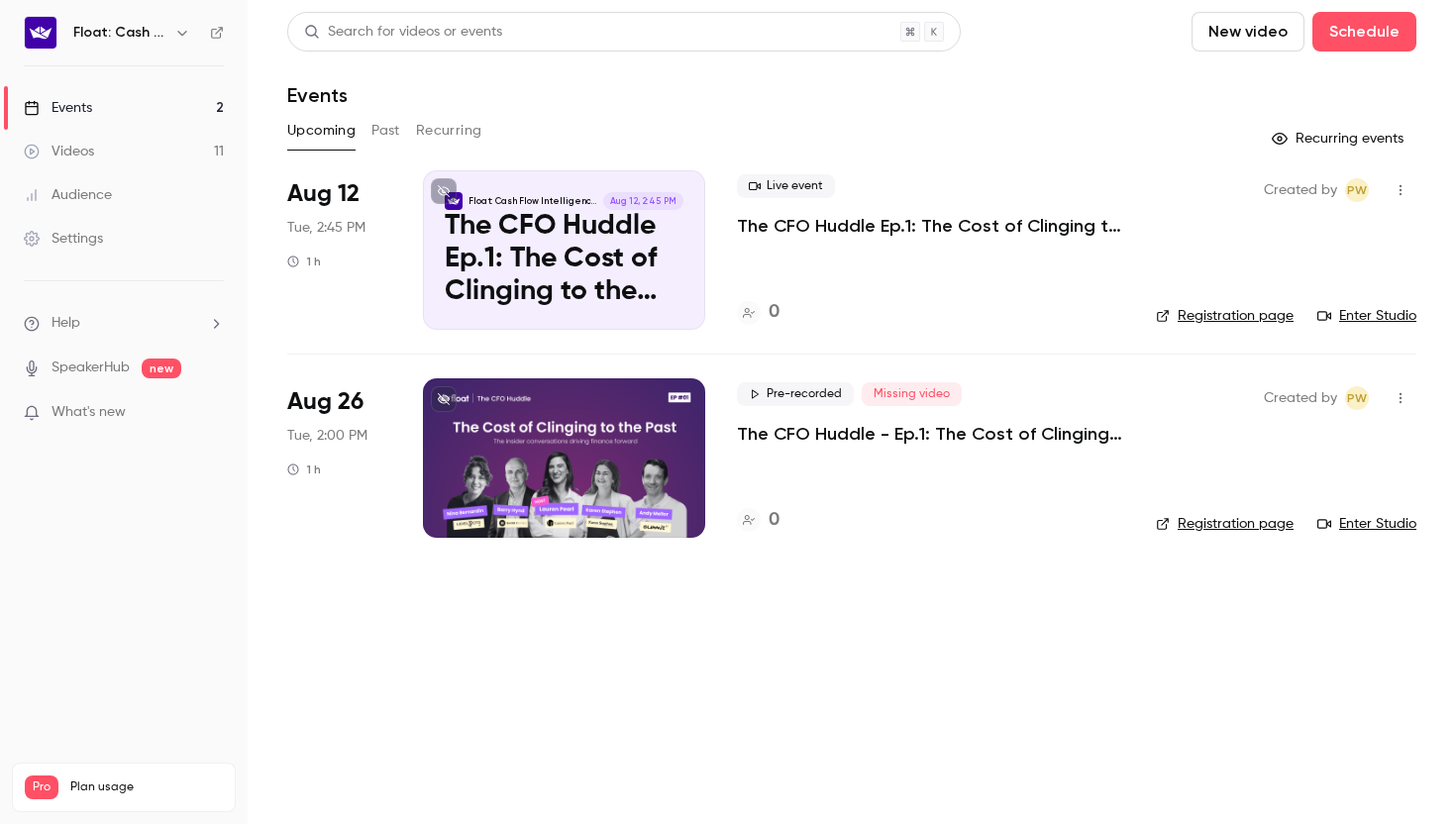 scroll, scrollTop: 0, scrollLeft: 0, axis: both 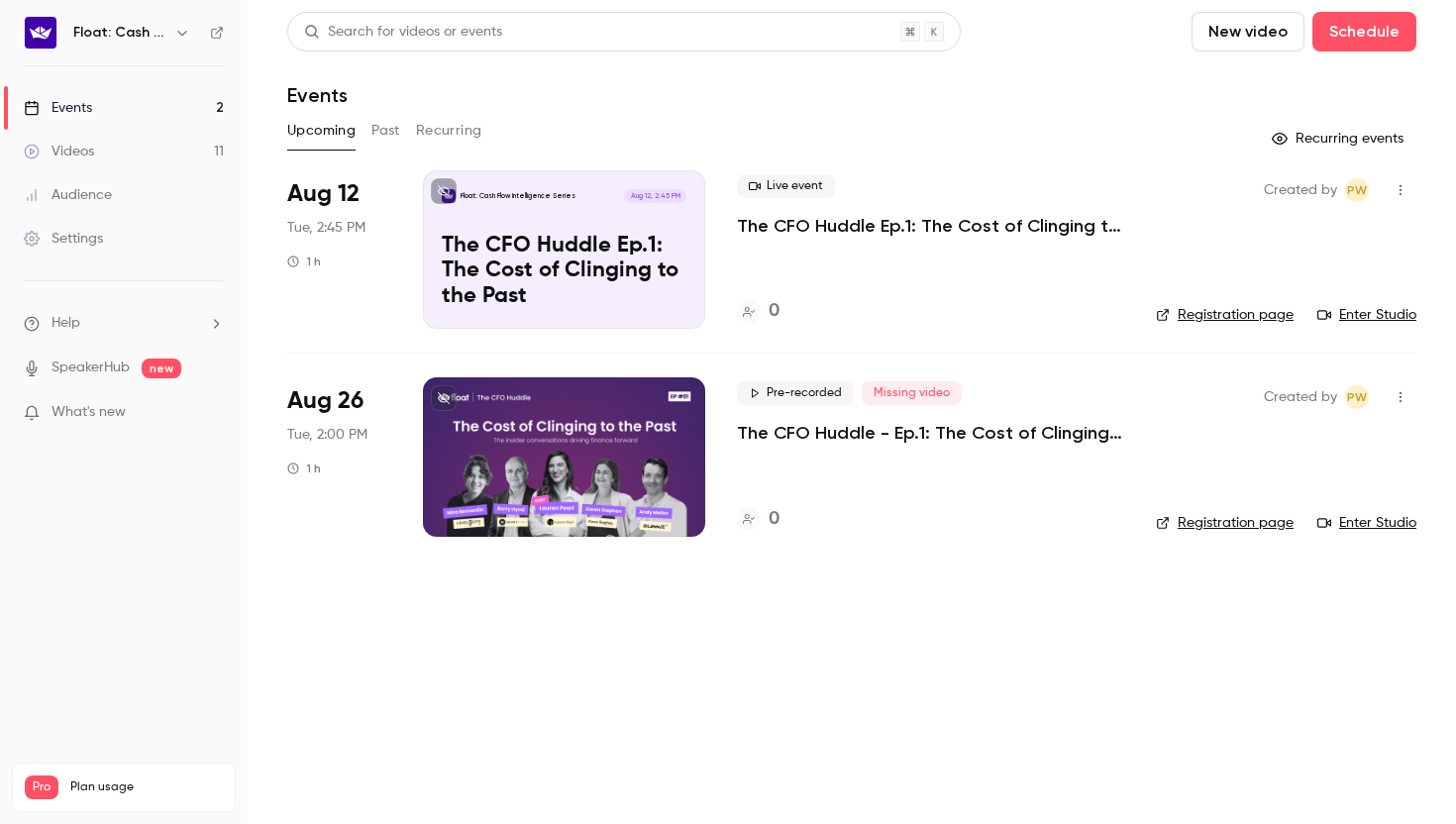 click on "Pre-recorded Missing video The CFO Huddle - Ep.1: The Cost of Clinging to the Past 0" at bounding box center [930, 457] 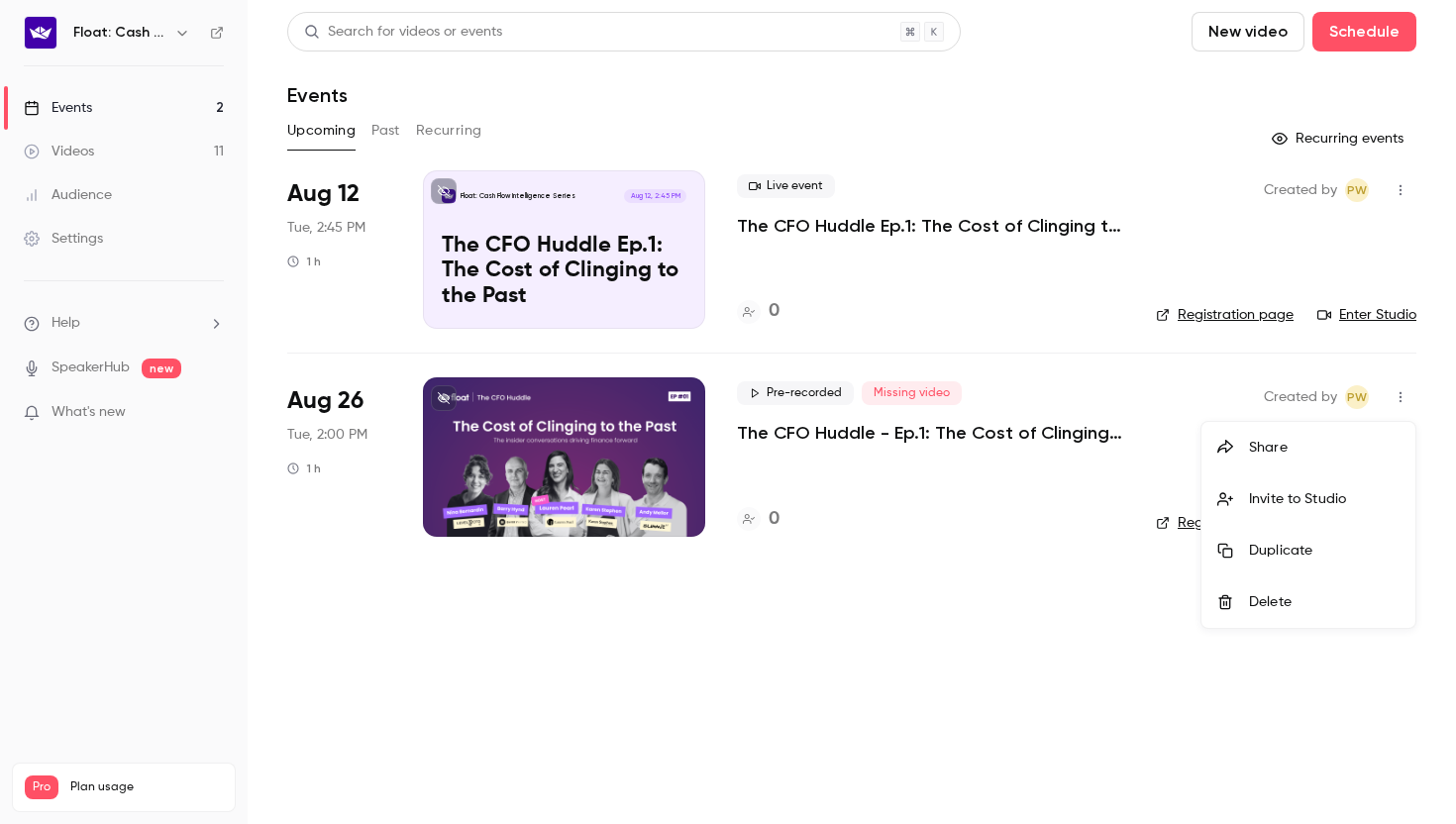 click at bounding box center [728, 412] 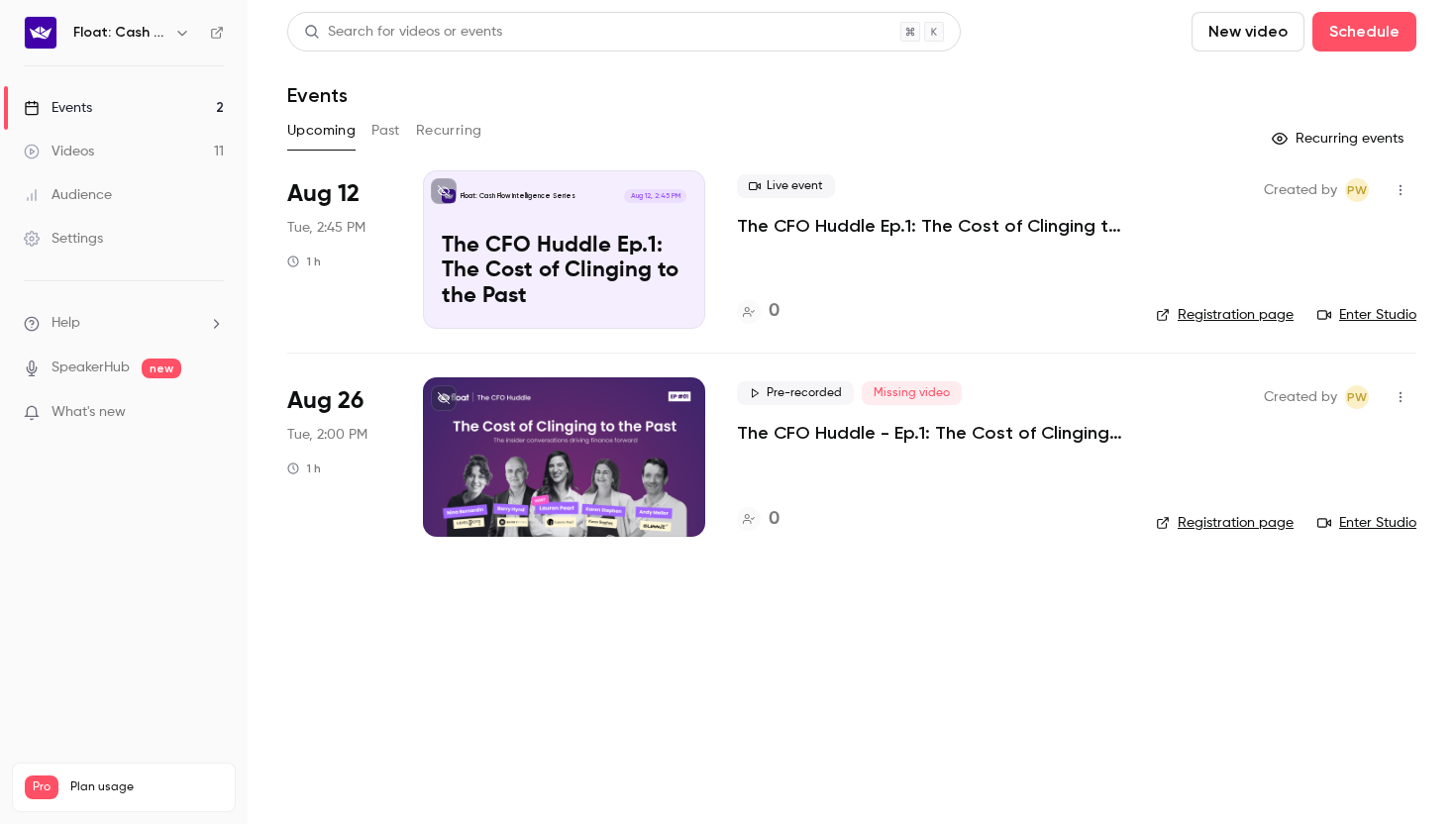 click at bounding box center [564, 457] 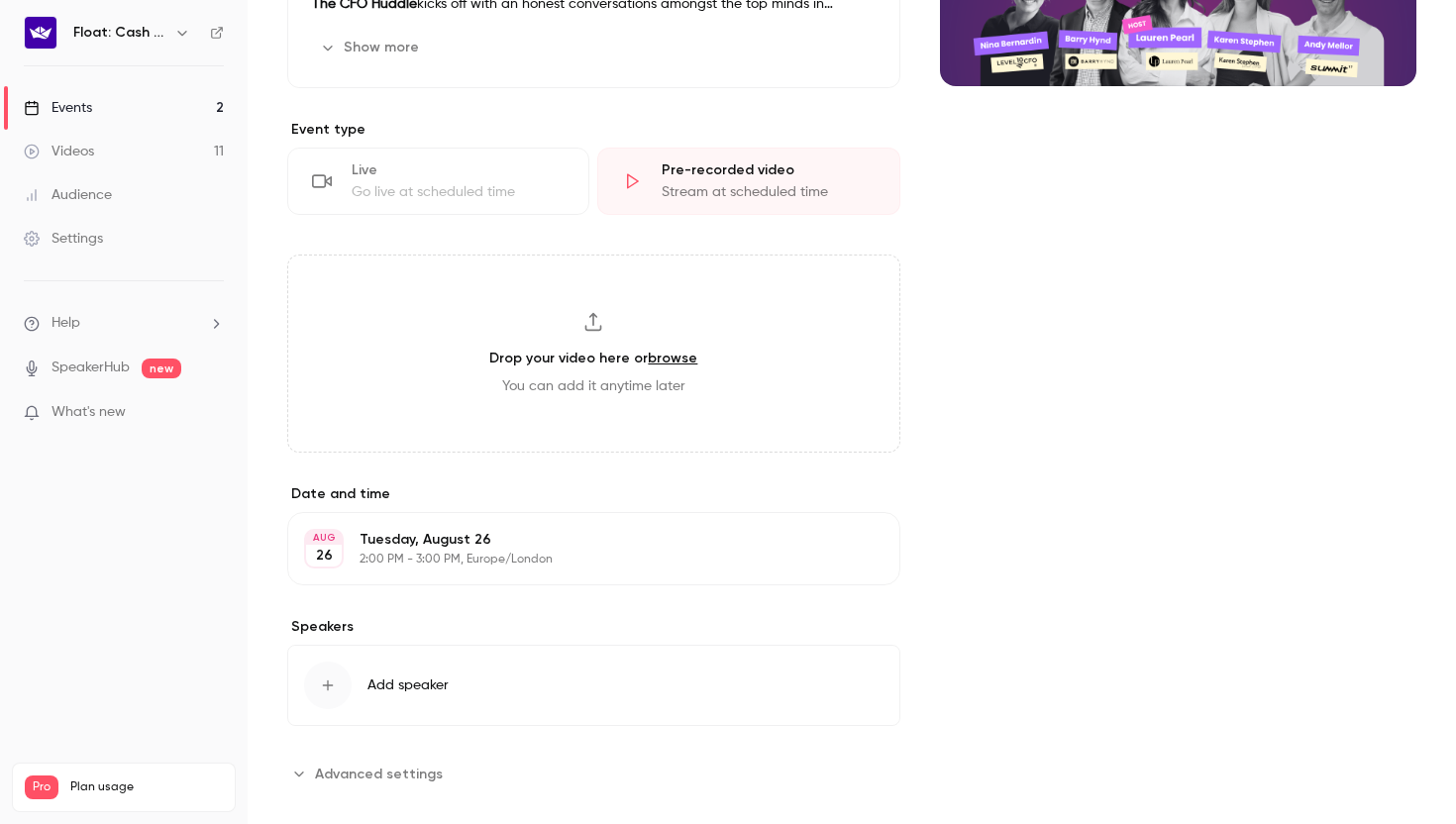 scroll, scrollTop: 410, scrollLeft: 0, axis: vertical 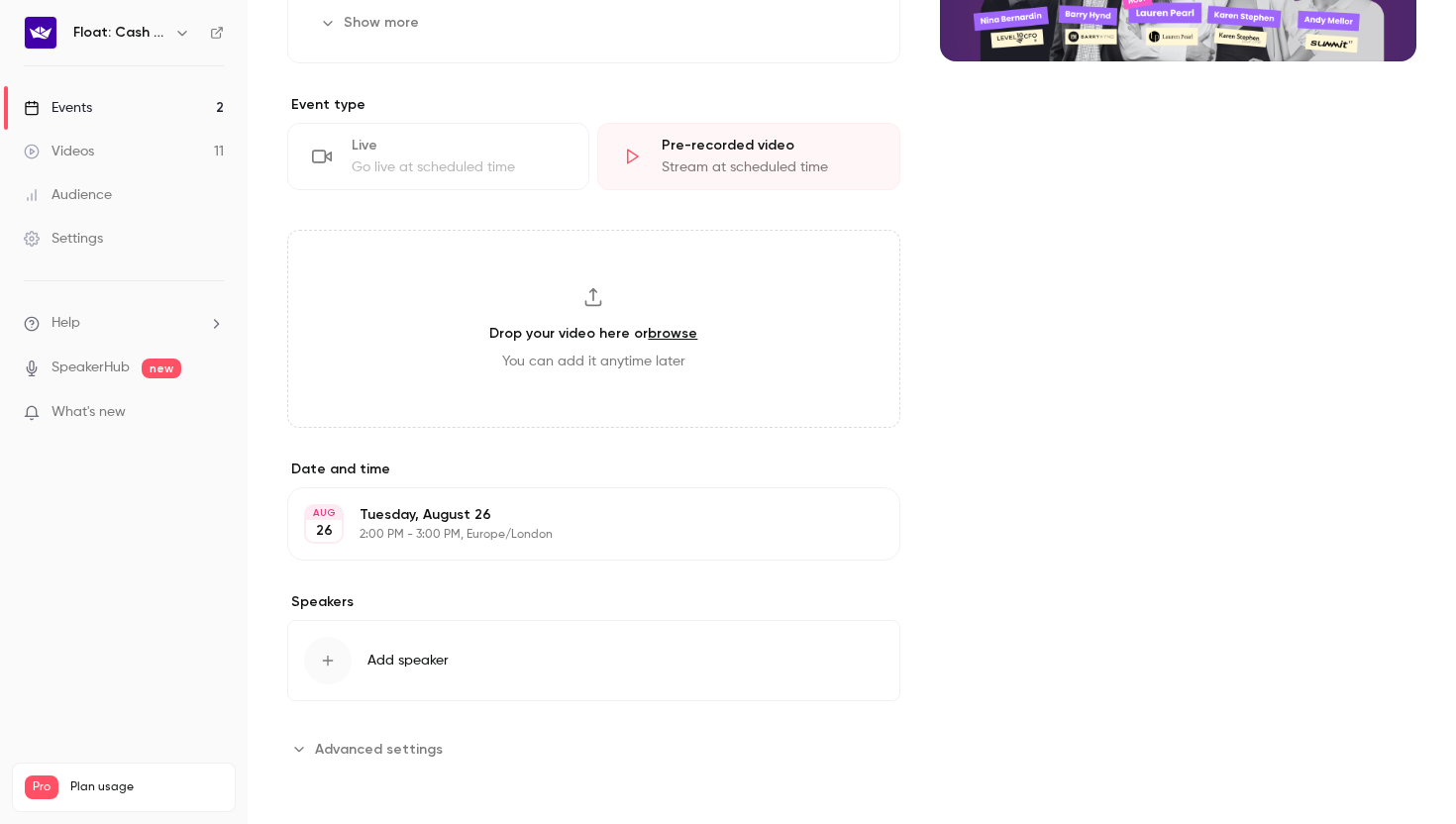 click 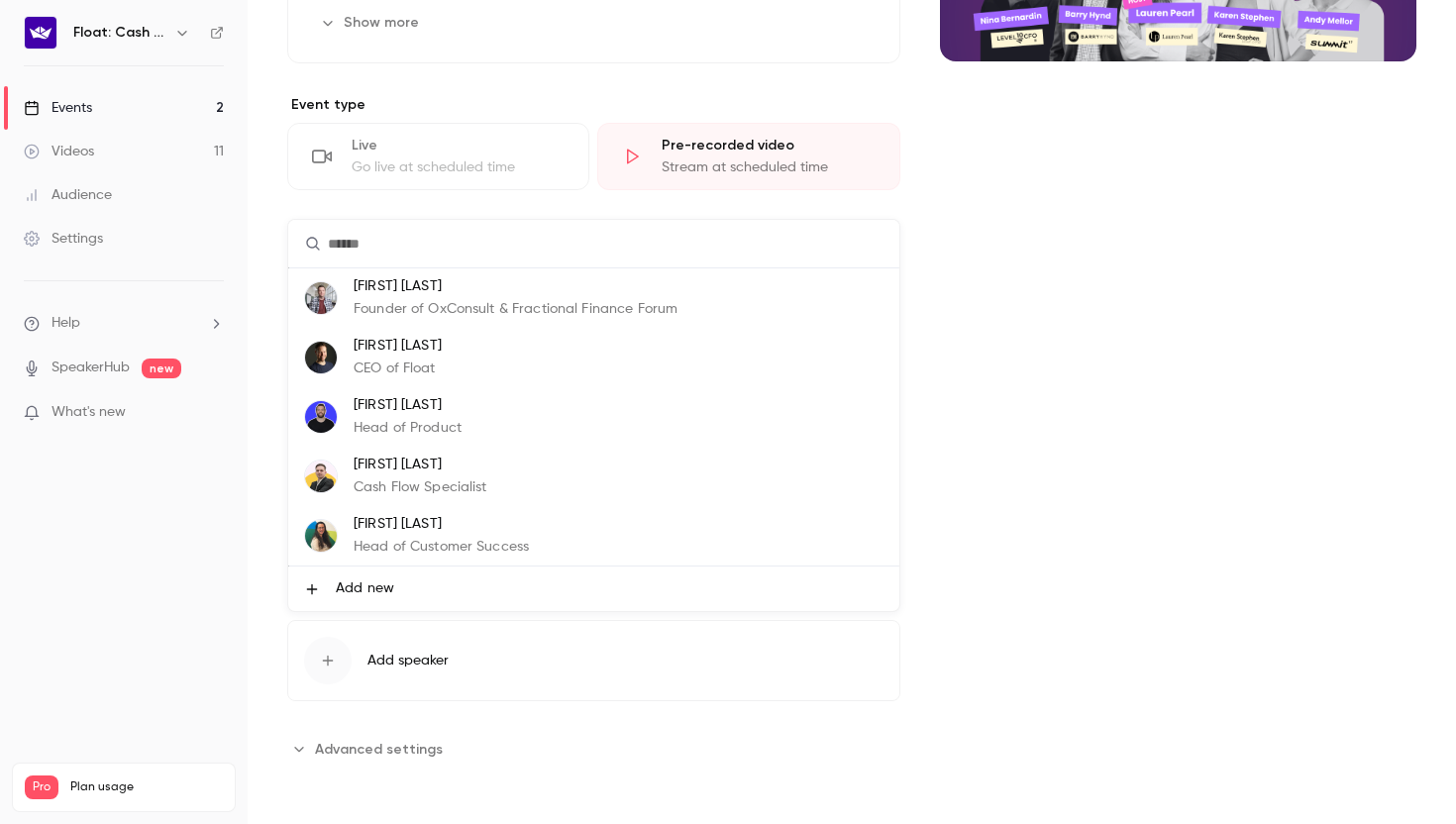 scroll, scrollTop: 3, scrollLeft: 0, axis: vertical 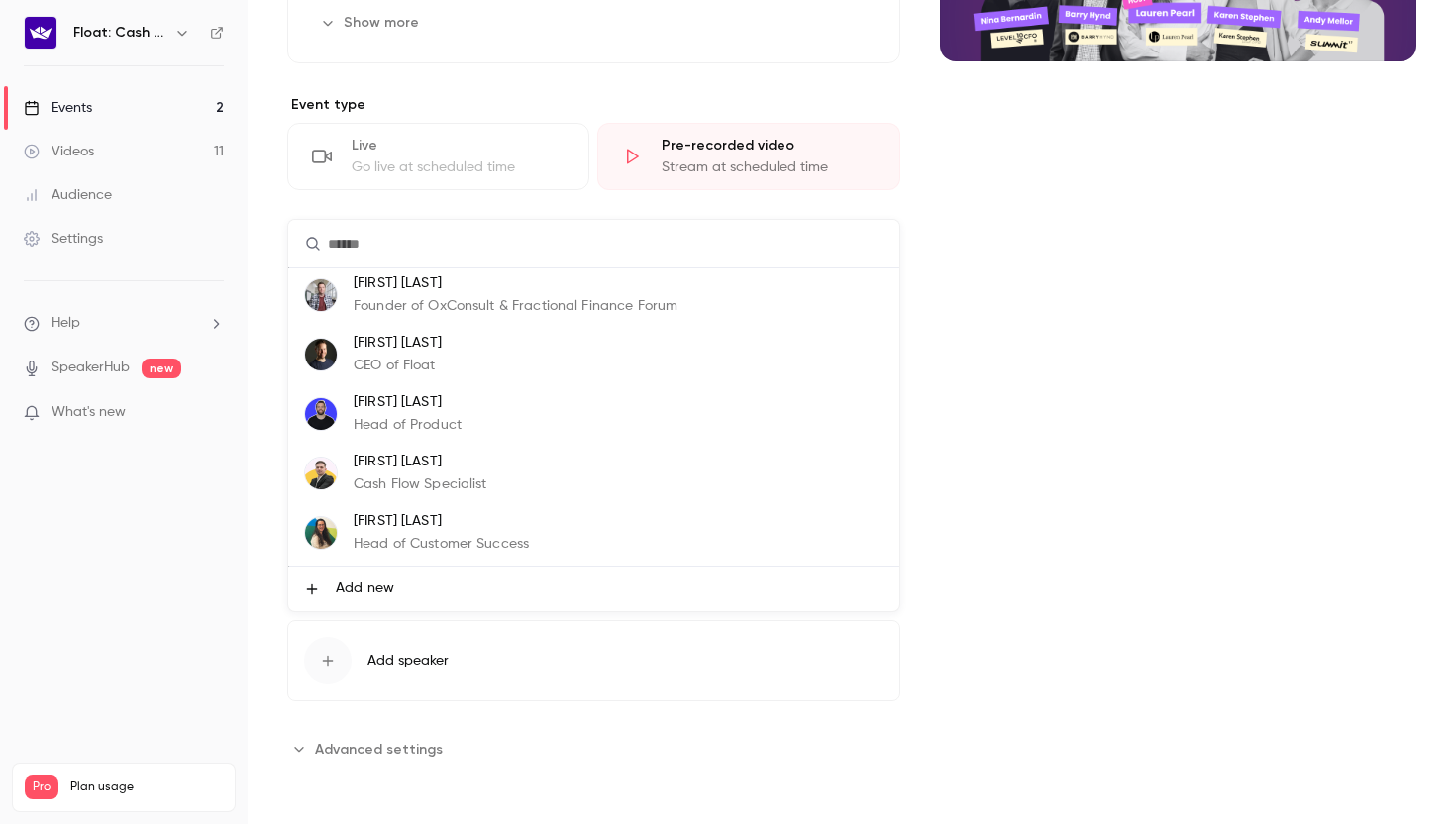click on "Add new" at bounding box center [364, 588] 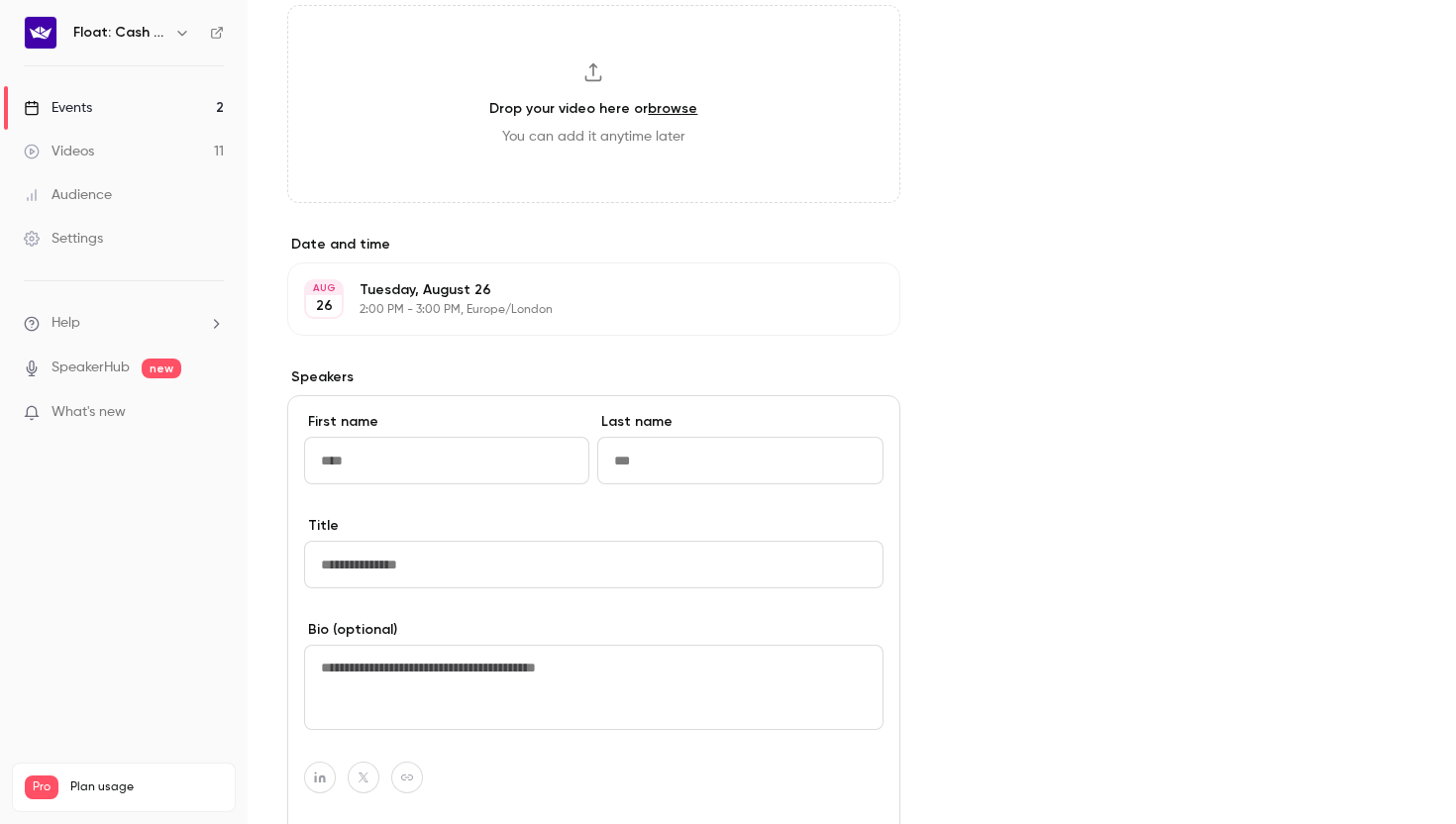 scroll, scrollTop: 639, scrollLeft: 0, axis: vertical 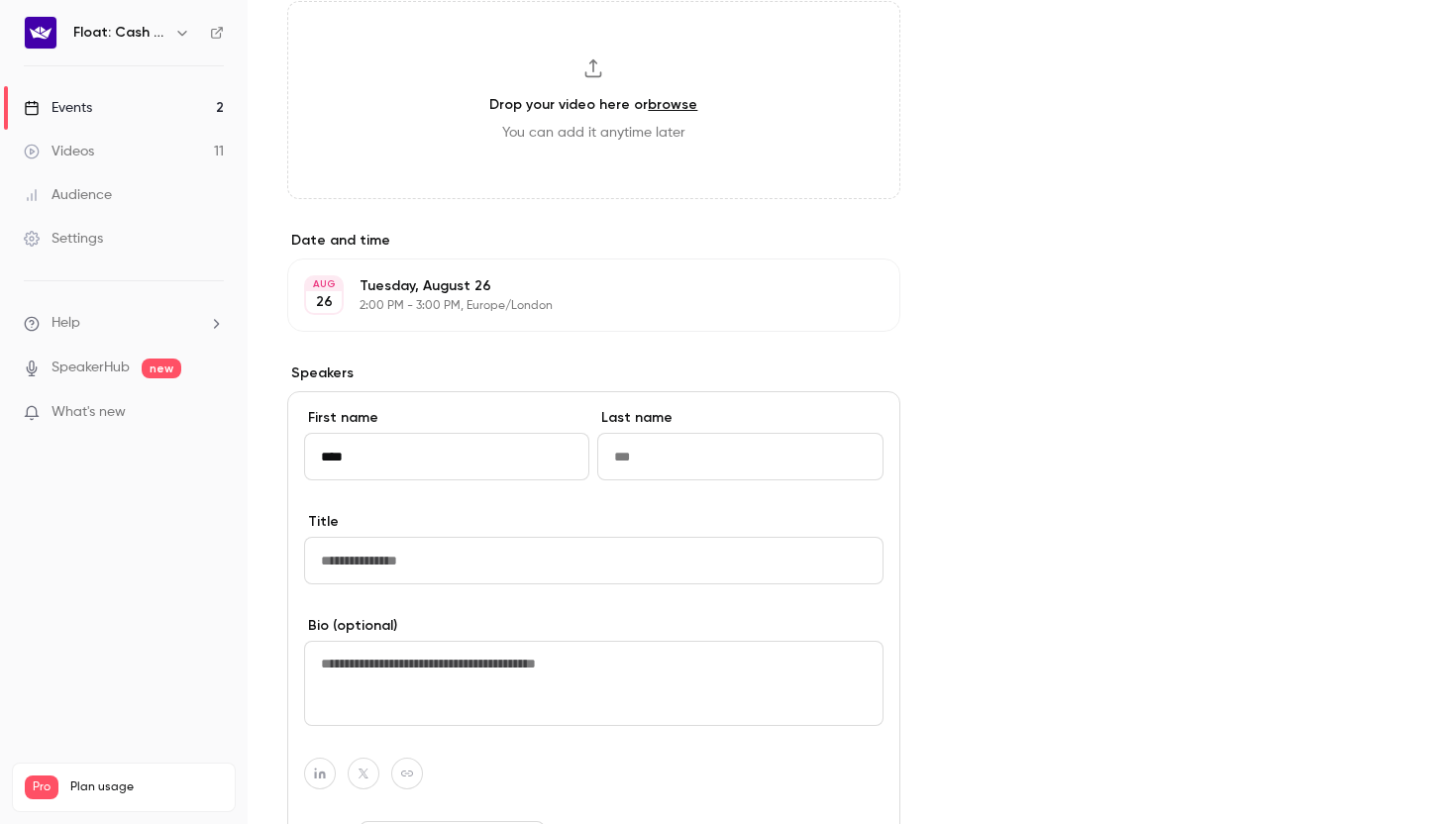 type on "****" 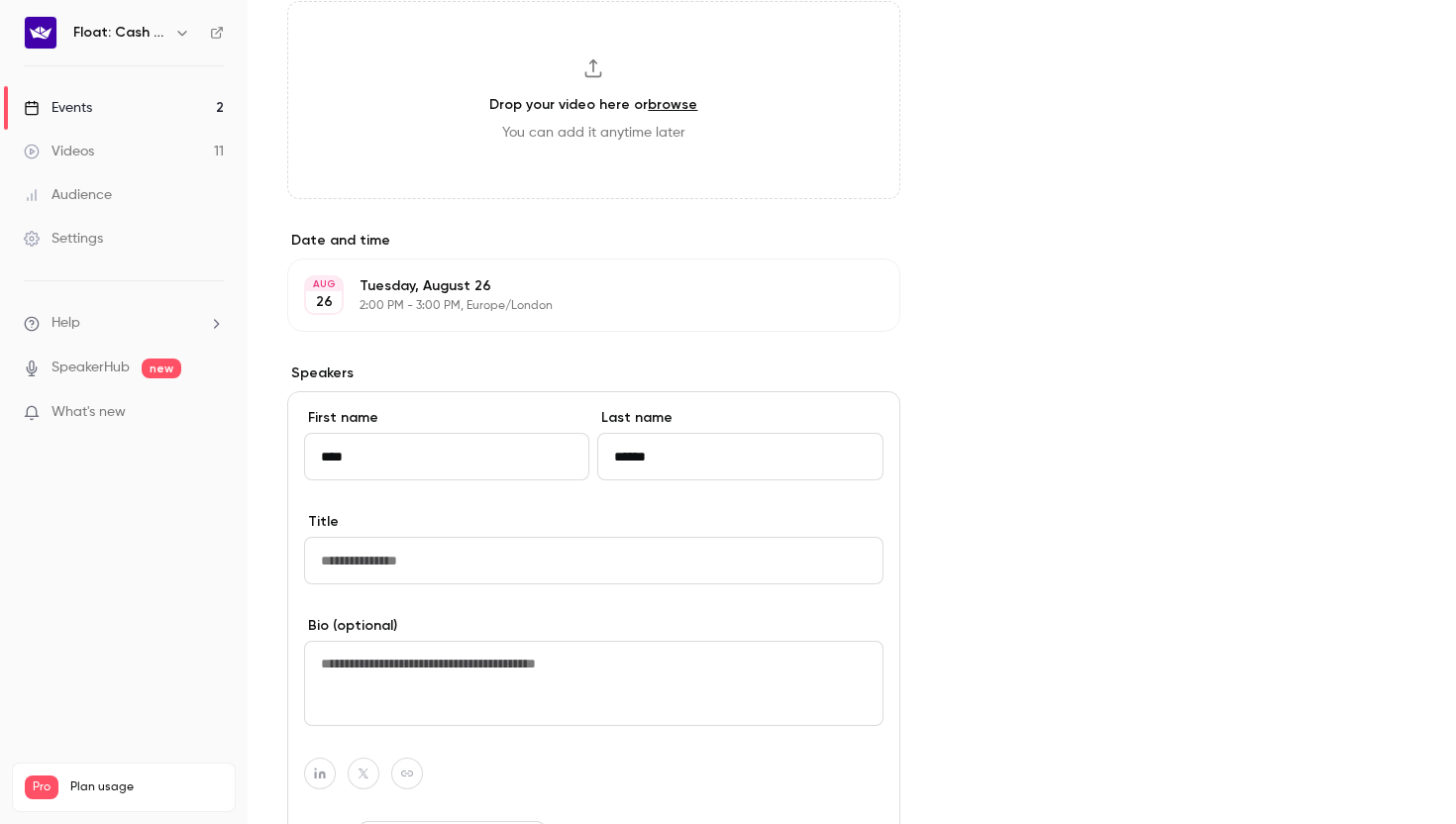 type on "******" 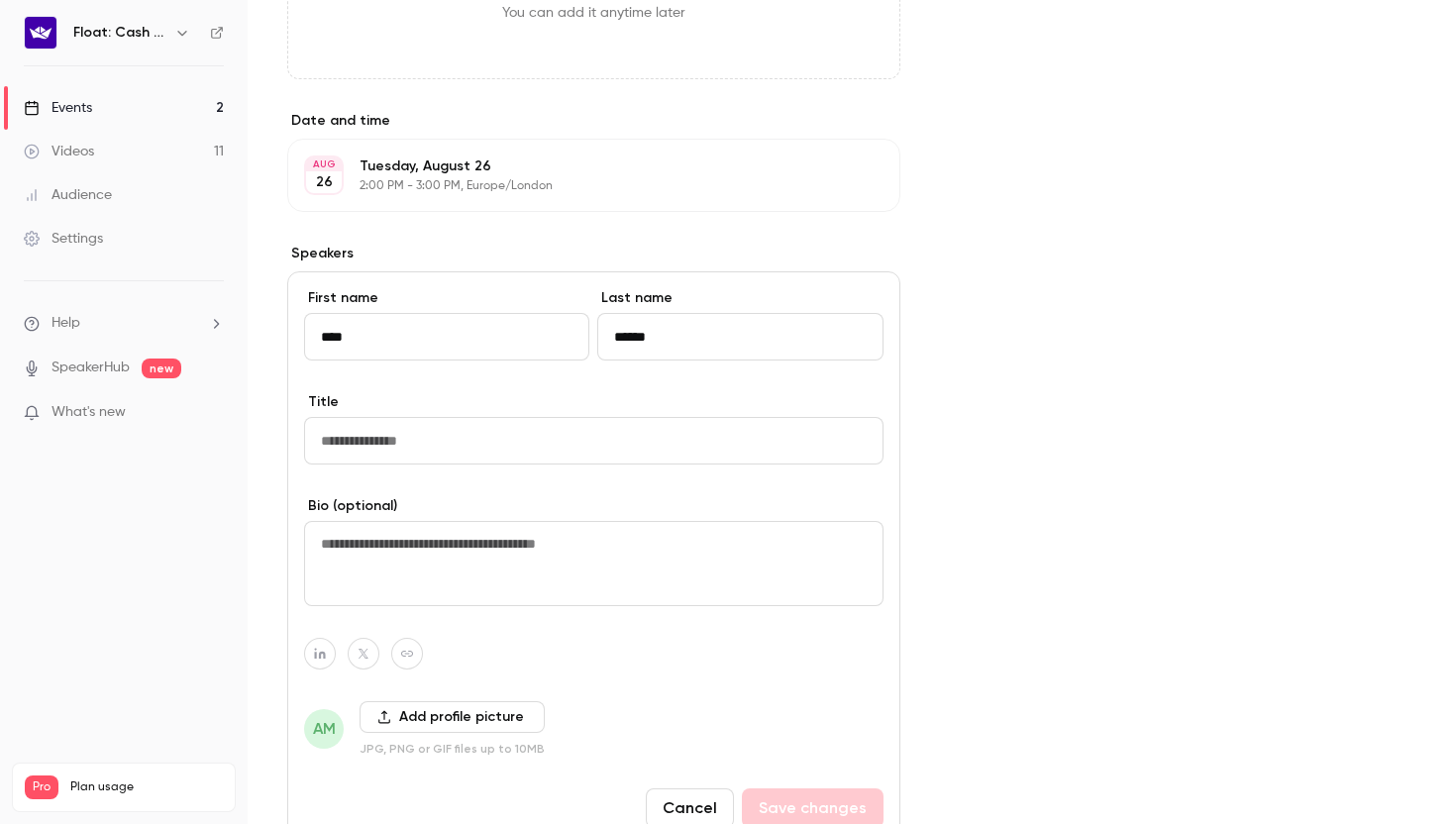 scroll, scrollTop: 760, scrollLeft: 0, axis: vertical 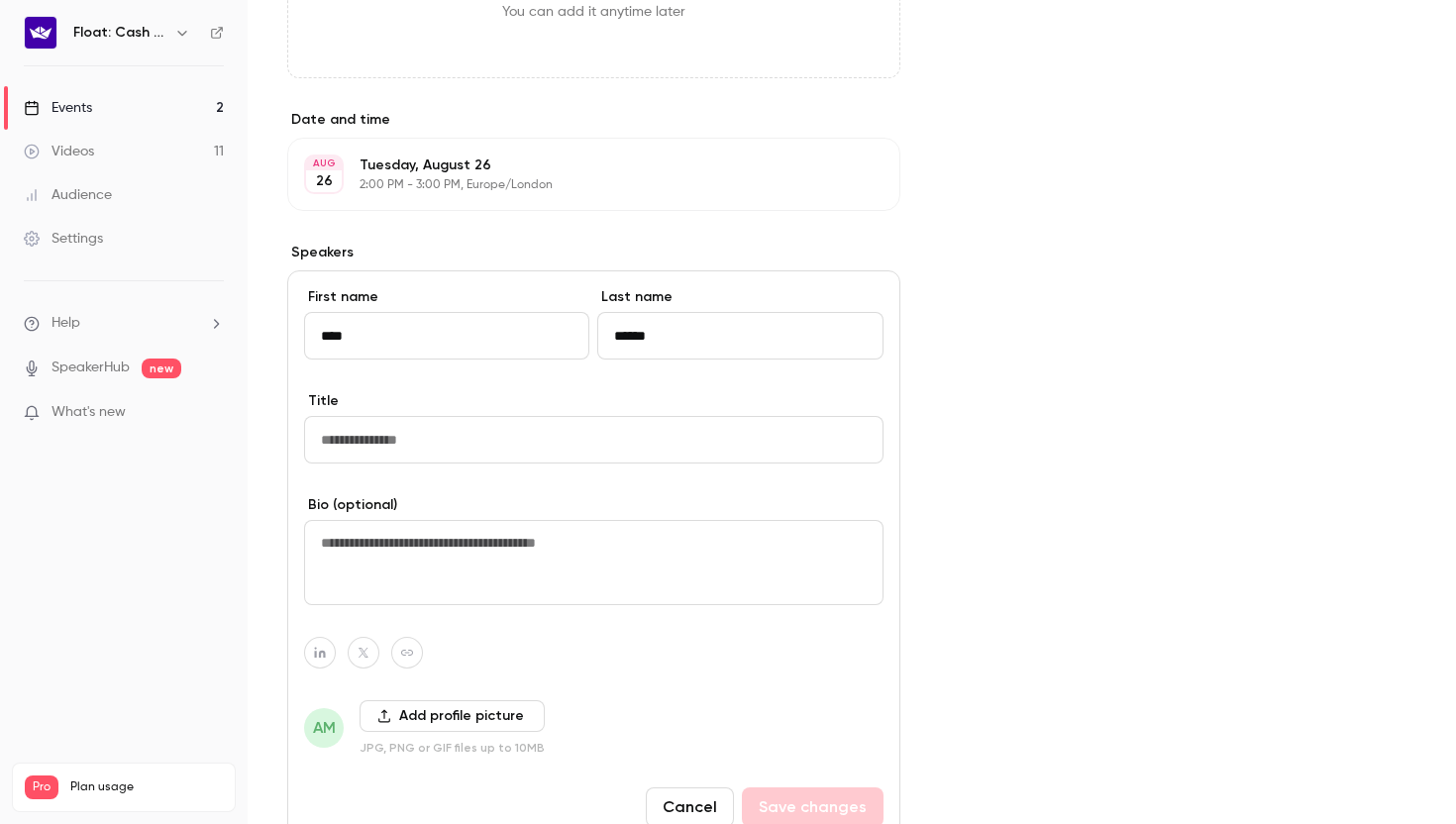 click at bounding box center [593, 563] 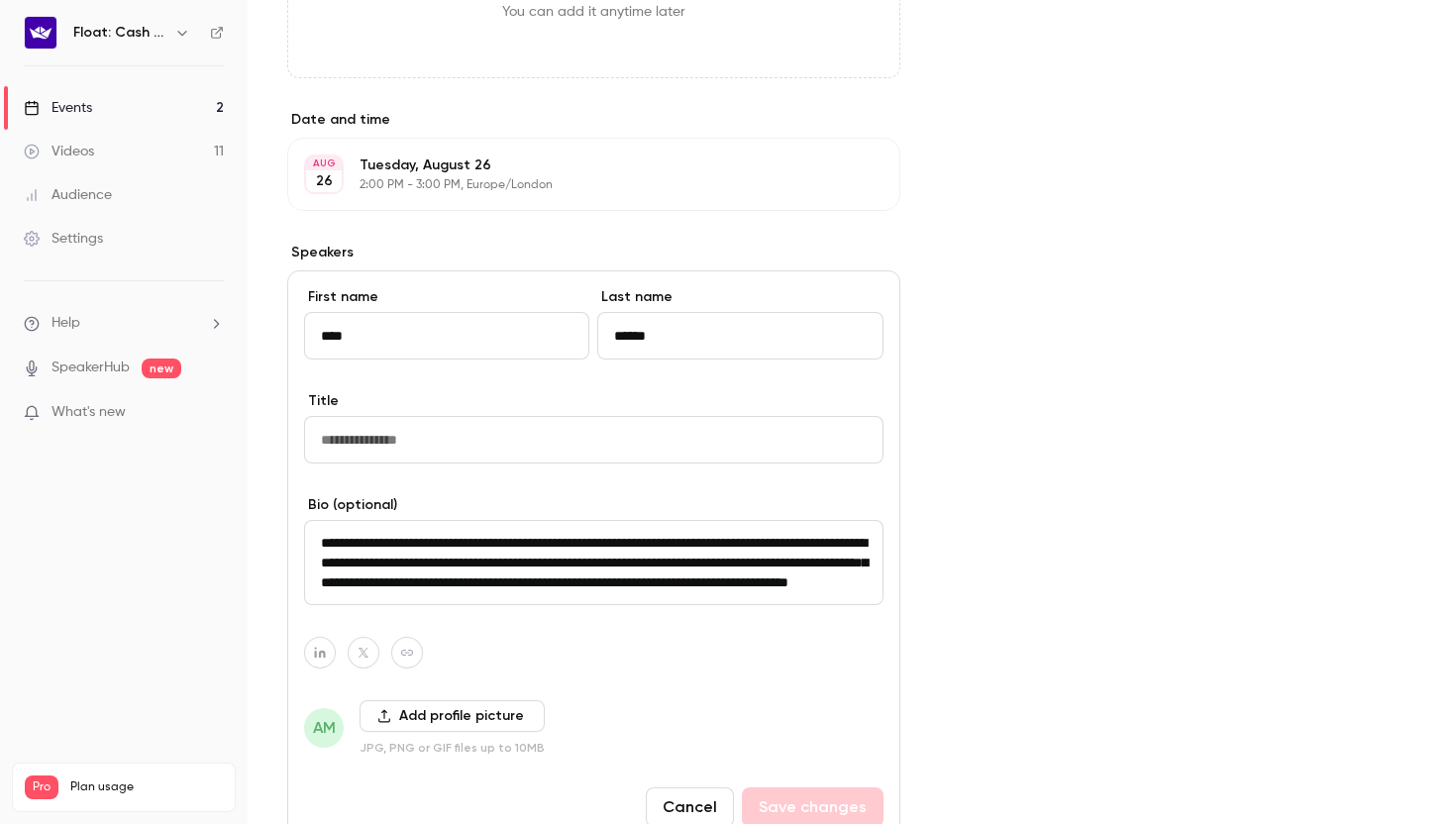 scroll, scrollTop: 2, scrollLeft: 0, axis: vertical 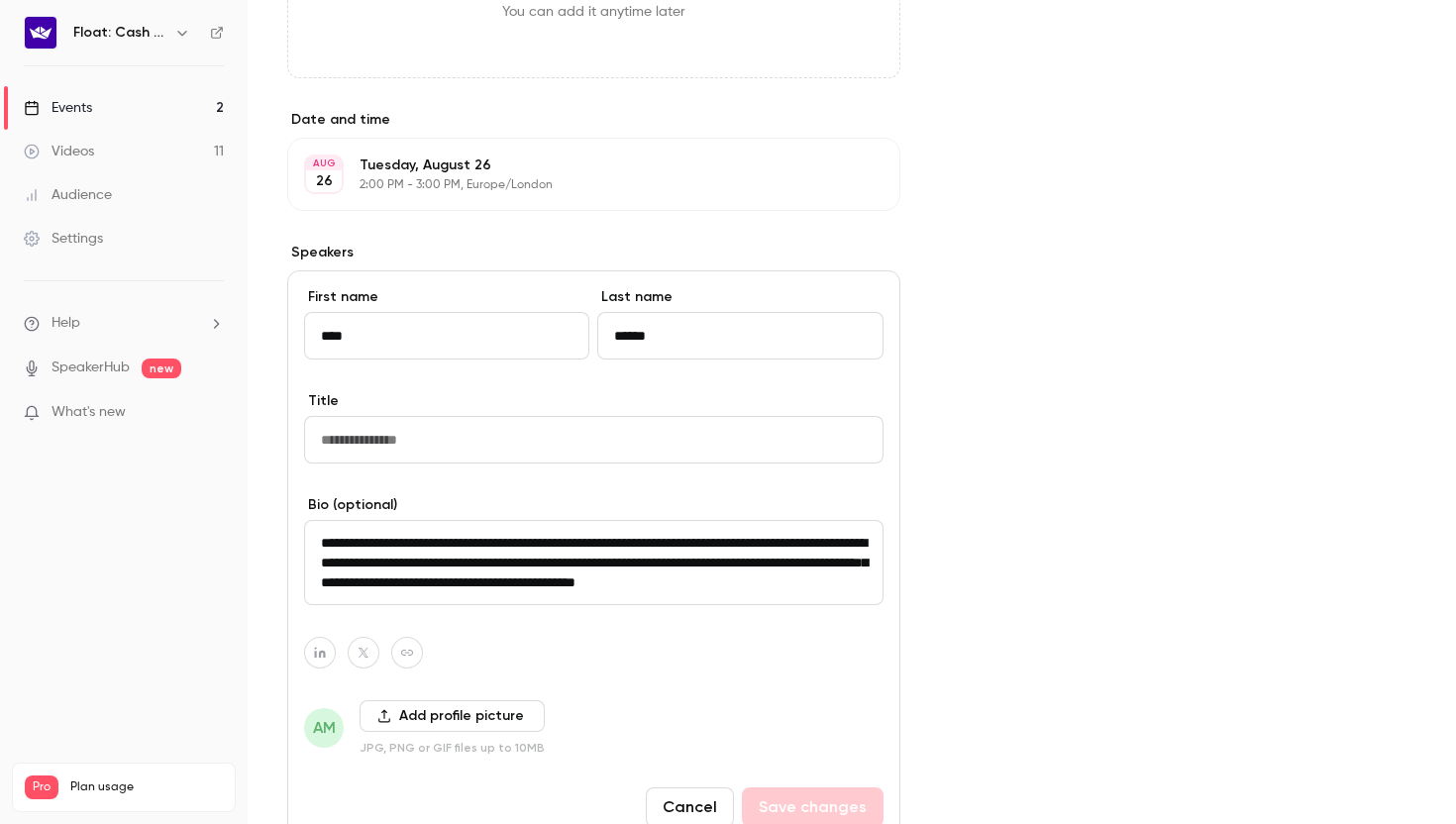 type on "**********" 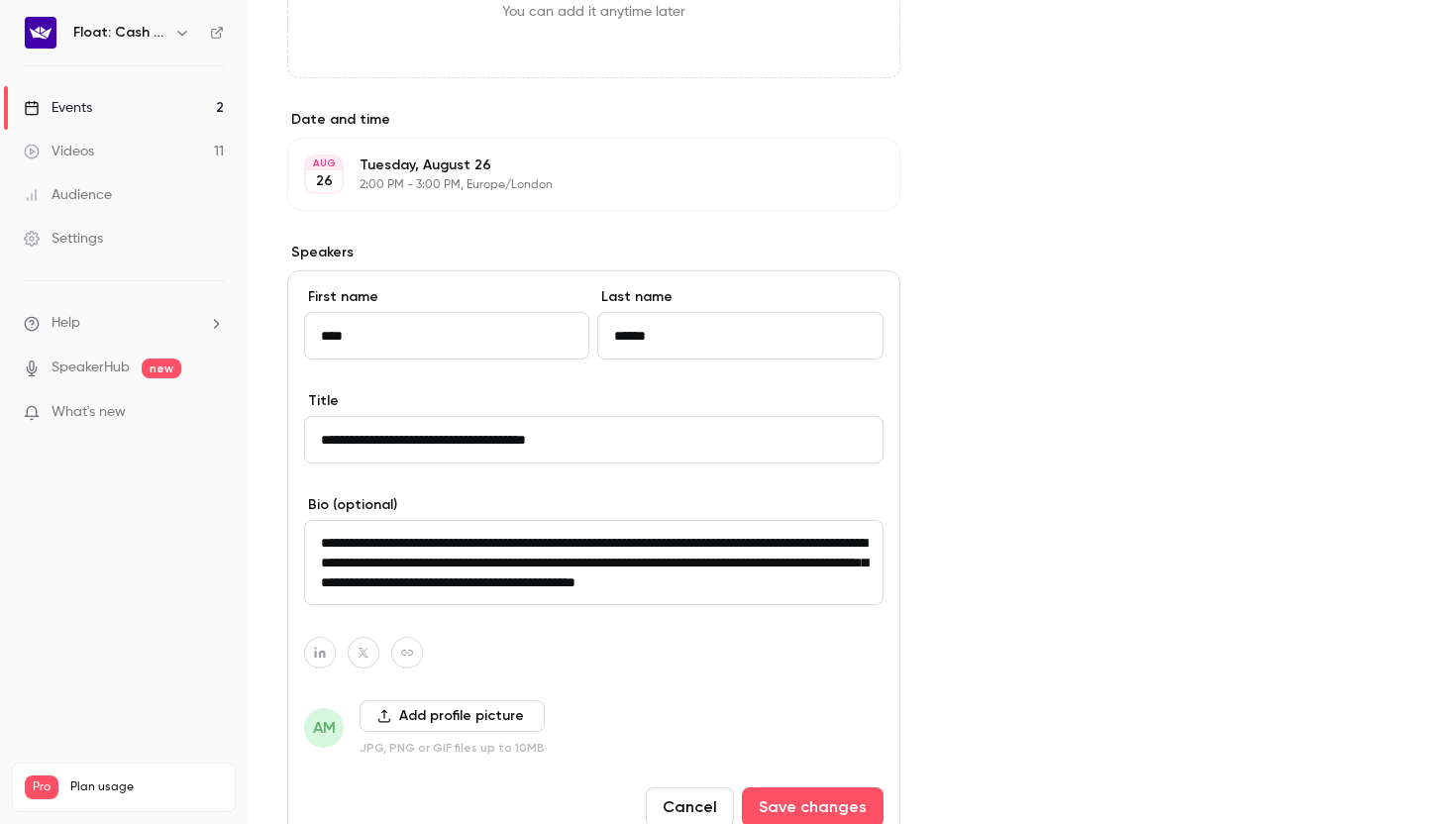 type on "**********" 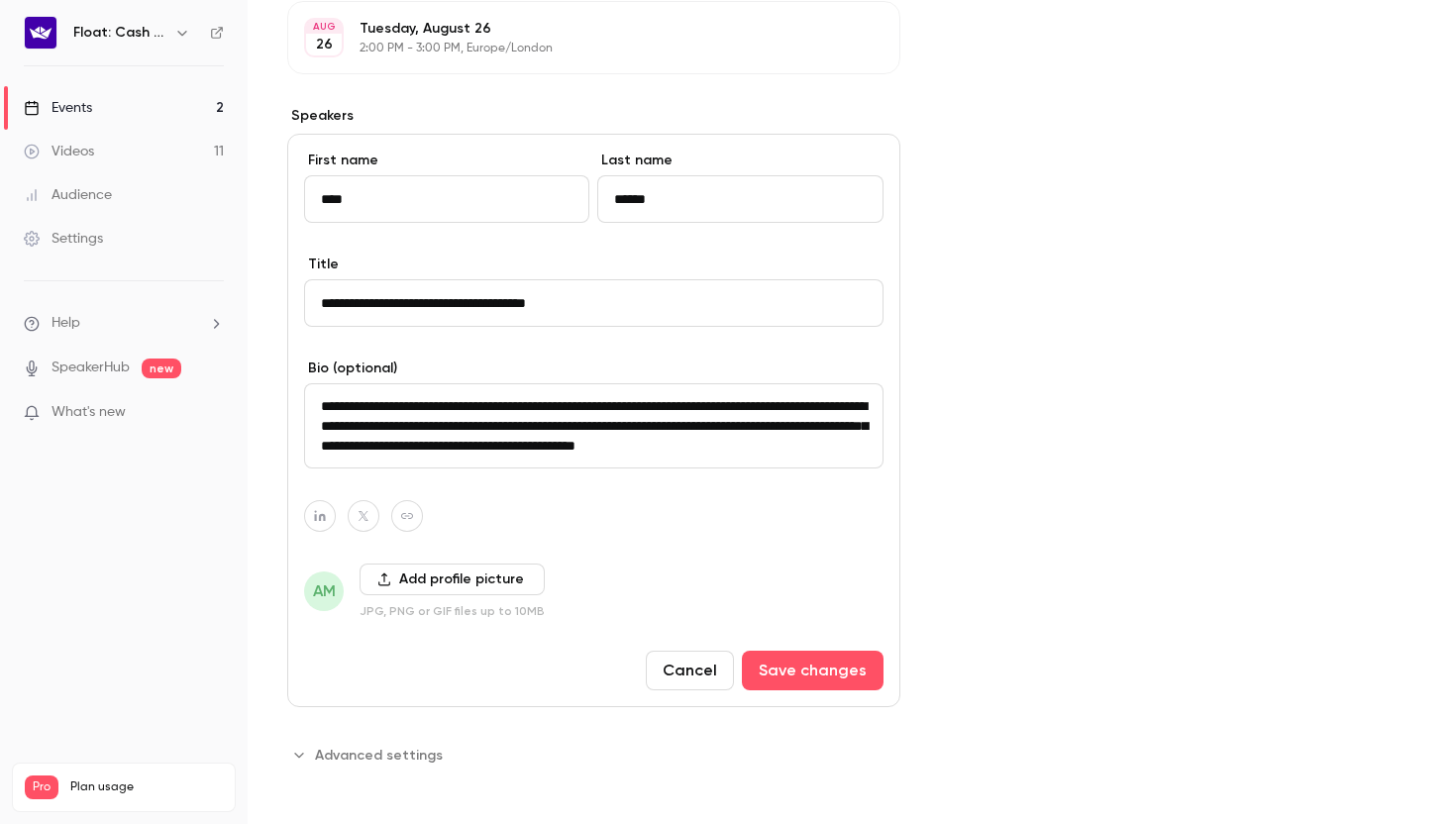 scroll, scrollTop: 902, scrollLeft: 0, axis: vertical 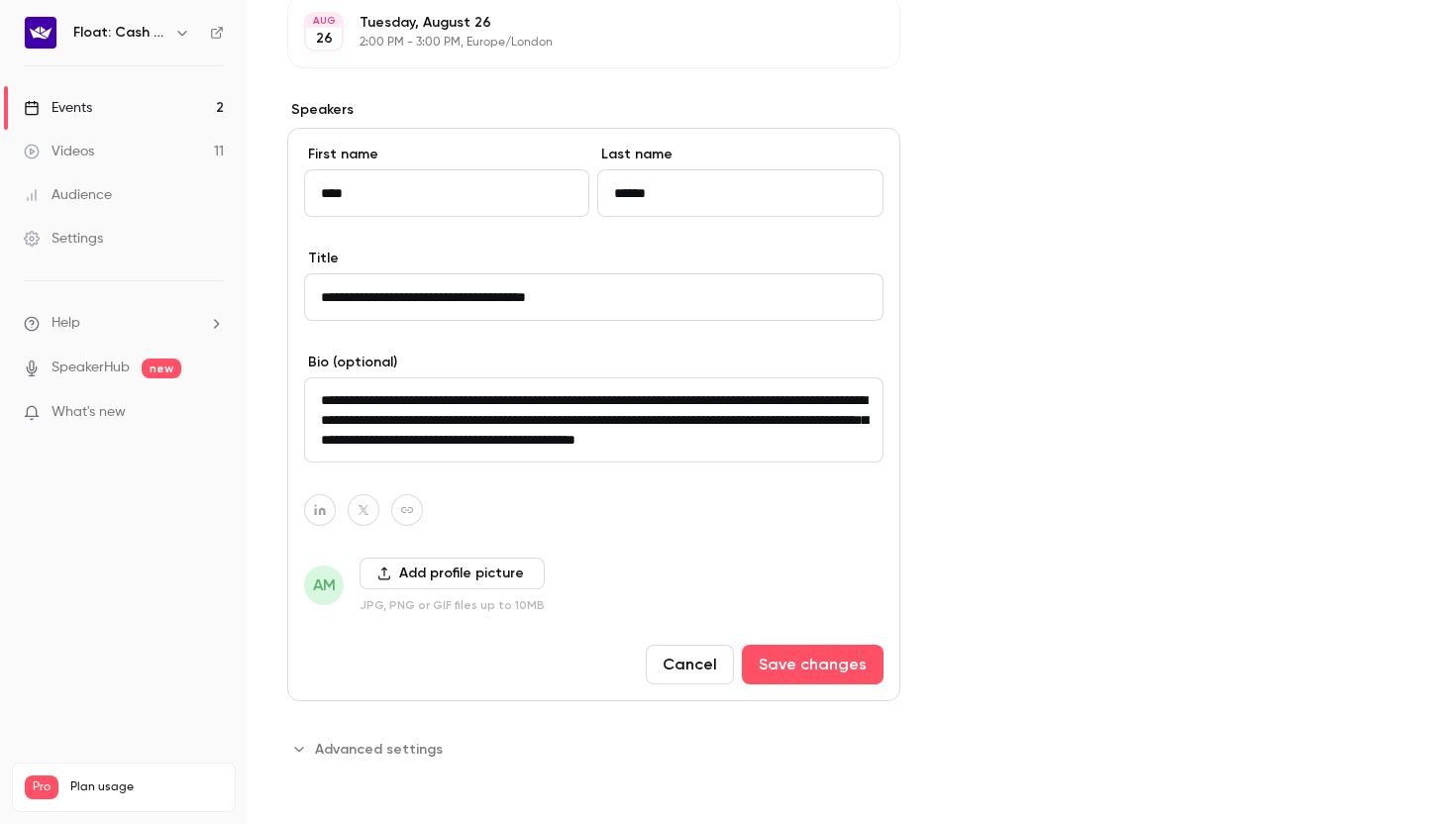 click on "Add profile picture" at bounding box center (452, 573) 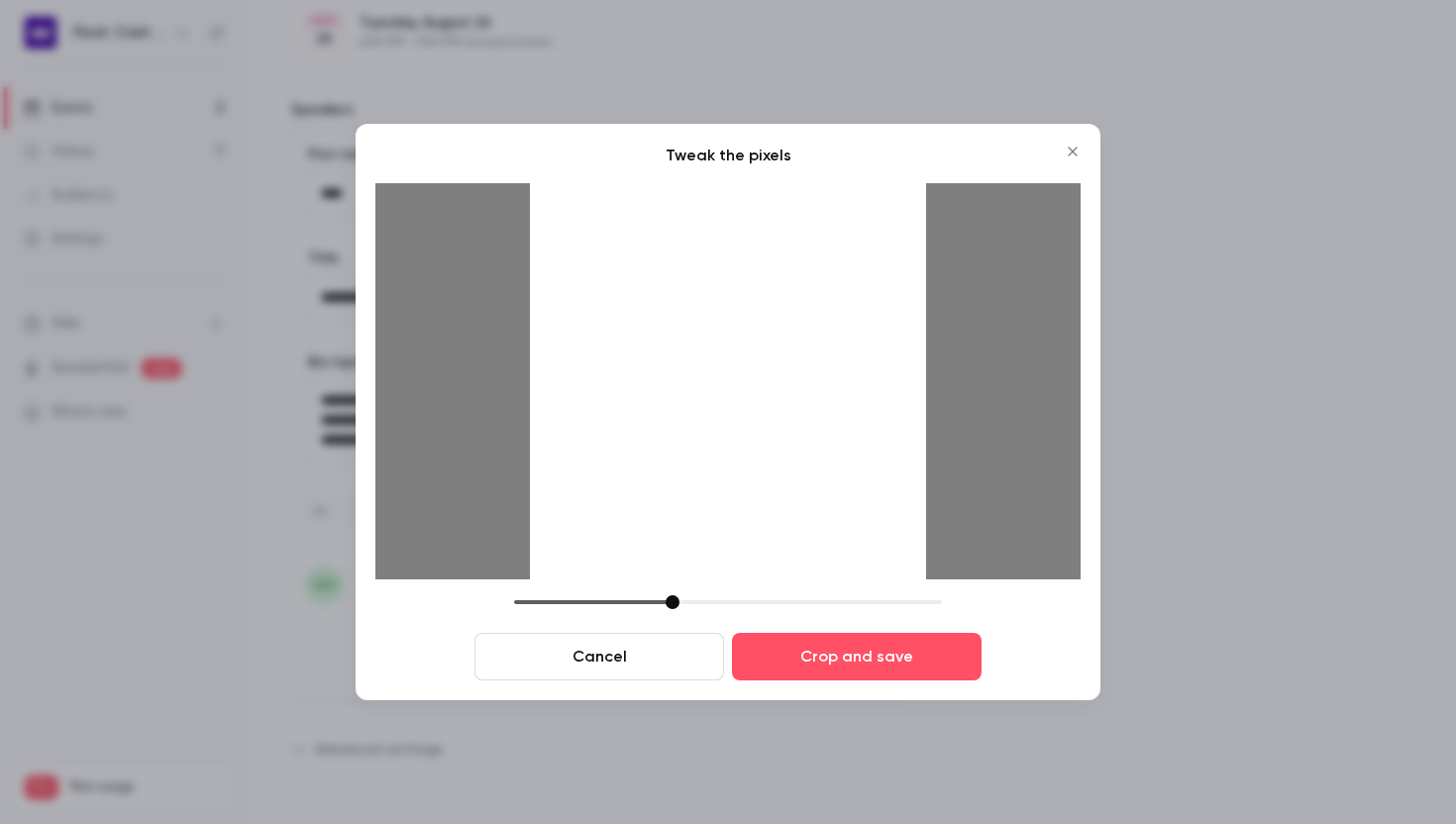 drag, startPoint x: 659, startPoint y: 597, endPoint x: 676, endPoint y: 596, distance: 17.029386 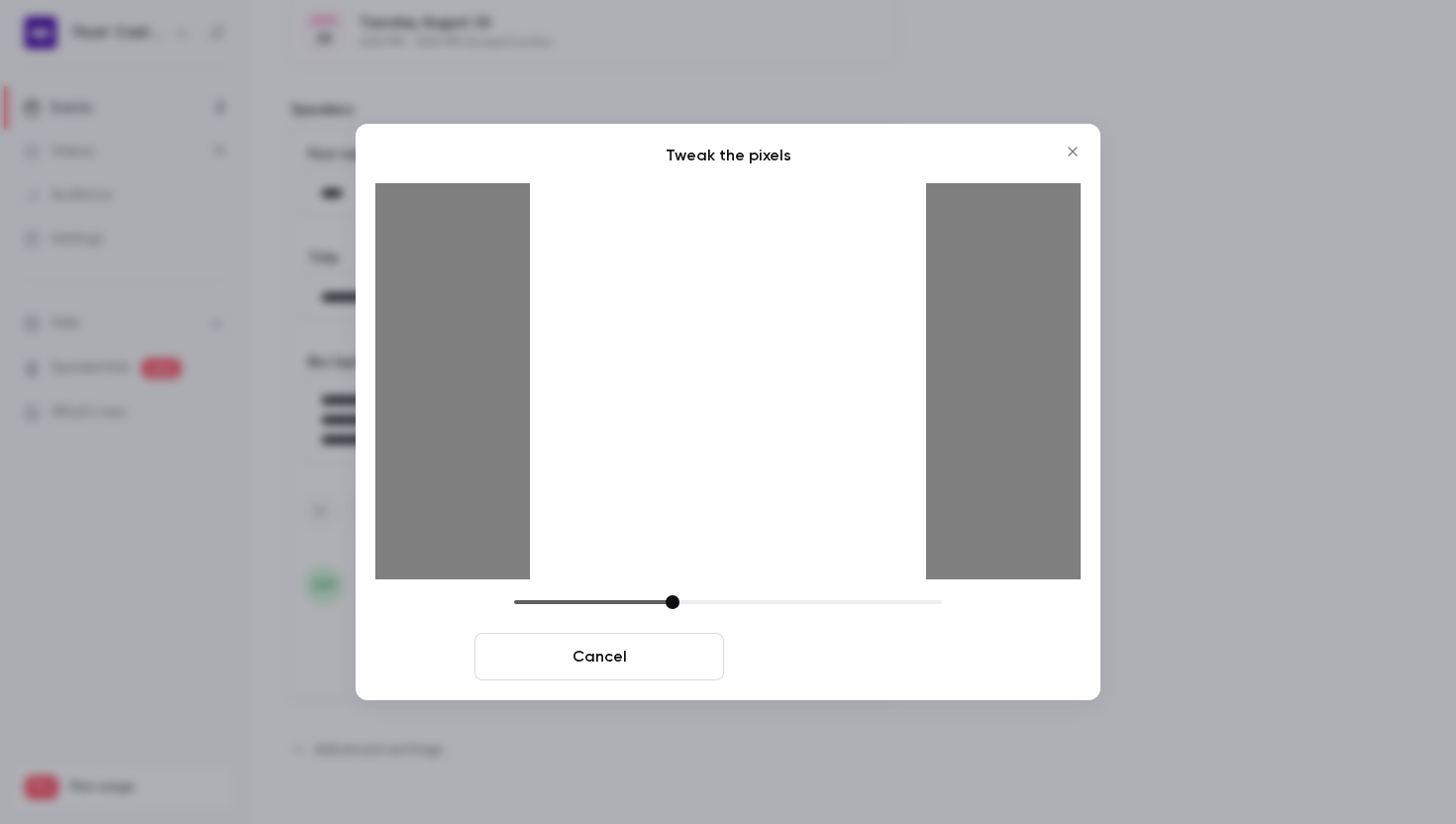 click on "Crop and save" at bounding box center [857, 657] 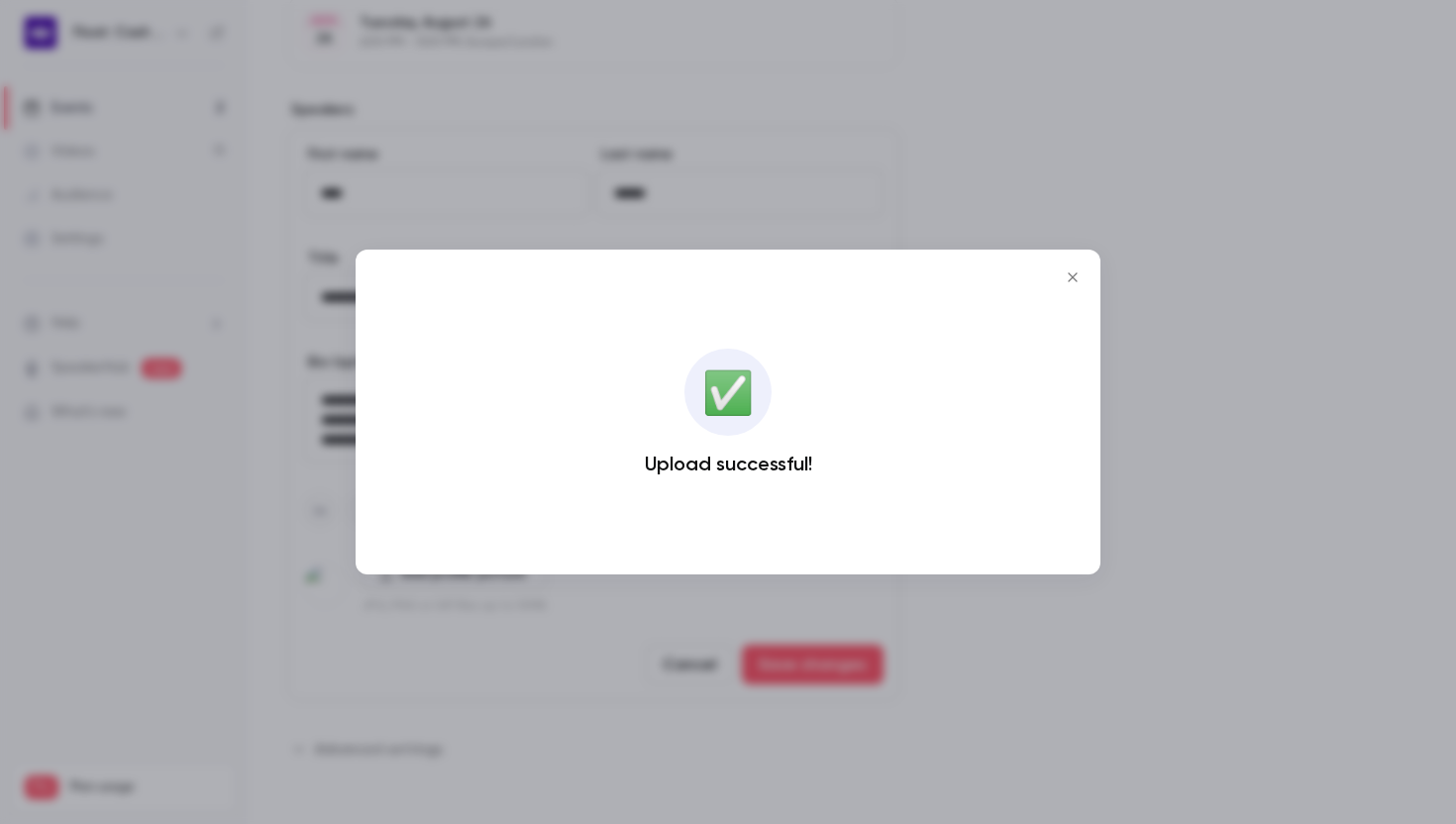 click 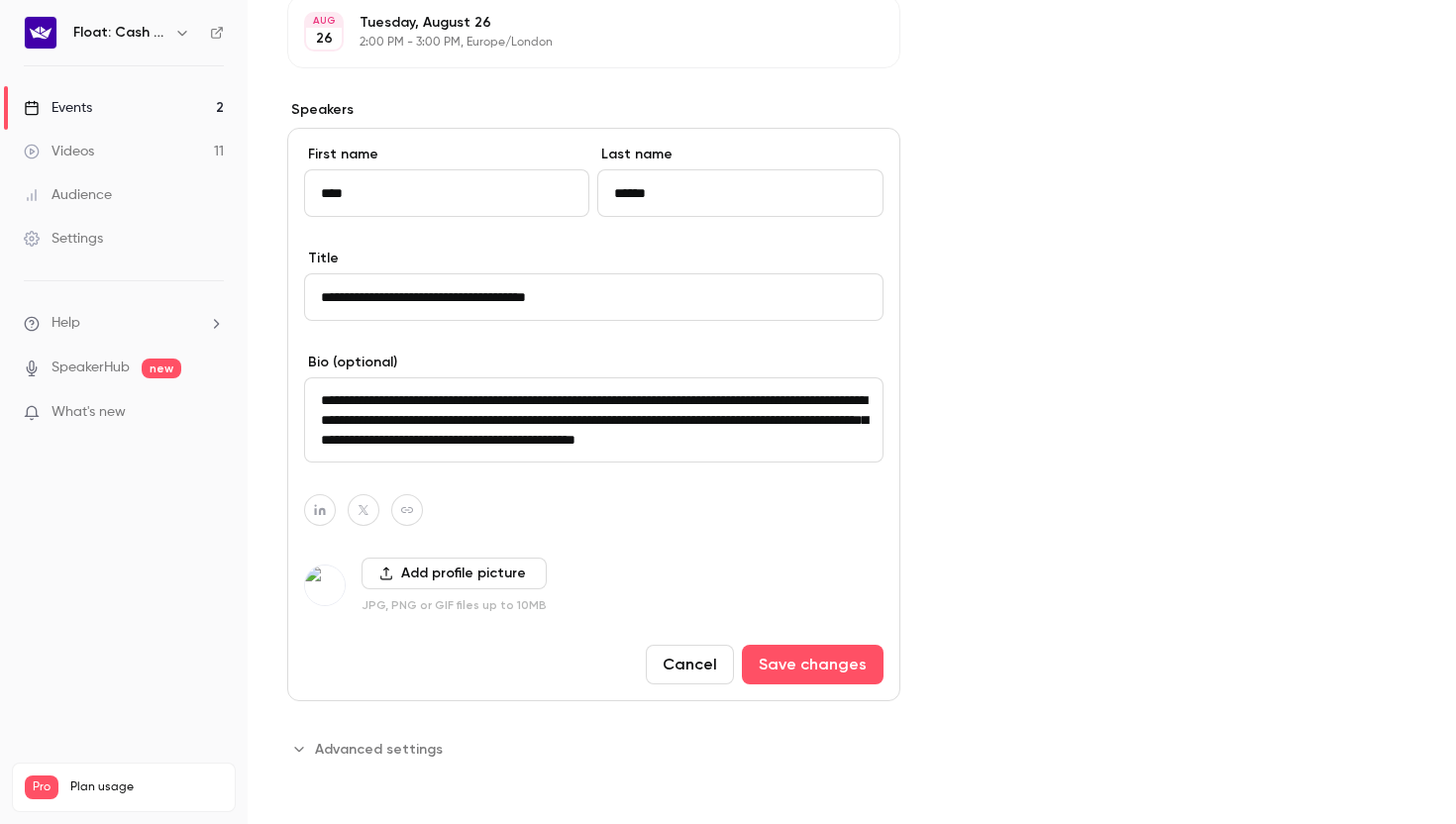 scroll, scrollTop: 0, scrollLeft: 0, axis: both 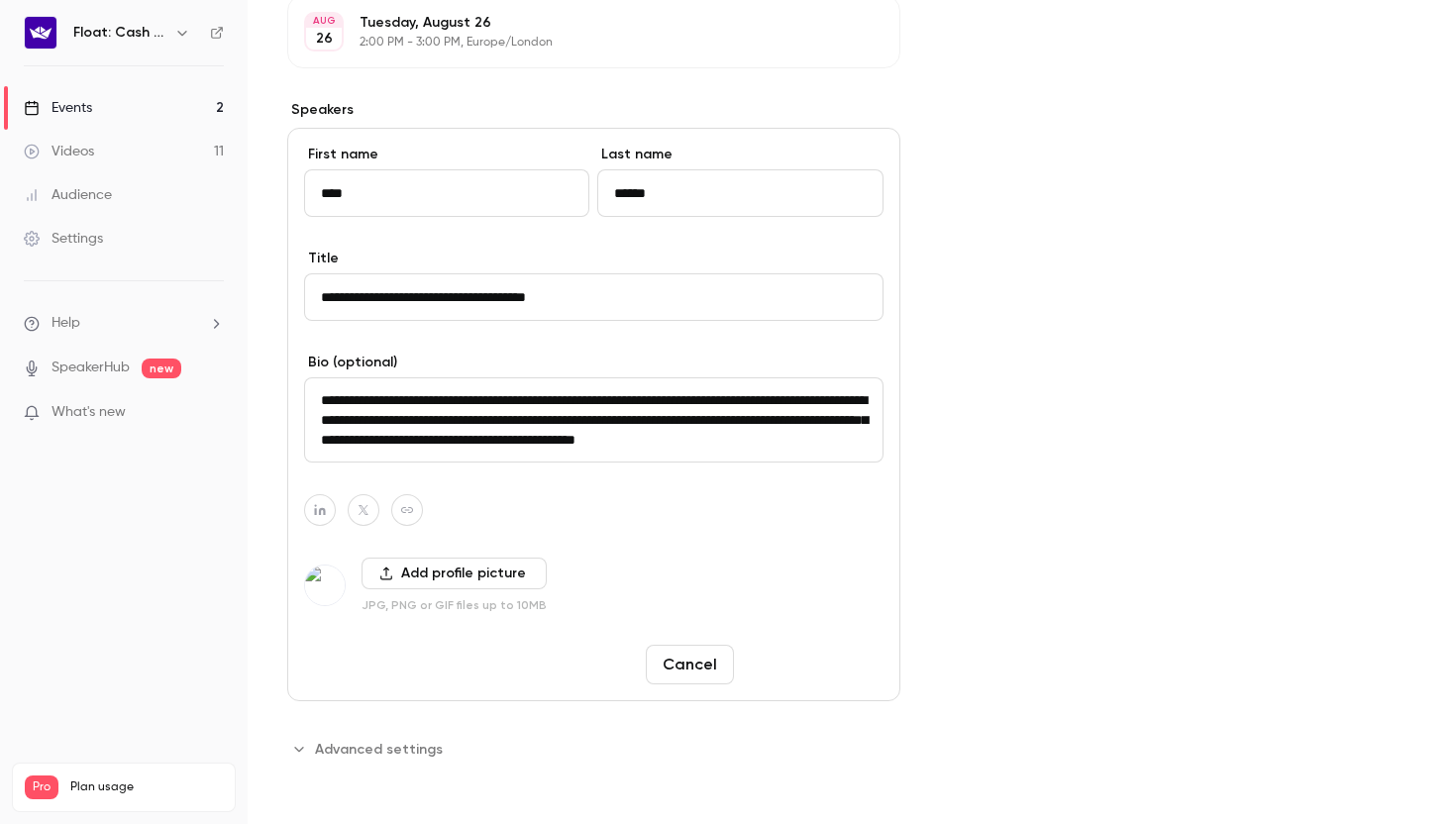 click on "Save changes" at bounding box center (812, 665) 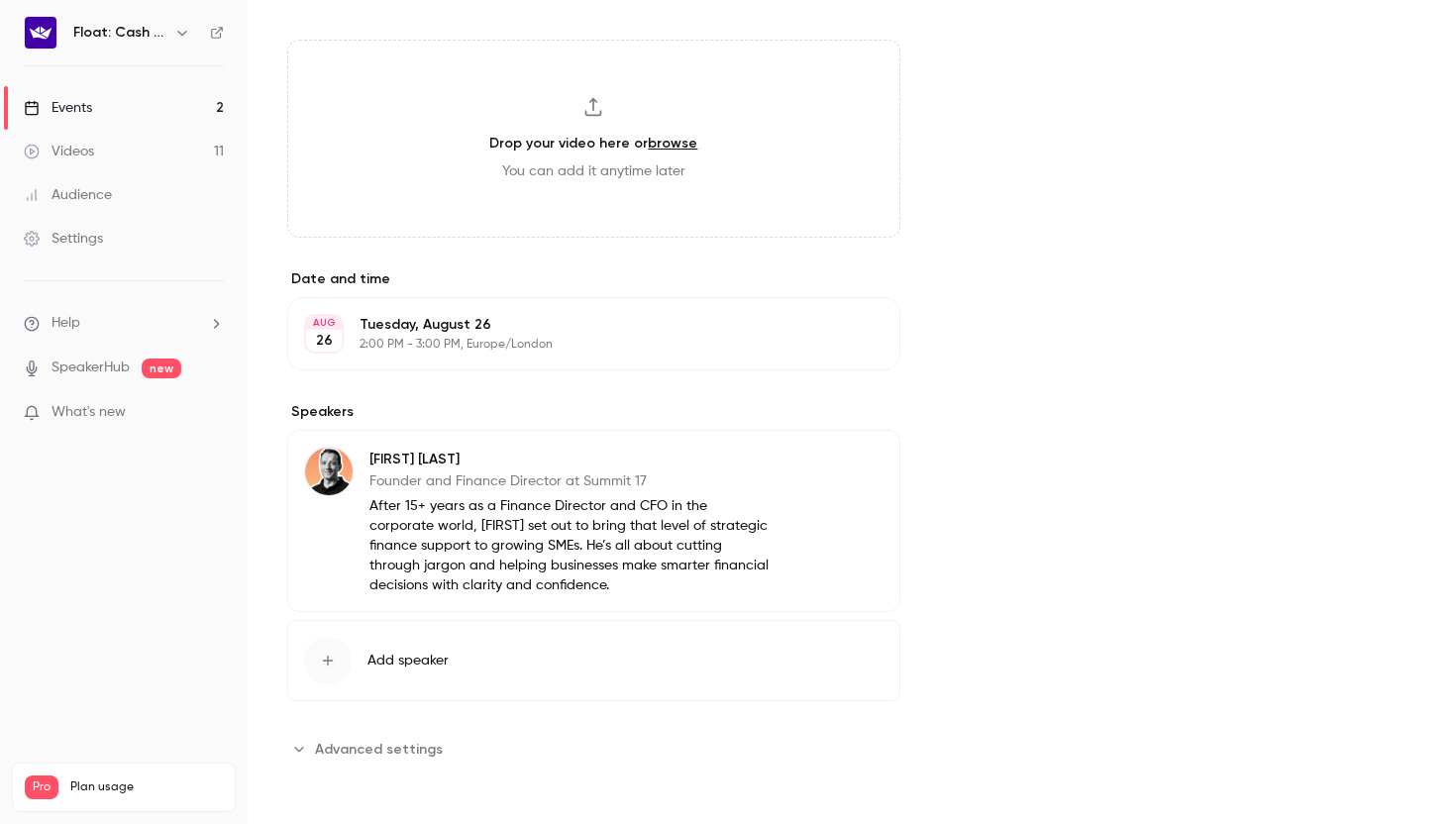 click at bounding box center (328, 661) 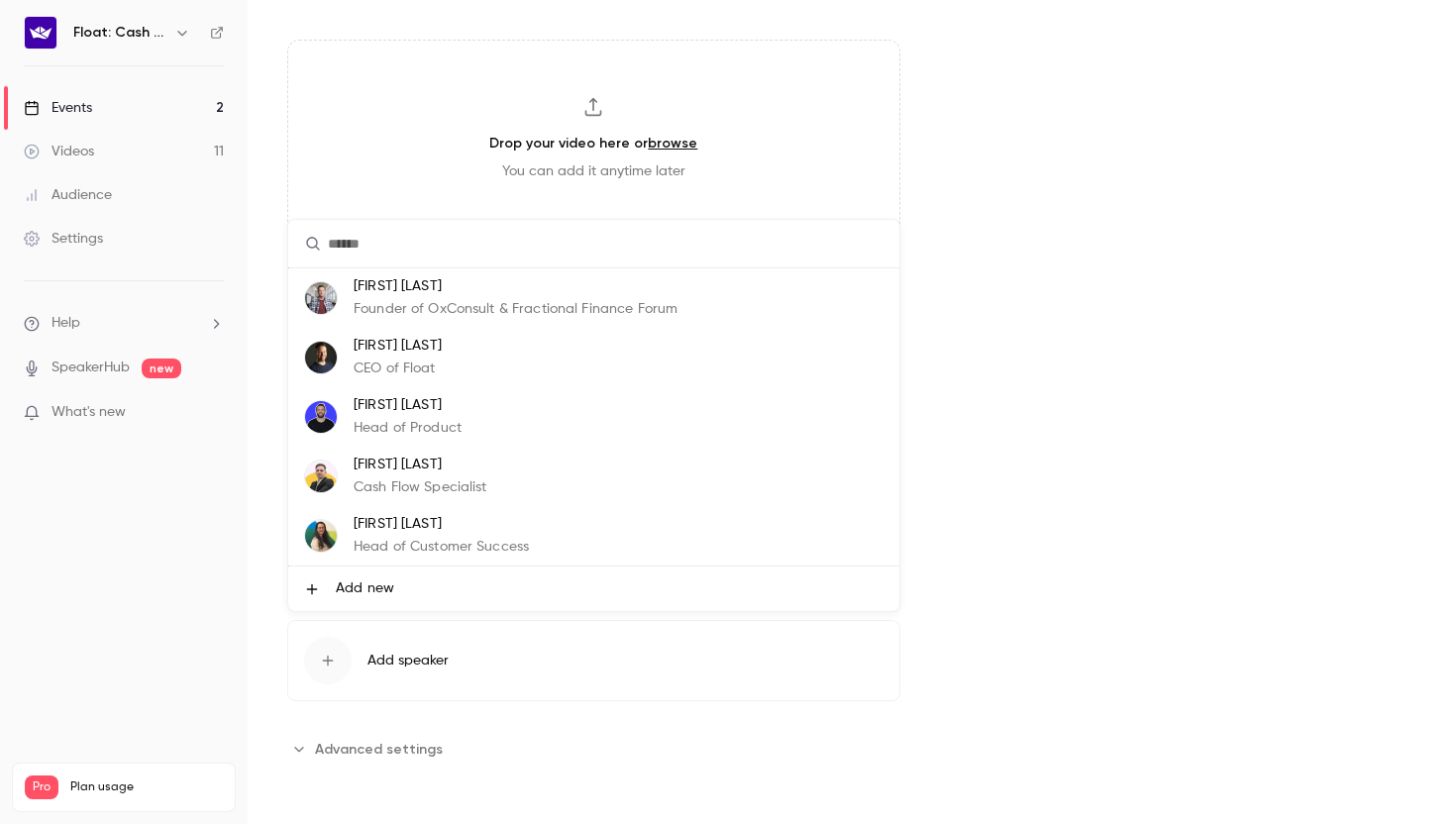 click on "Add new" at bounding box center [364, 588] 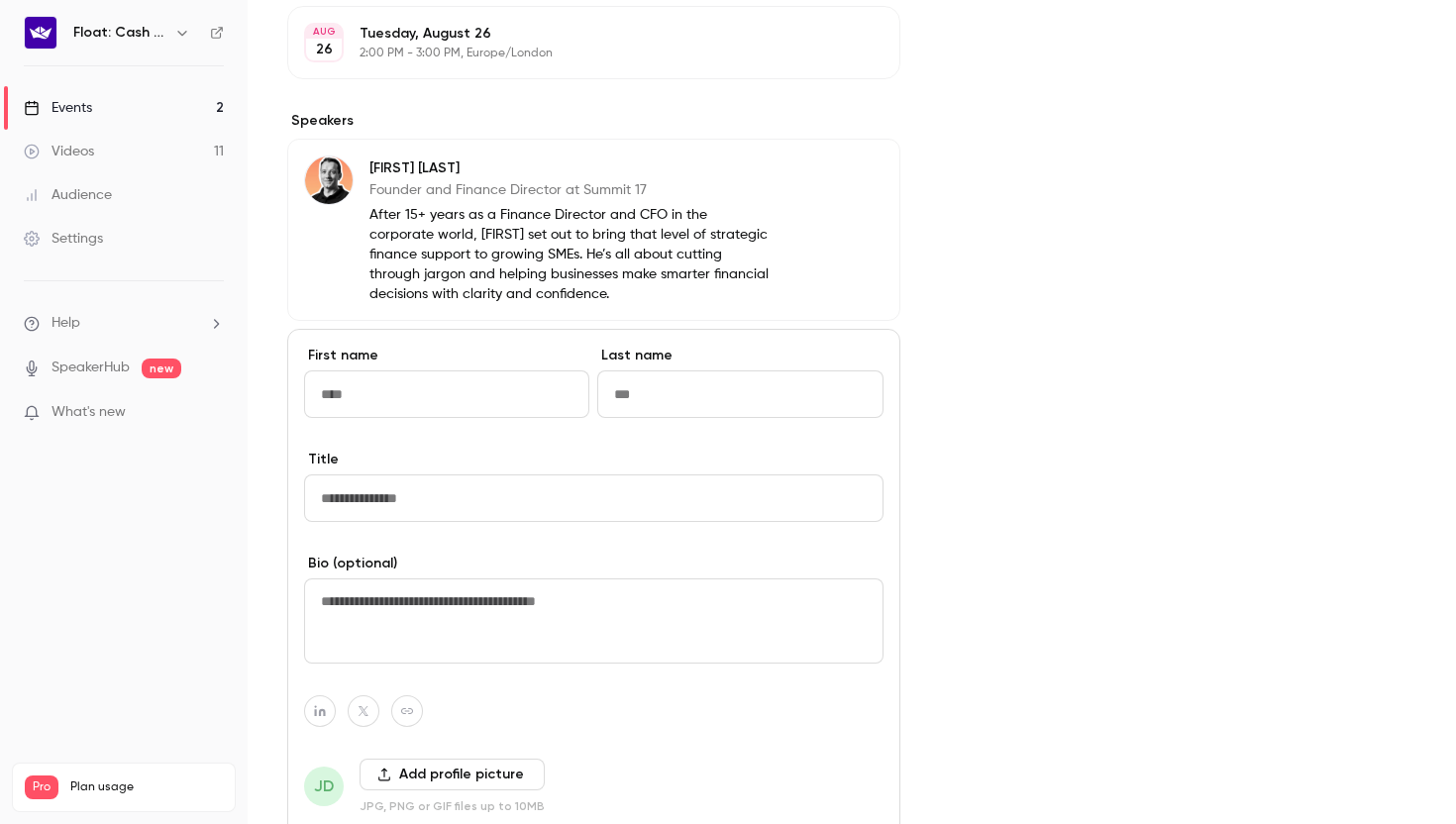 scroll, scrollTop: 904, scrollLeft: 0, axis: vertical 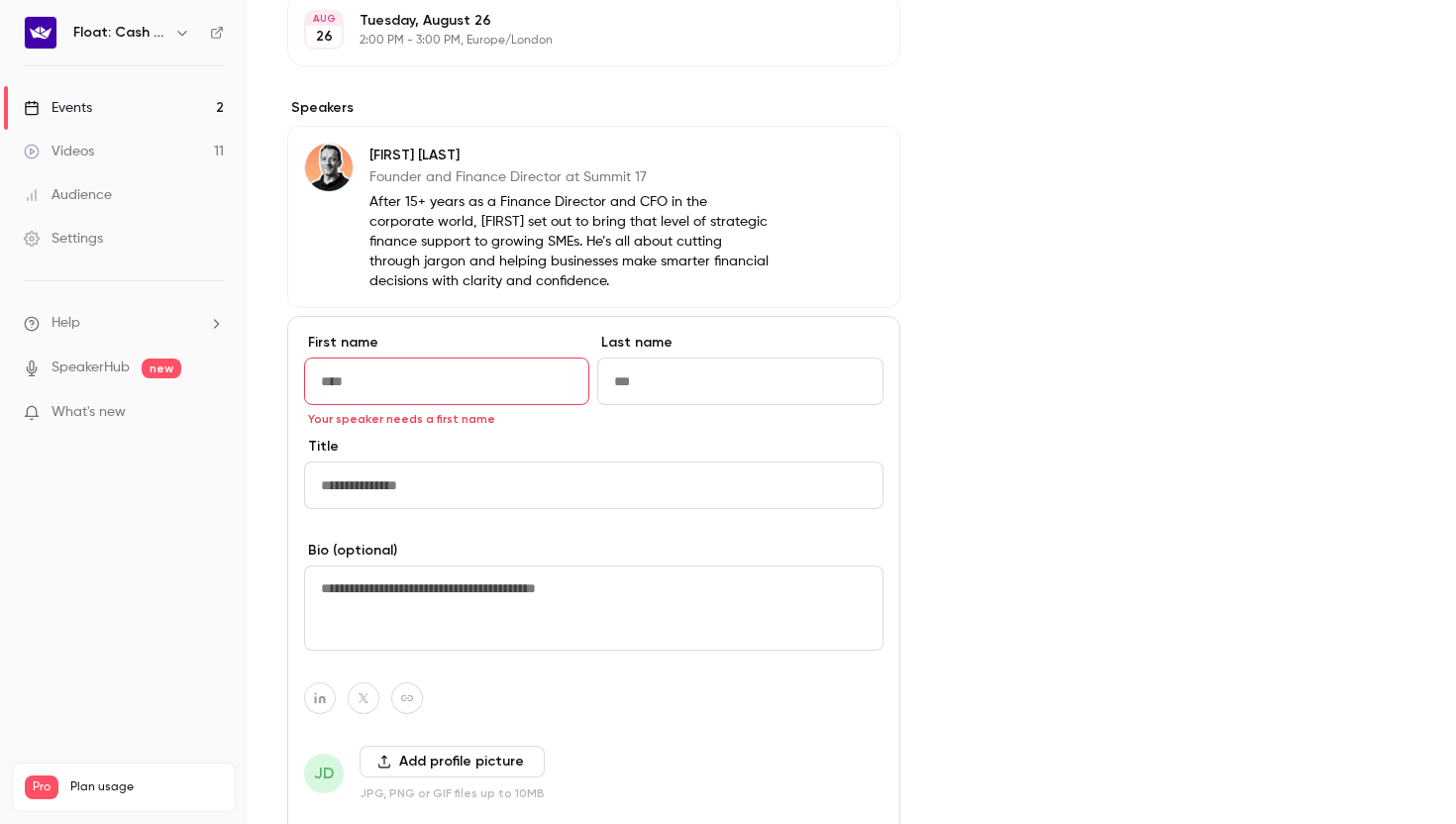 paste on "**********" 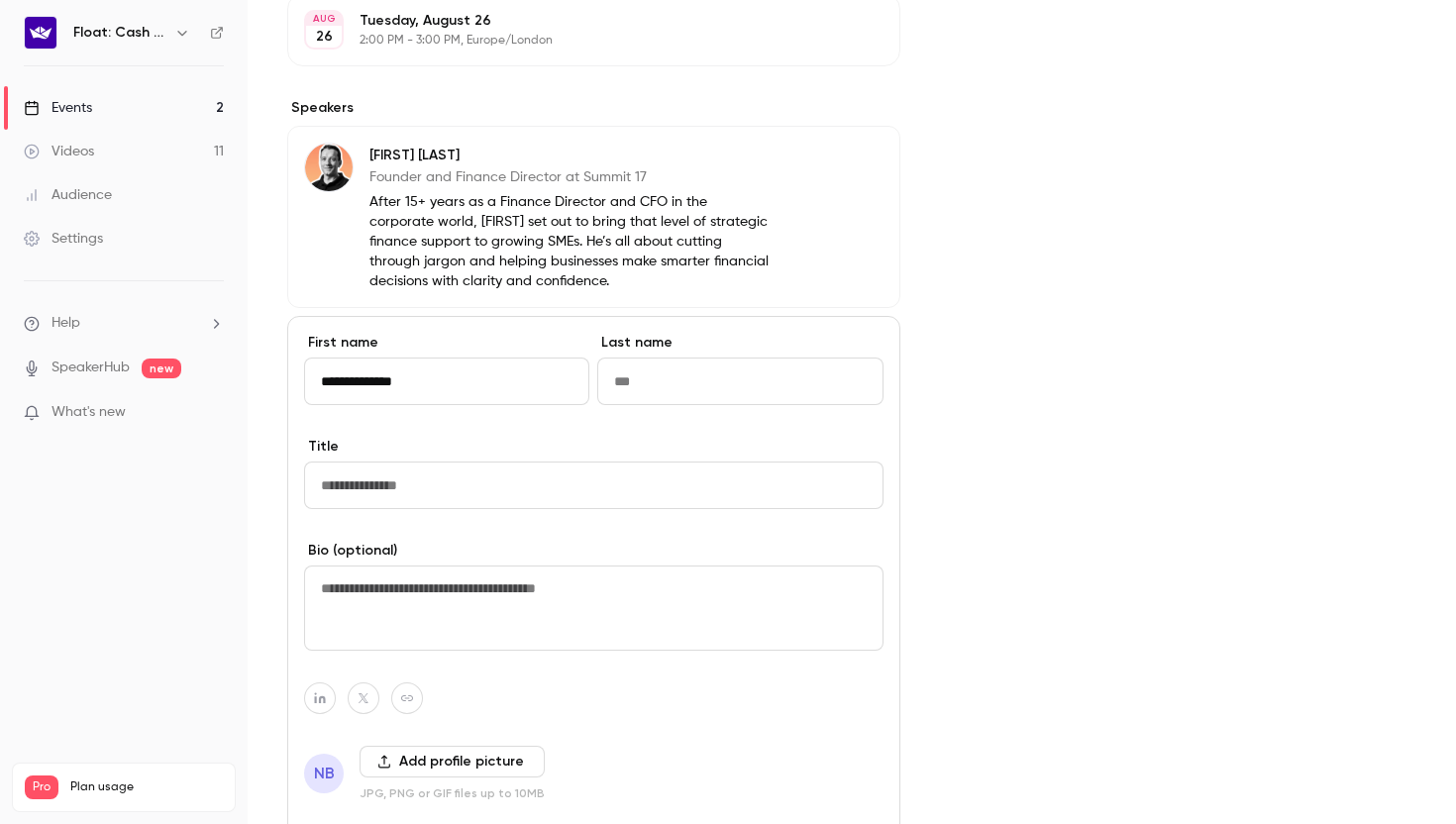 drag, startPoint x: 437, startPoint y: 390, endPoint x: 353, endPoint y: 383, distance: 84.29116 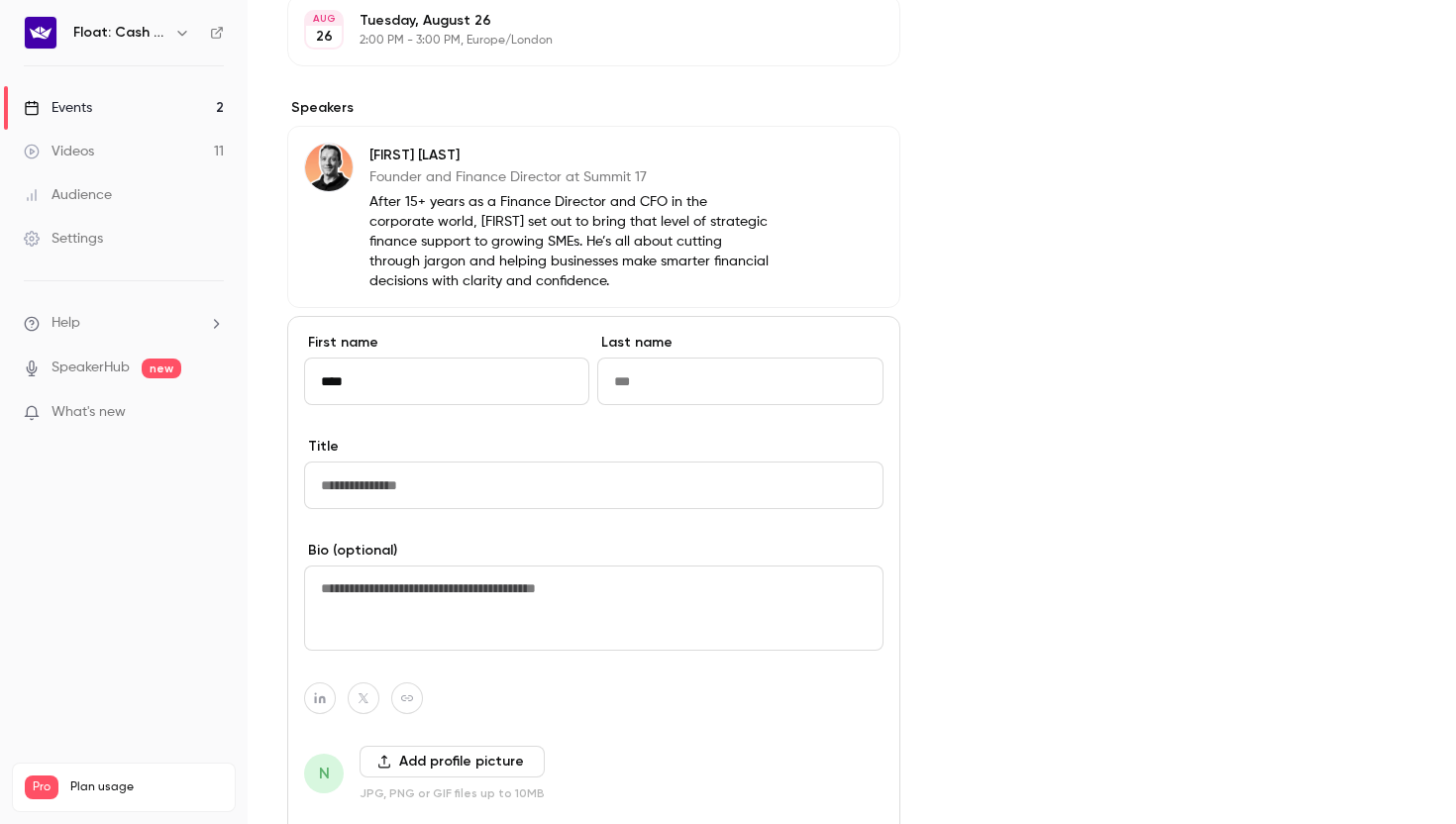 type on "****" 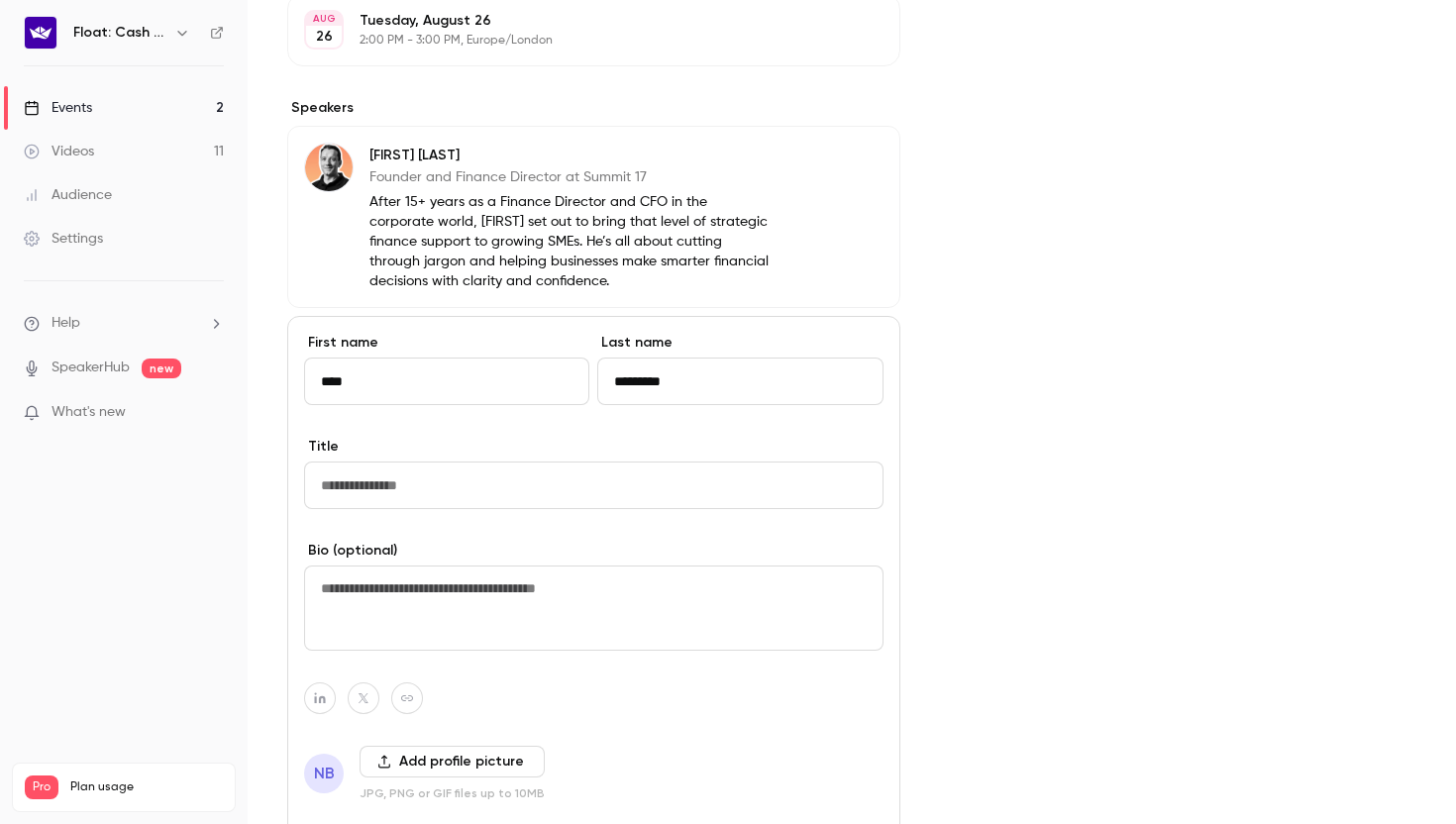 type on "*********" 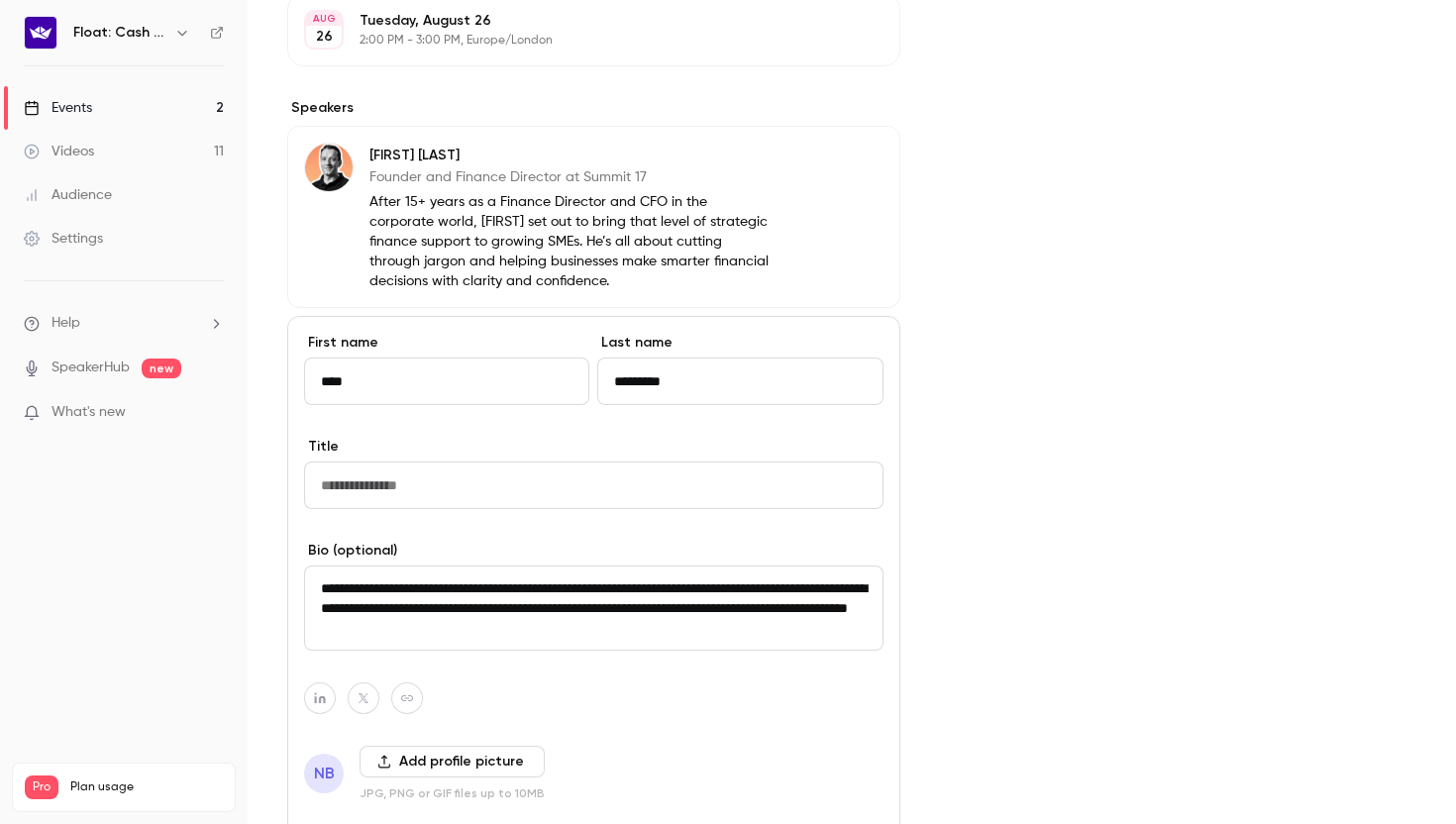 scroll, scrollTop: 5, scrollLeft: 0, axis: vertical 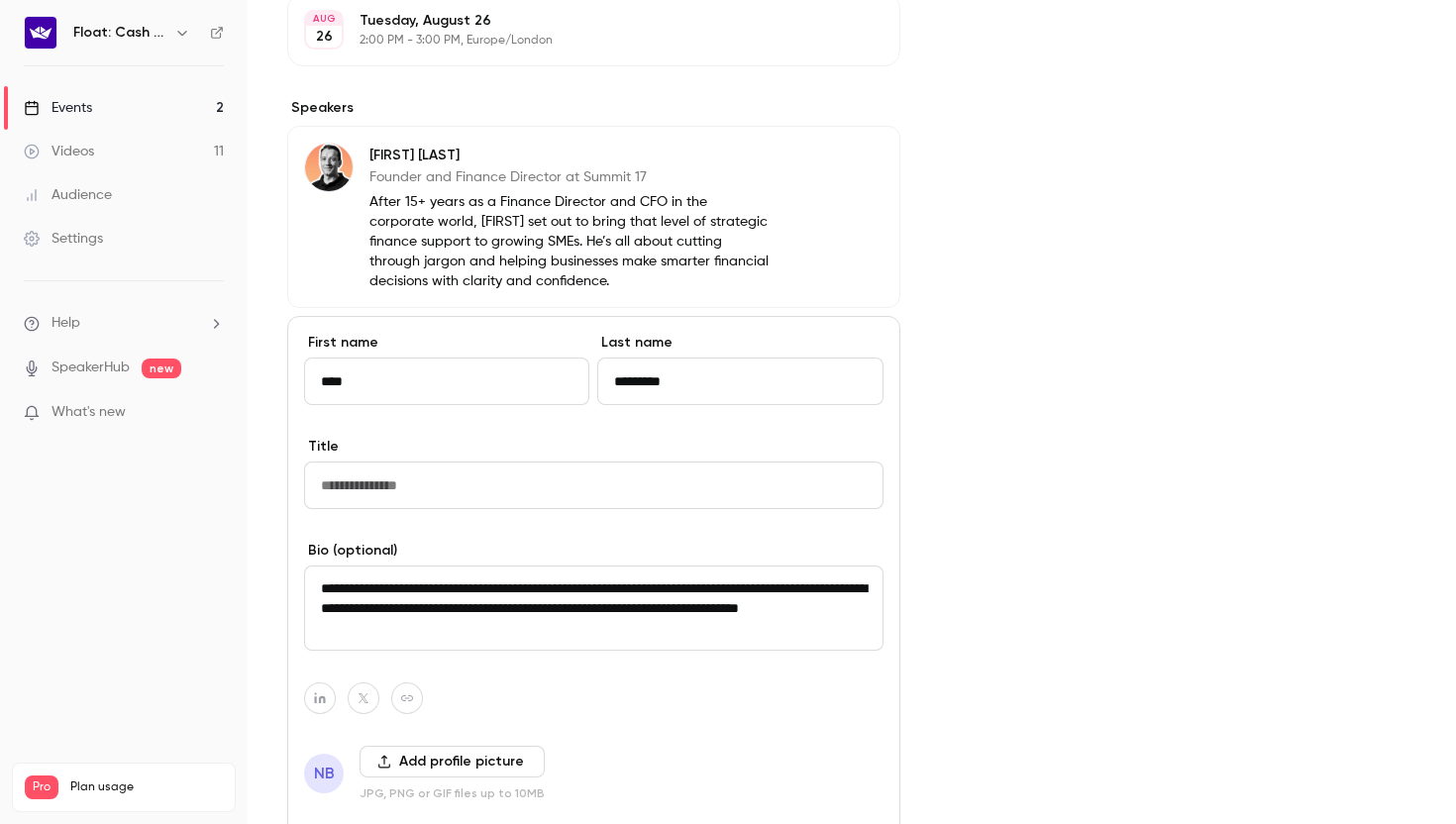 type on "**********" 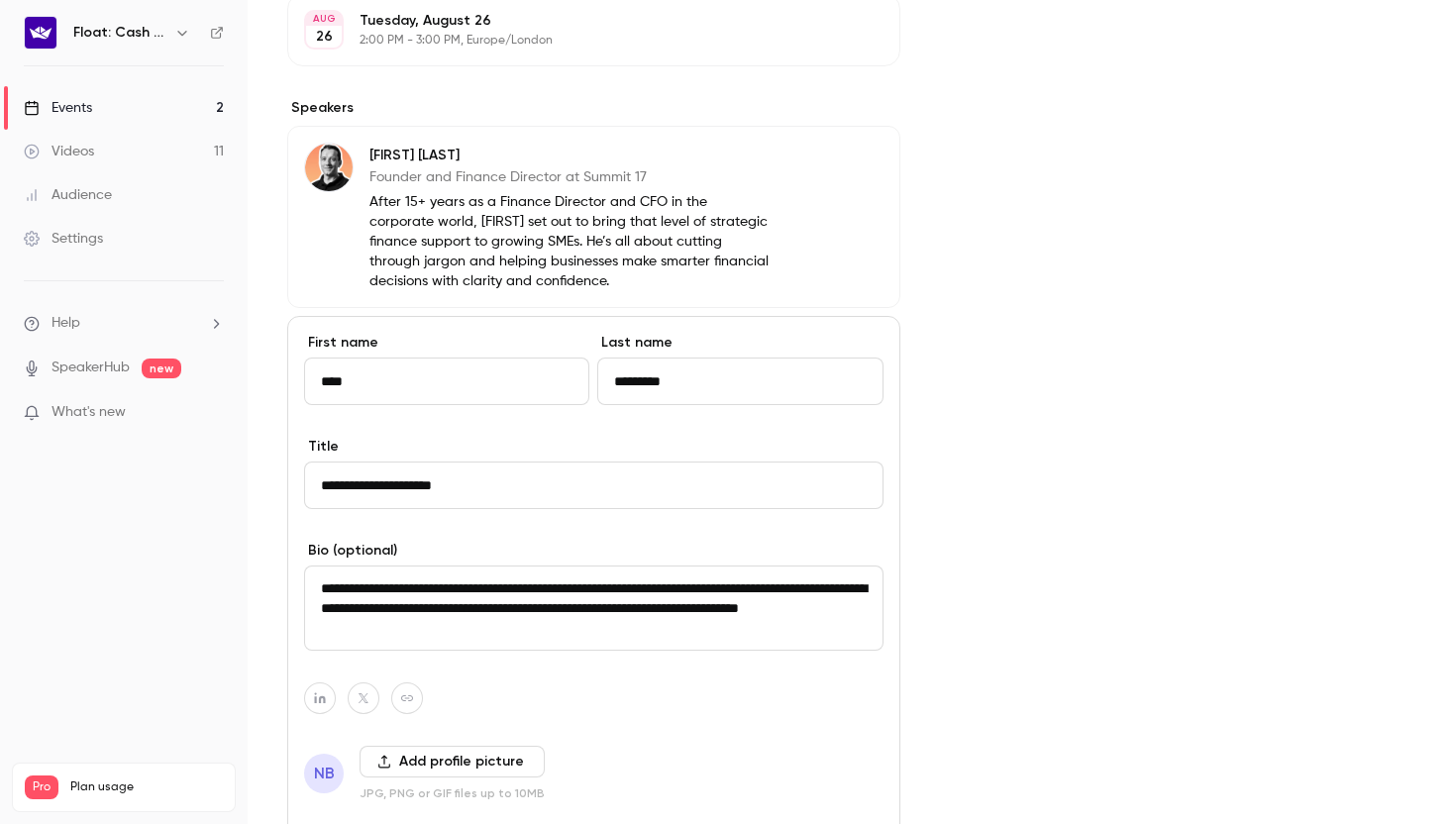 type on "**********" 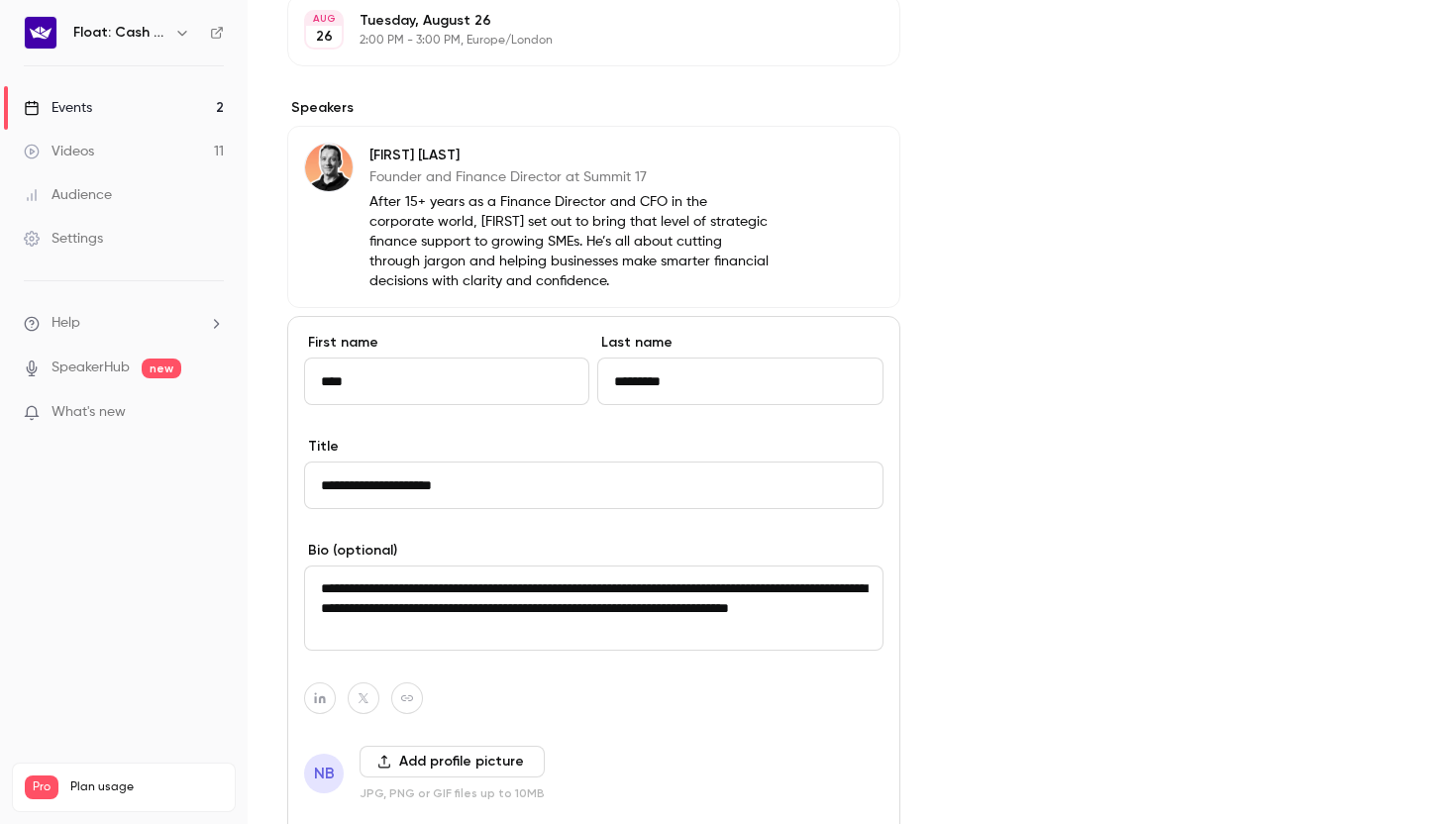 drag, startPoint x: 412, startPoint y: 609, endPoint x: 394, endPoint y: 608, distance: 18.027756 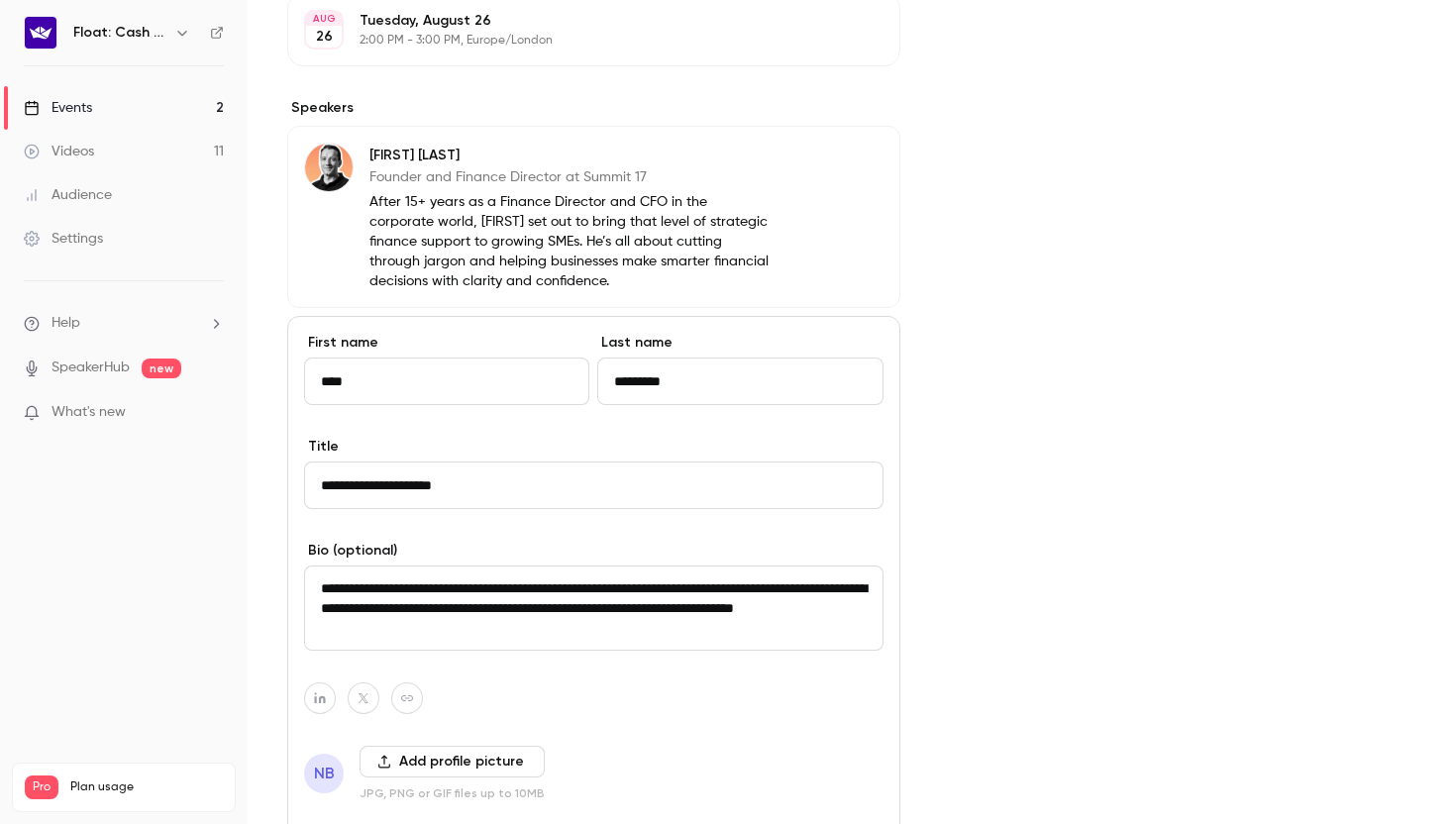 scroll, scrollTop: 20, scrollLeft: 0, axis: vertical 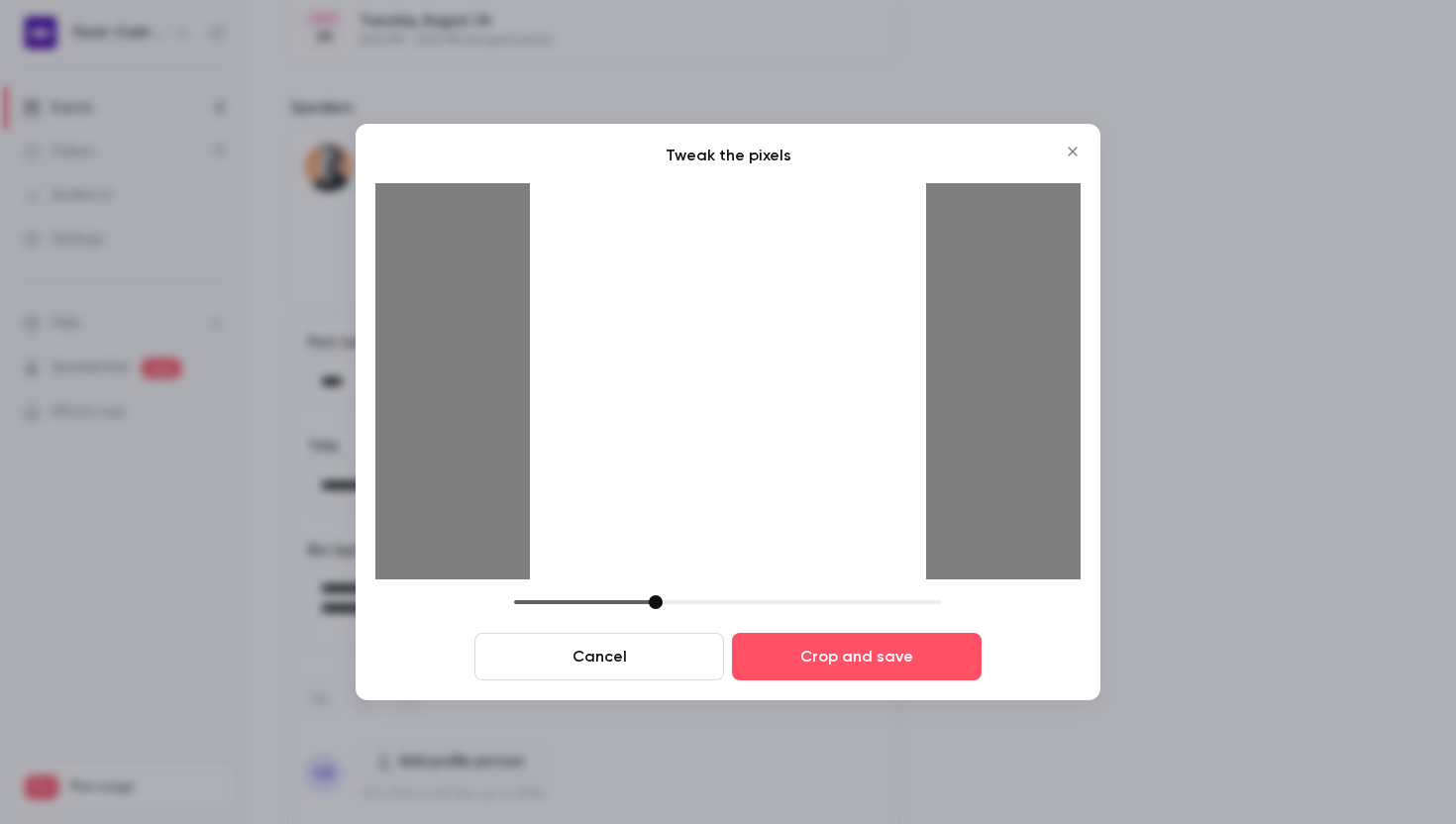 drag, startPoint x: 654, startPoint y: 593, endPoint x: 684, endPoint y: 598, distance: 30.413813 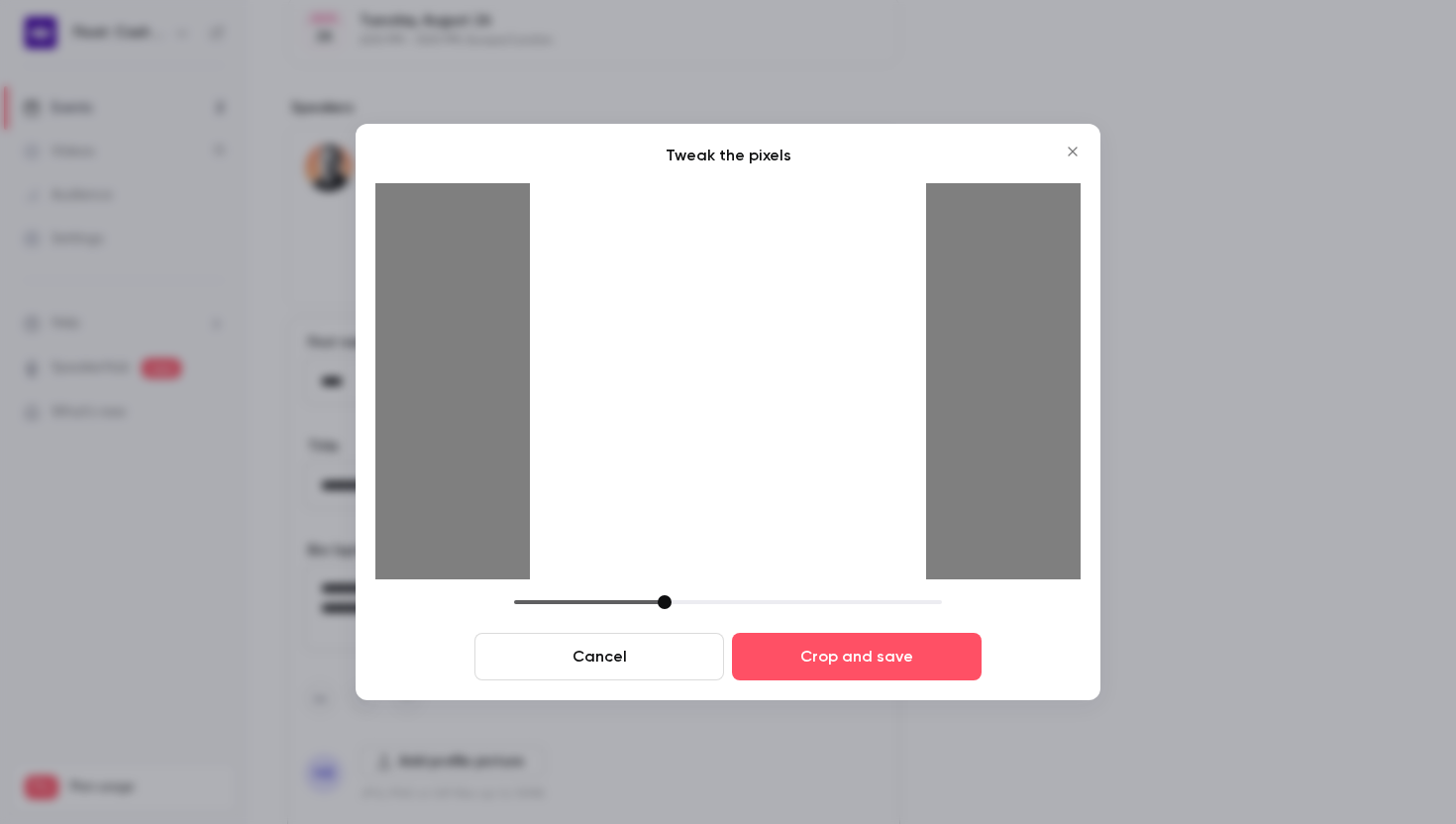 click at bounding box center (665, 602) 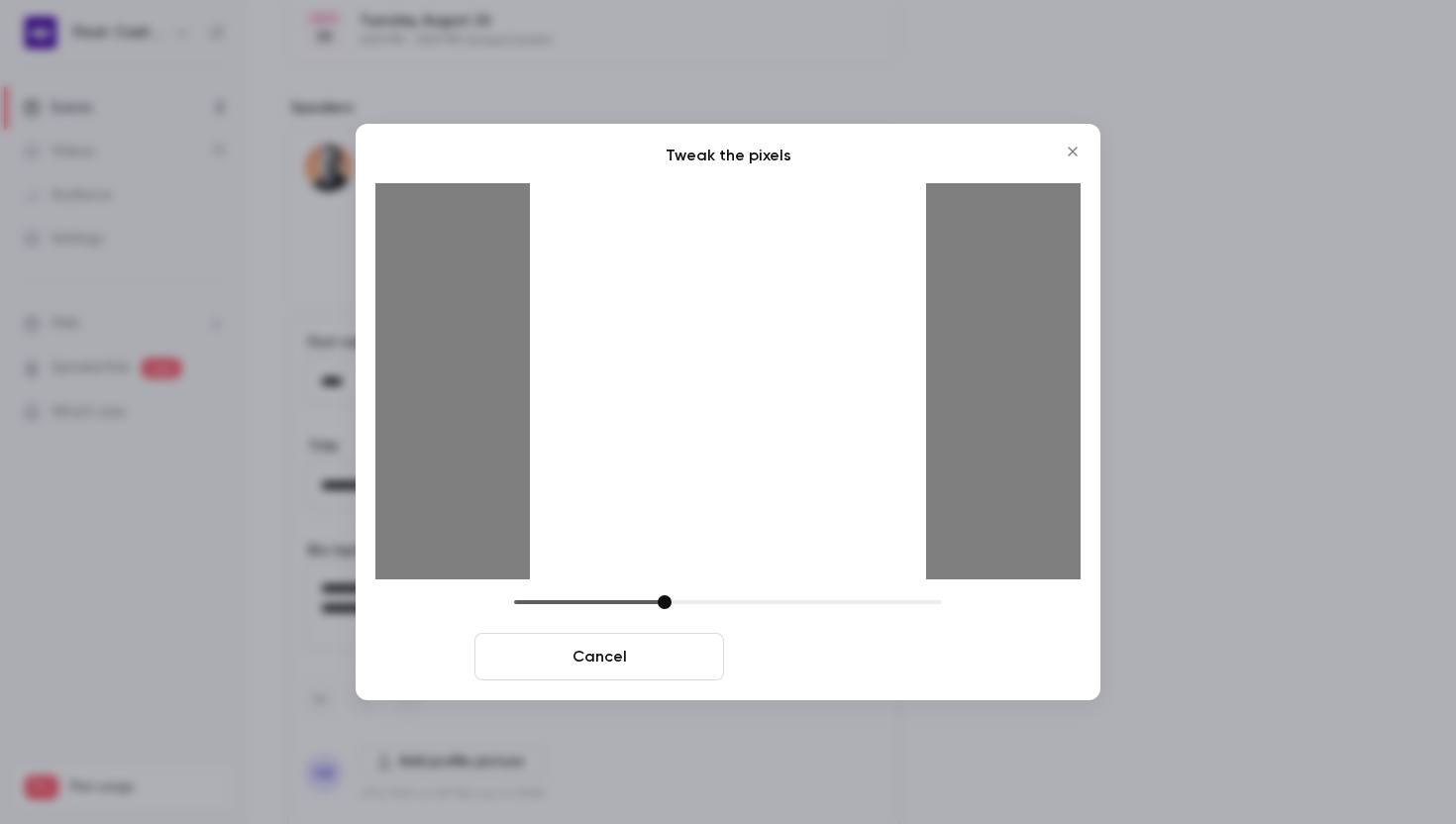 click on "Crop and save" at bounding box center [857, 657] 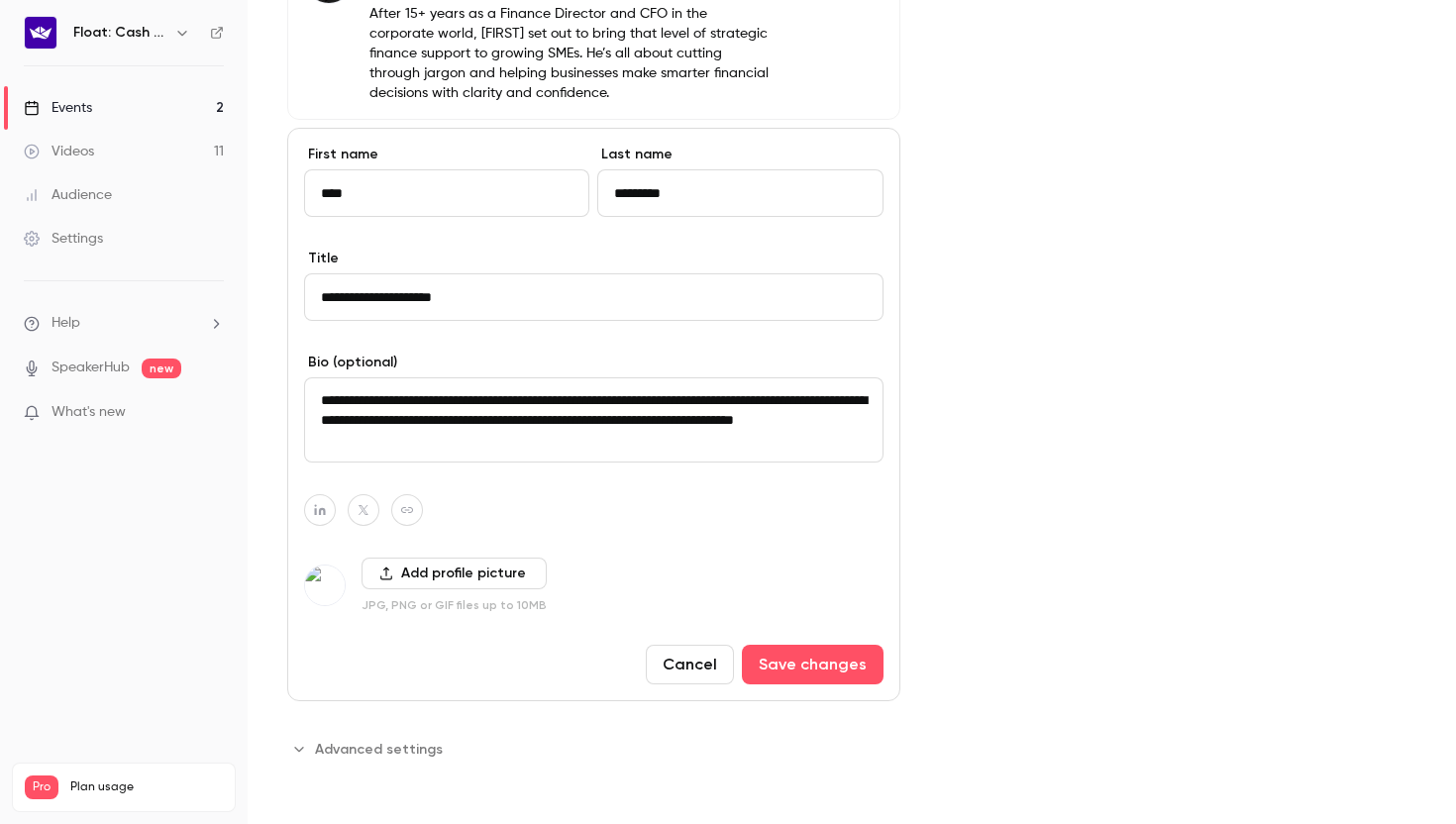 scroll, scrollTop: 1061, scrollLeft: 0, axis: vertical 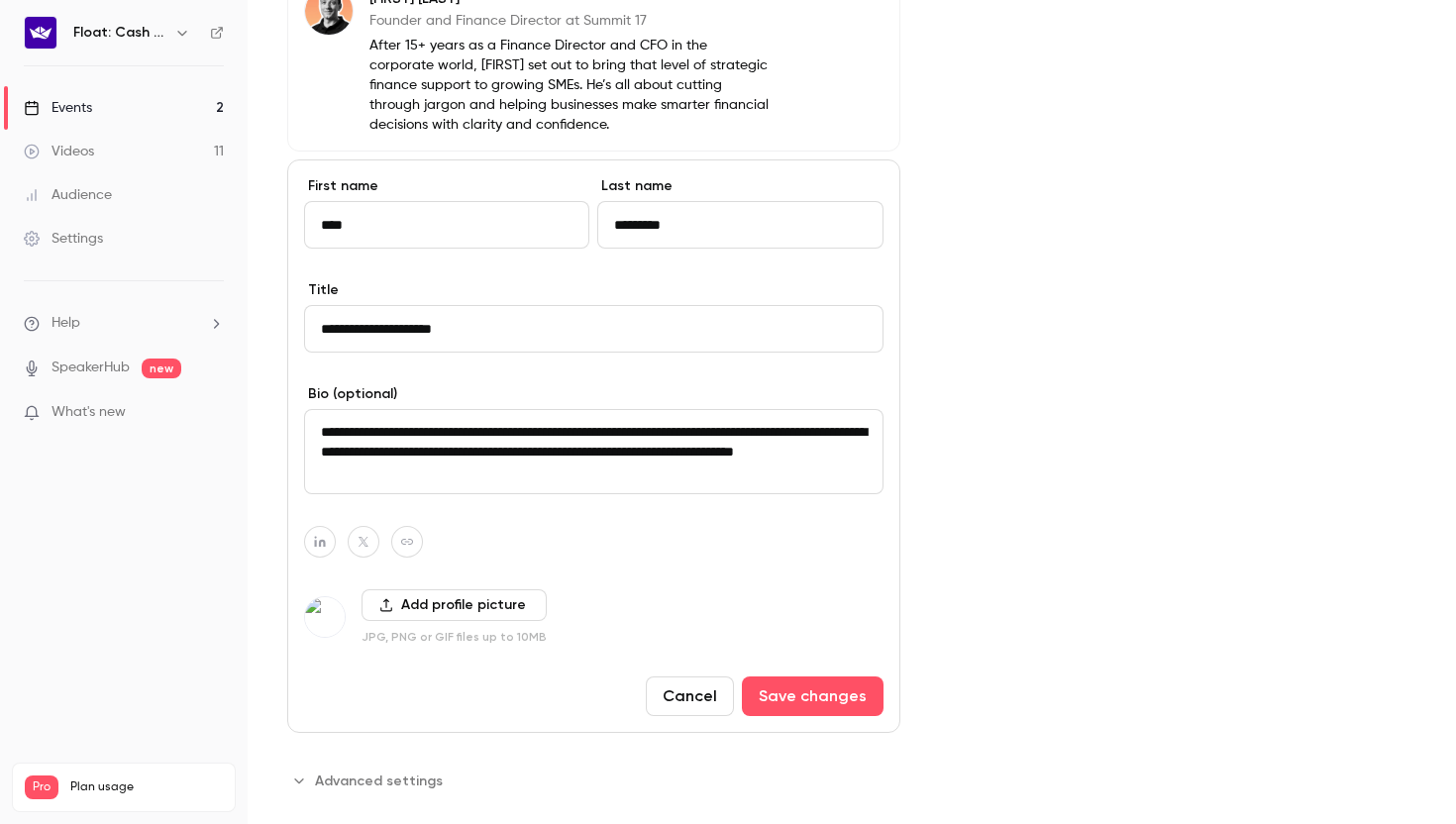 click on "**********" at bounding box center (593, 452) 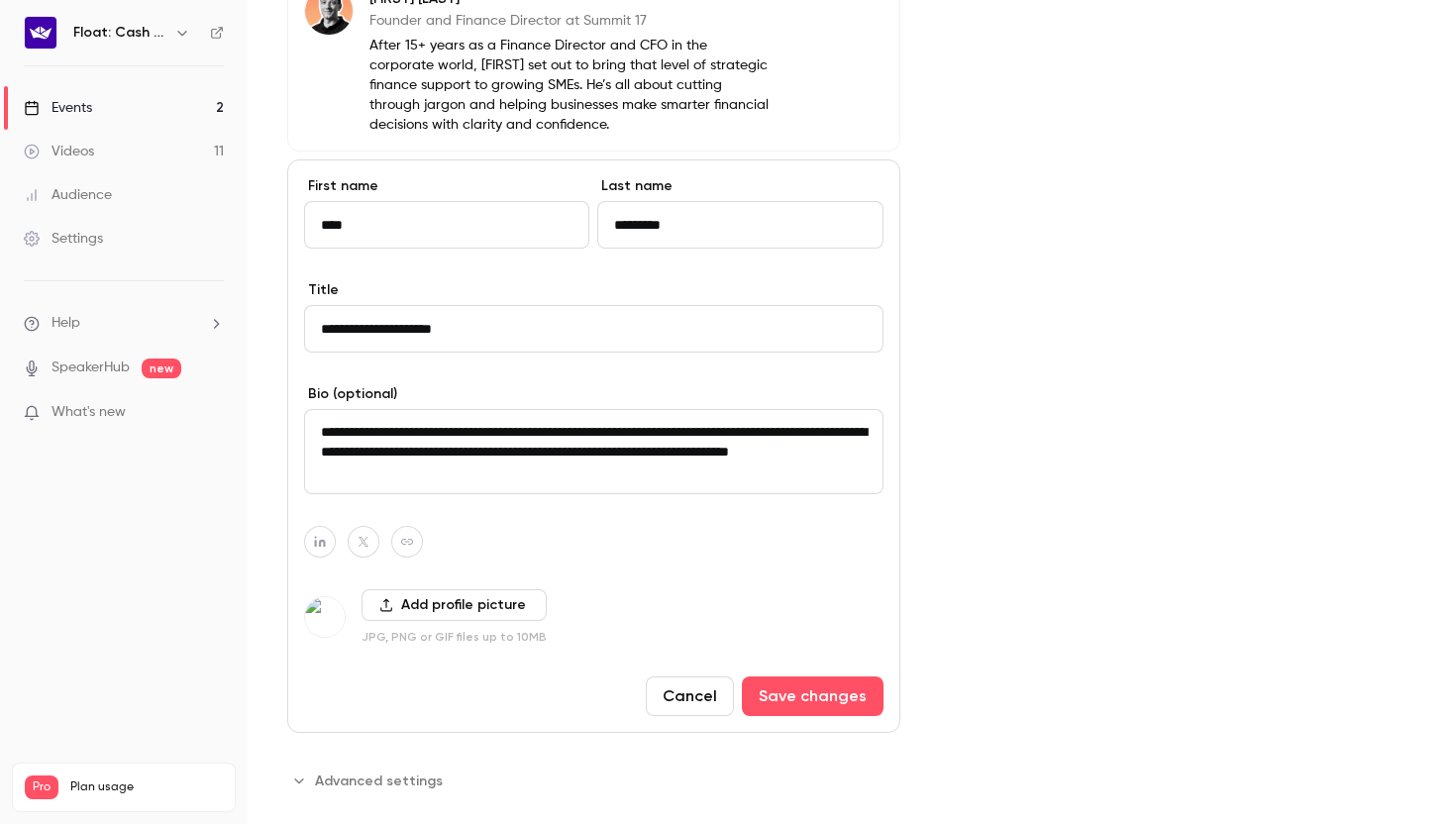 scroll, scrollTop: 0, scrollLeft: 0, axis: both 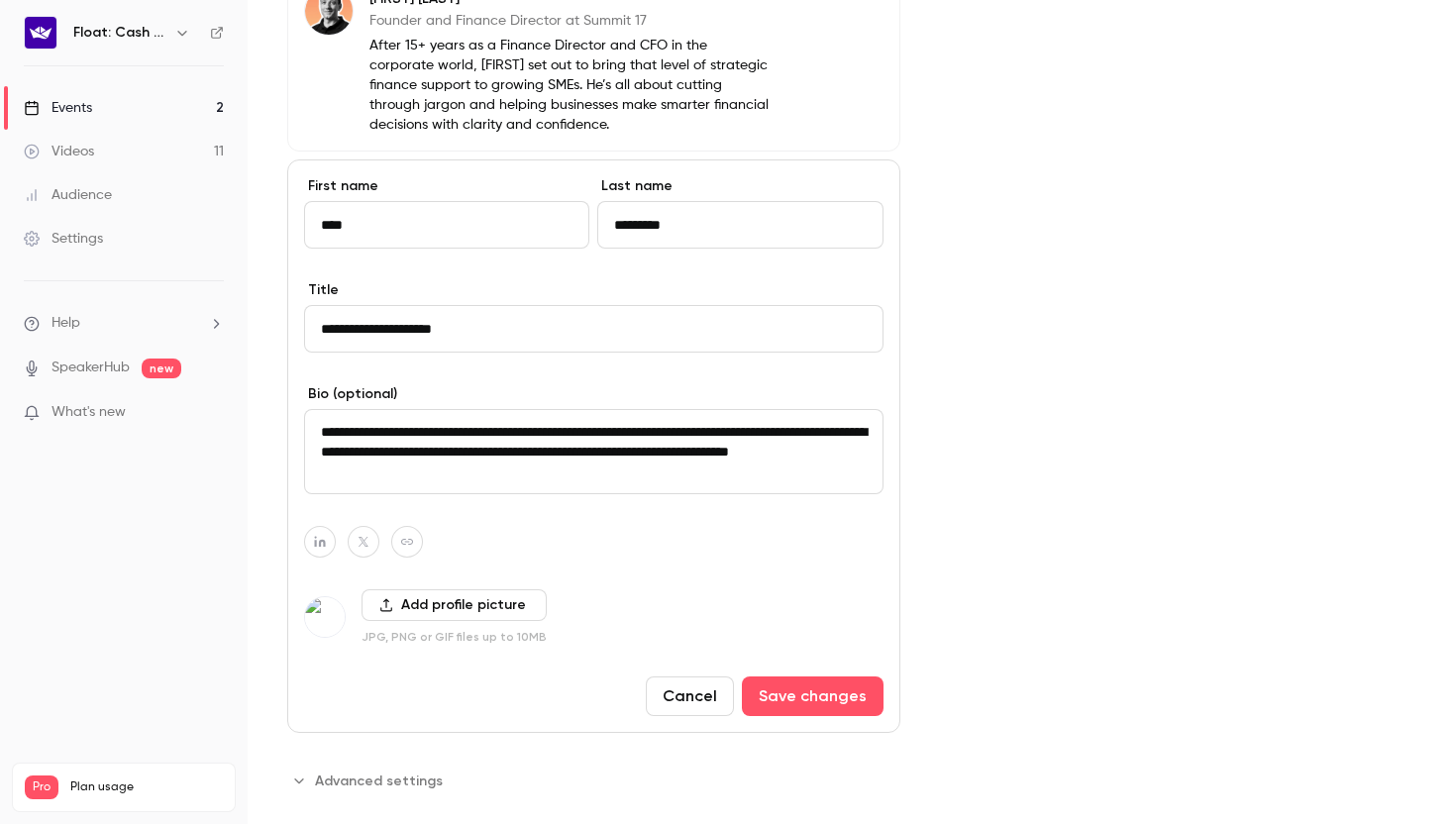 type on "**********" 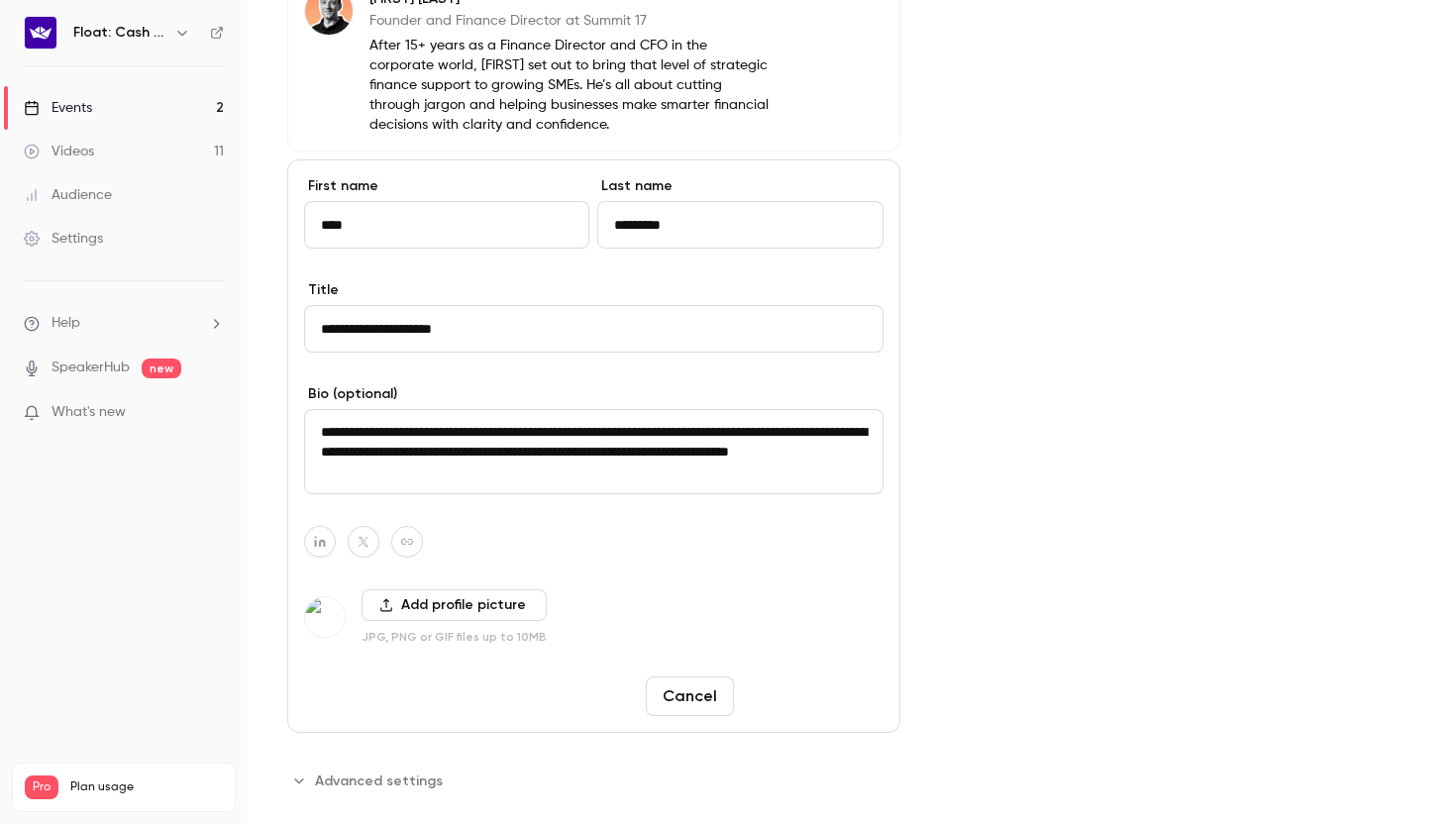 click on "Save changes" at bounding box center [812, 696] 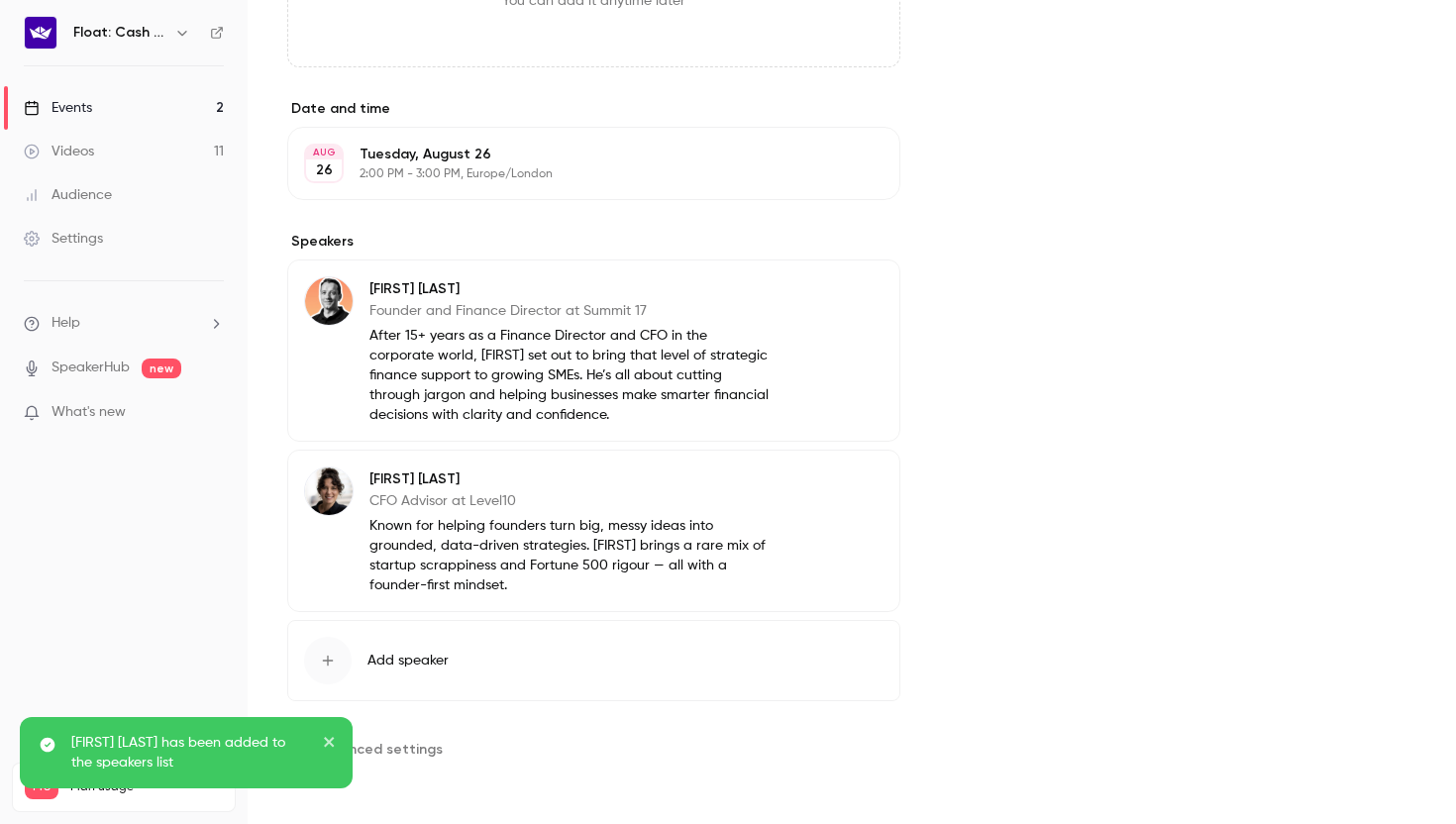 scroll, scrollTop: 771, scrollLeft: 0, axis: vertical 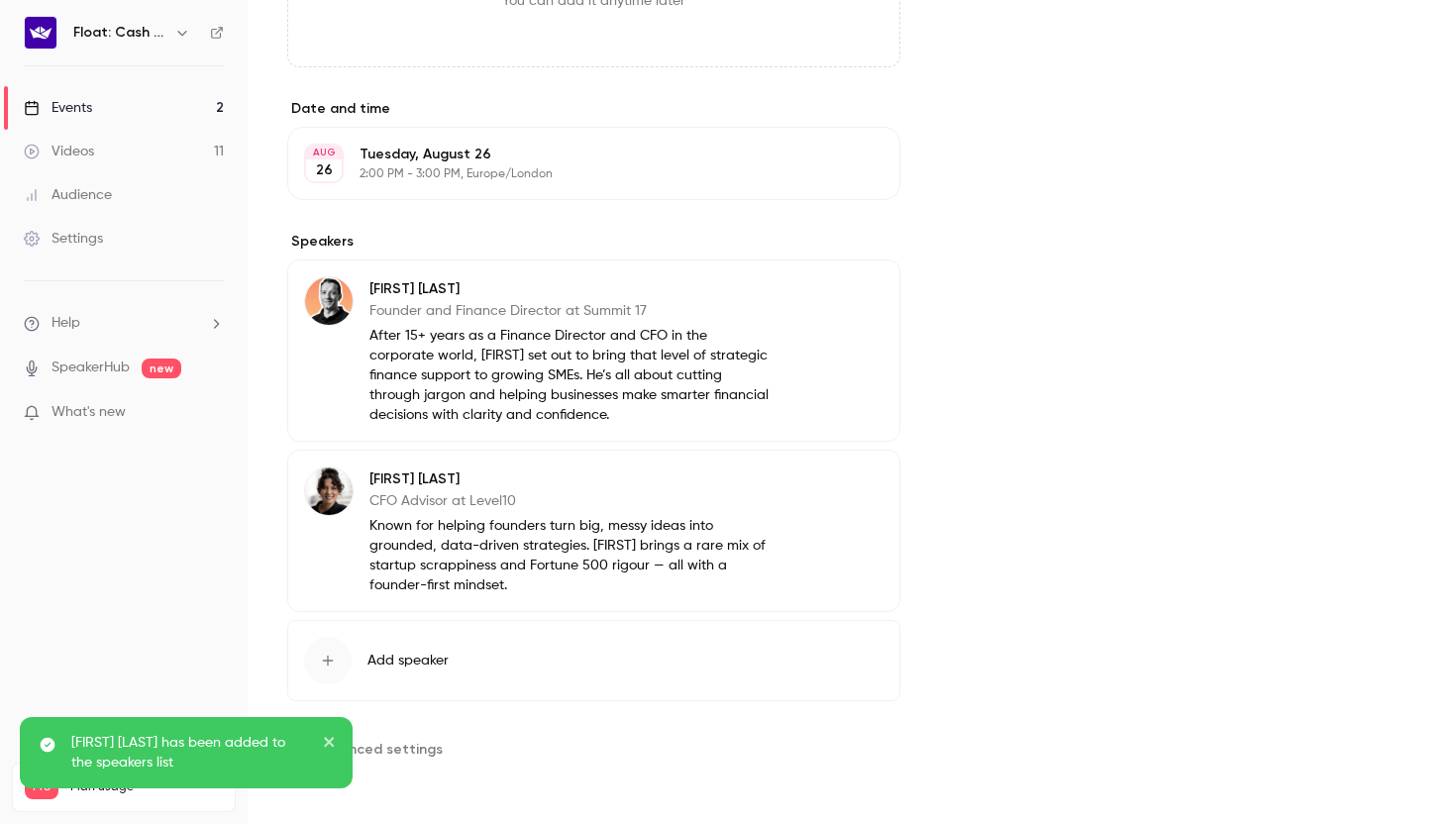 click on "Add speaker" at bounding box center (593, 661) 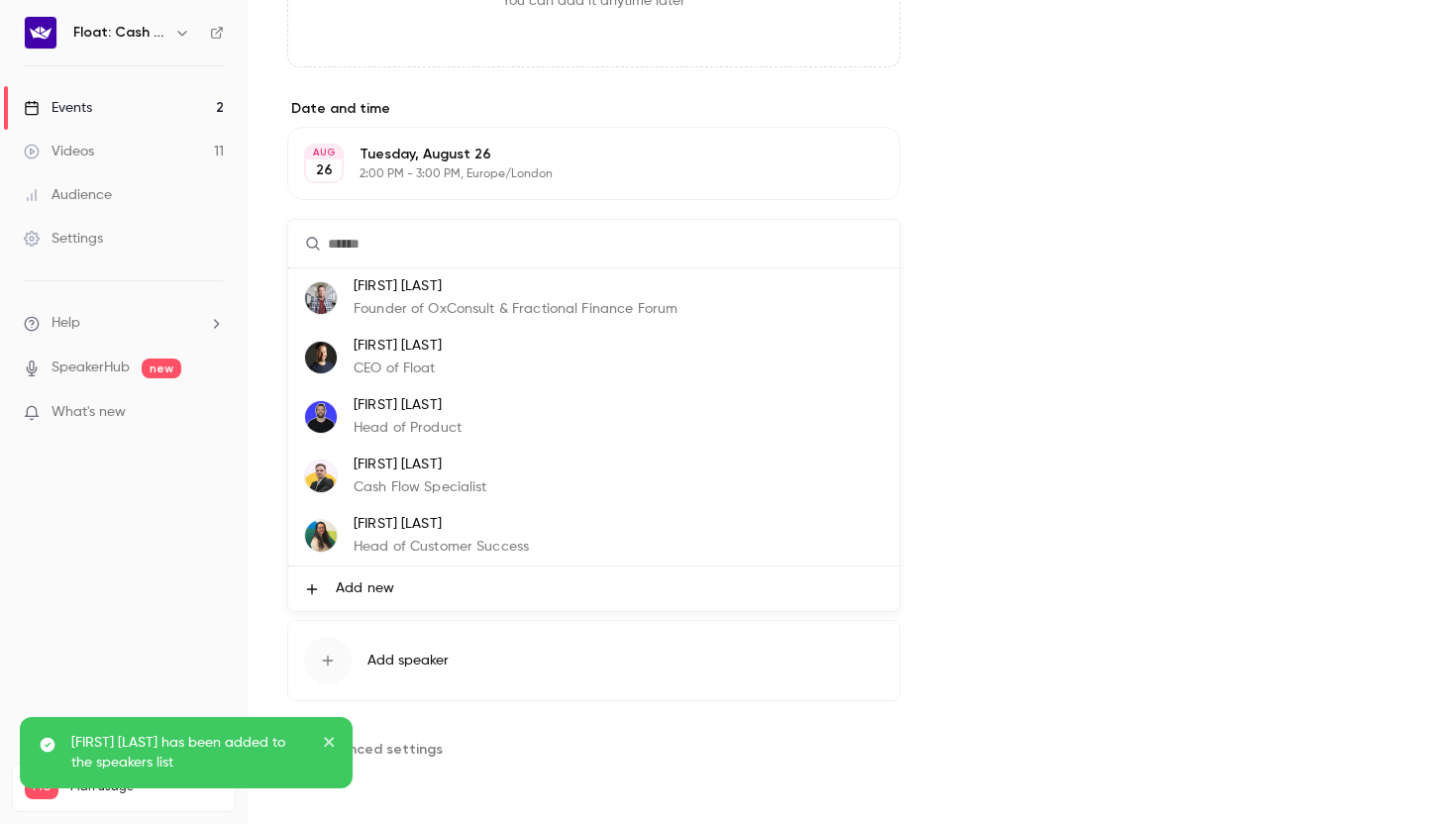 click at bounding box center (728, 412) 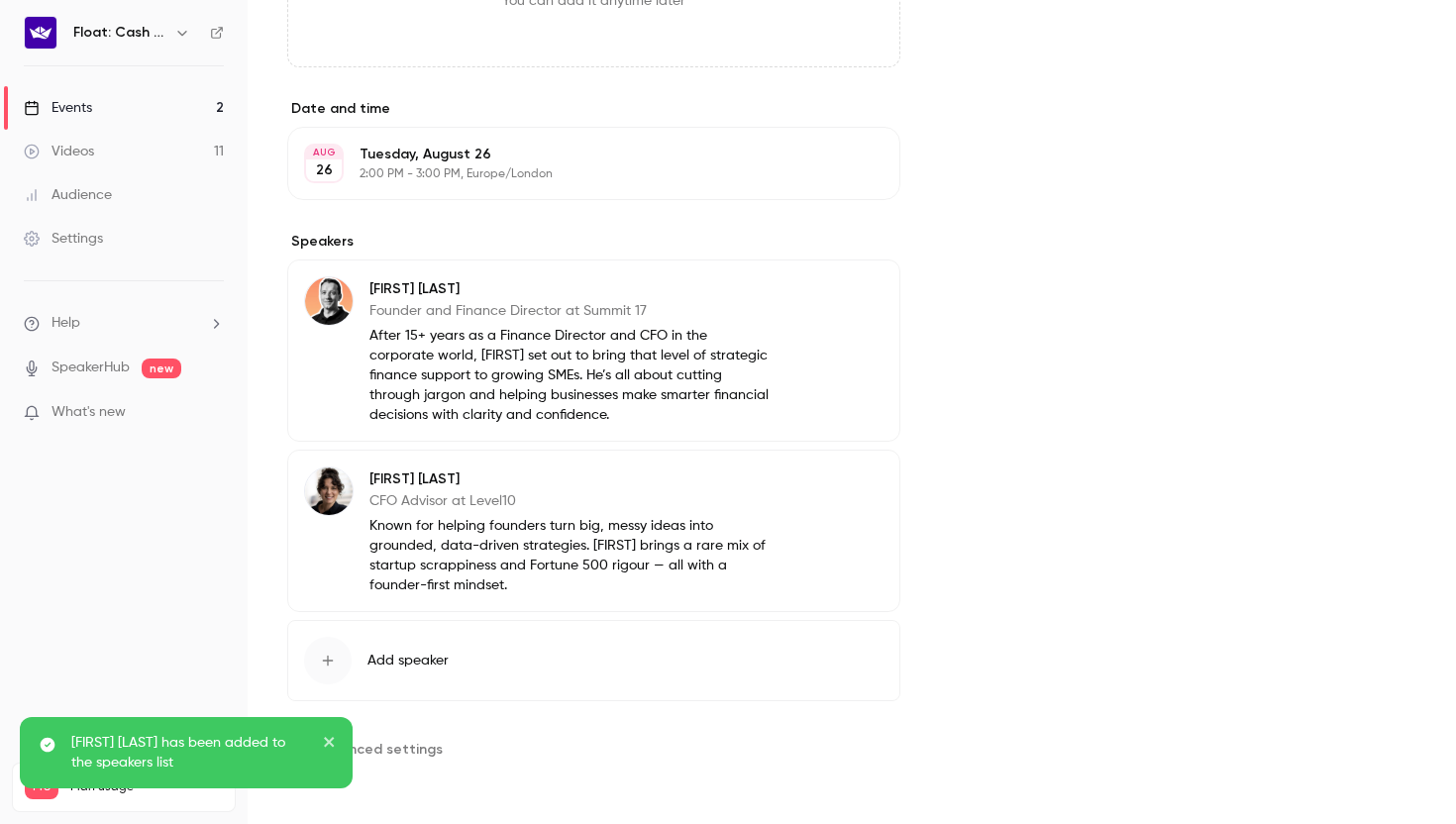 click on "Add speaker" at bounding box center (593, 661) 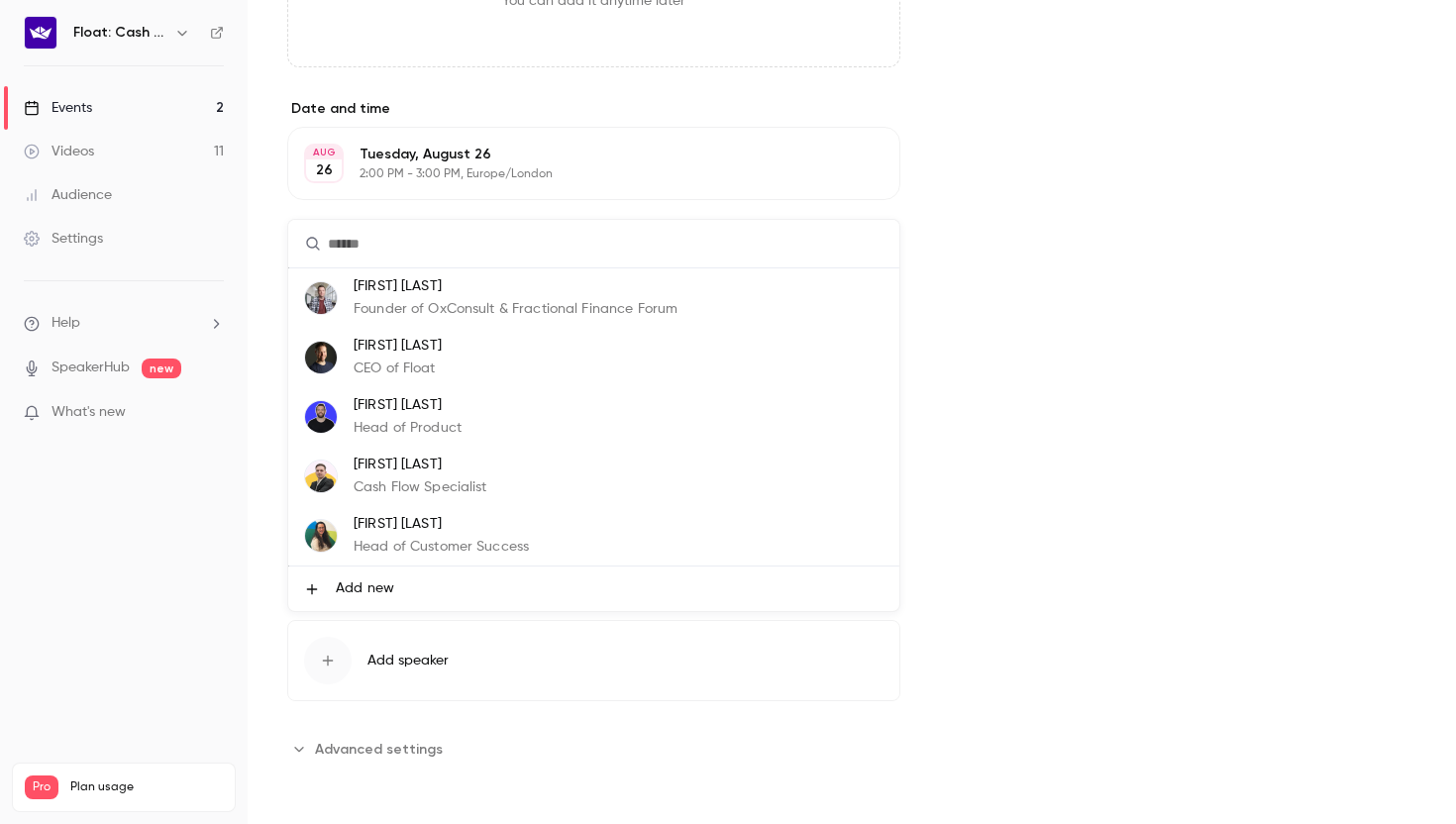 click on "Add new" at bounding box center [364, 588] 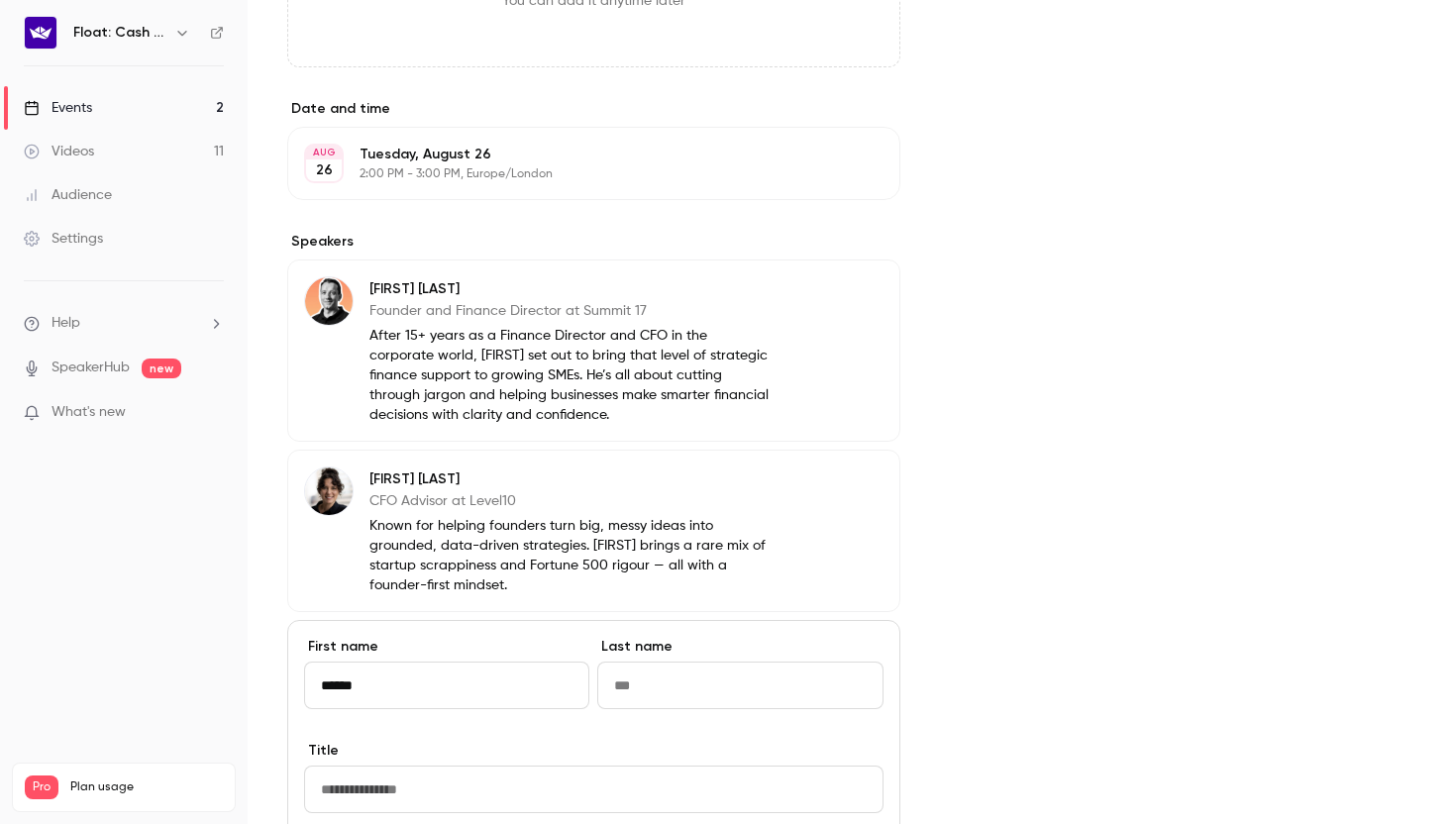 type on "*****" 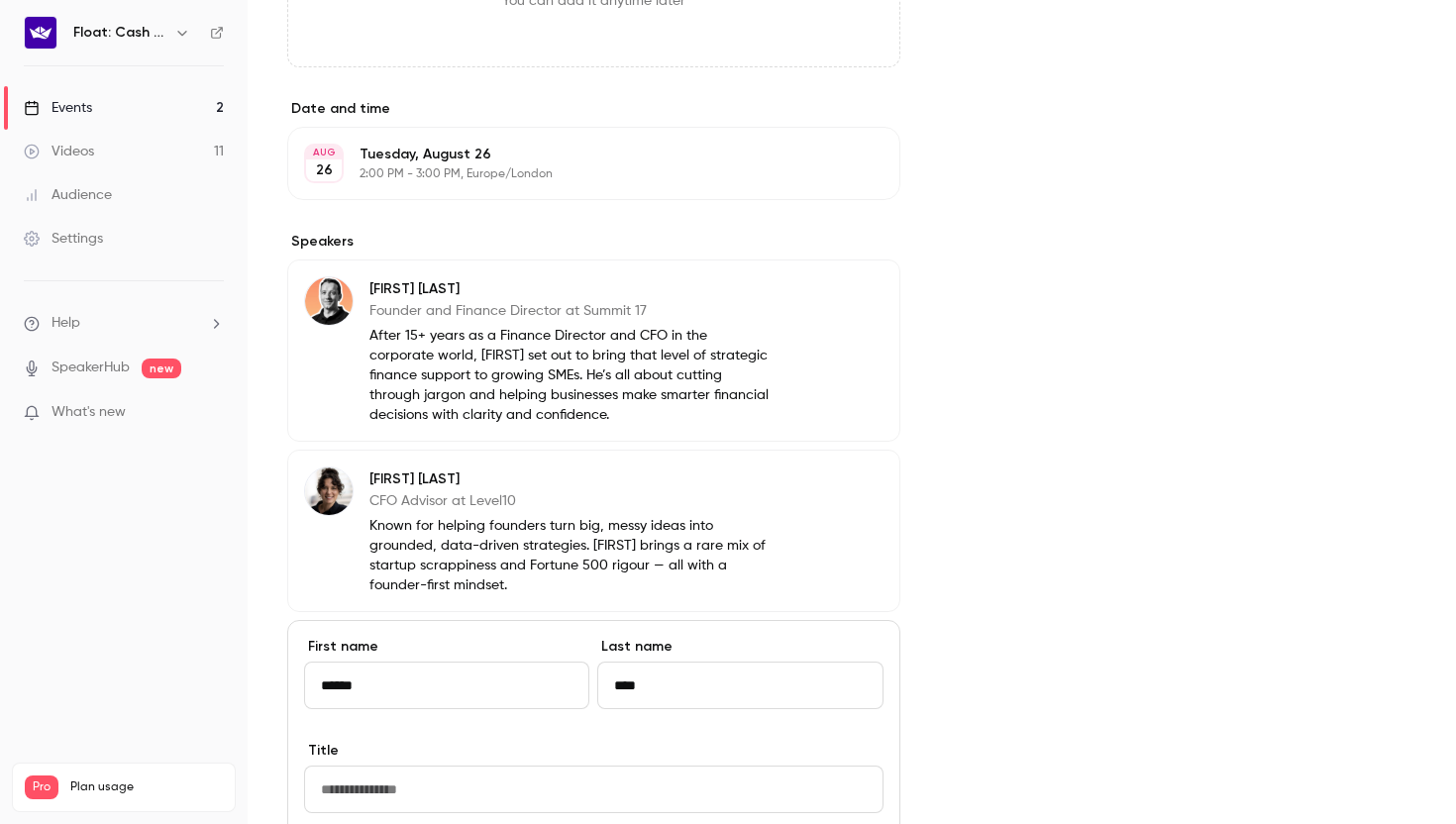 type on "****" 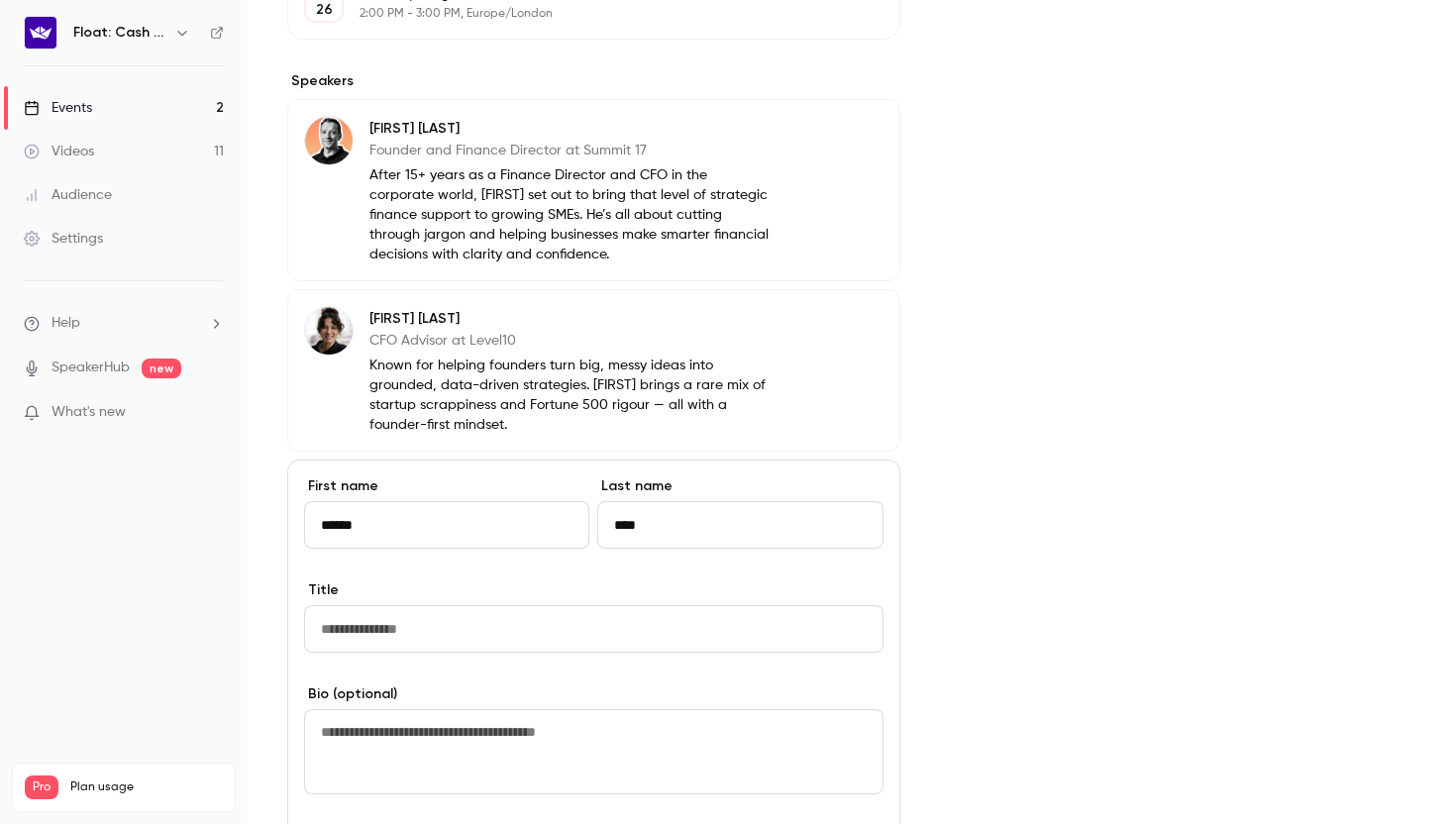 scroll, scrollTop: 1047, scrollLeft: 0, axis: vertical 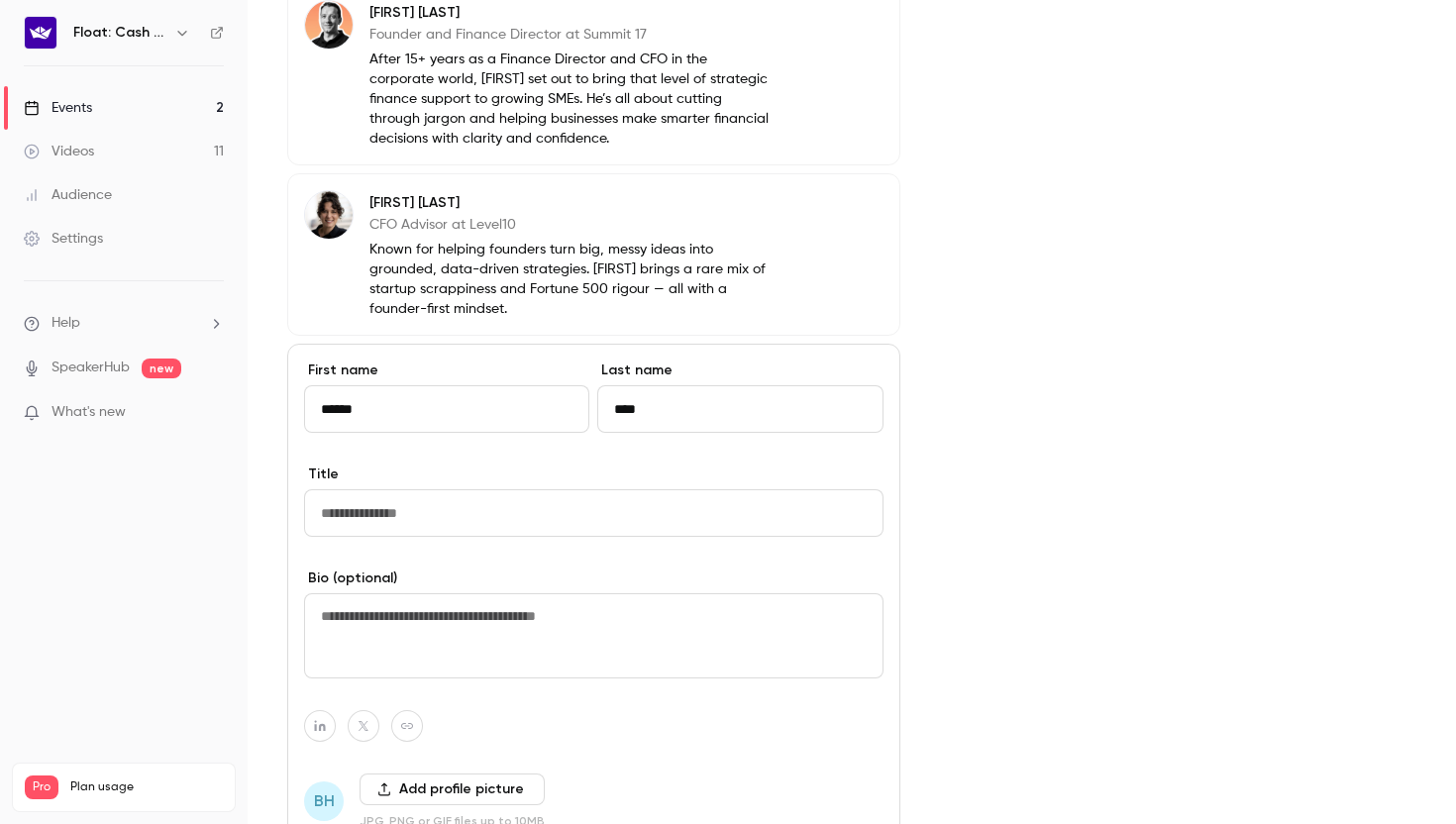 click at bounding box center [593, 636] 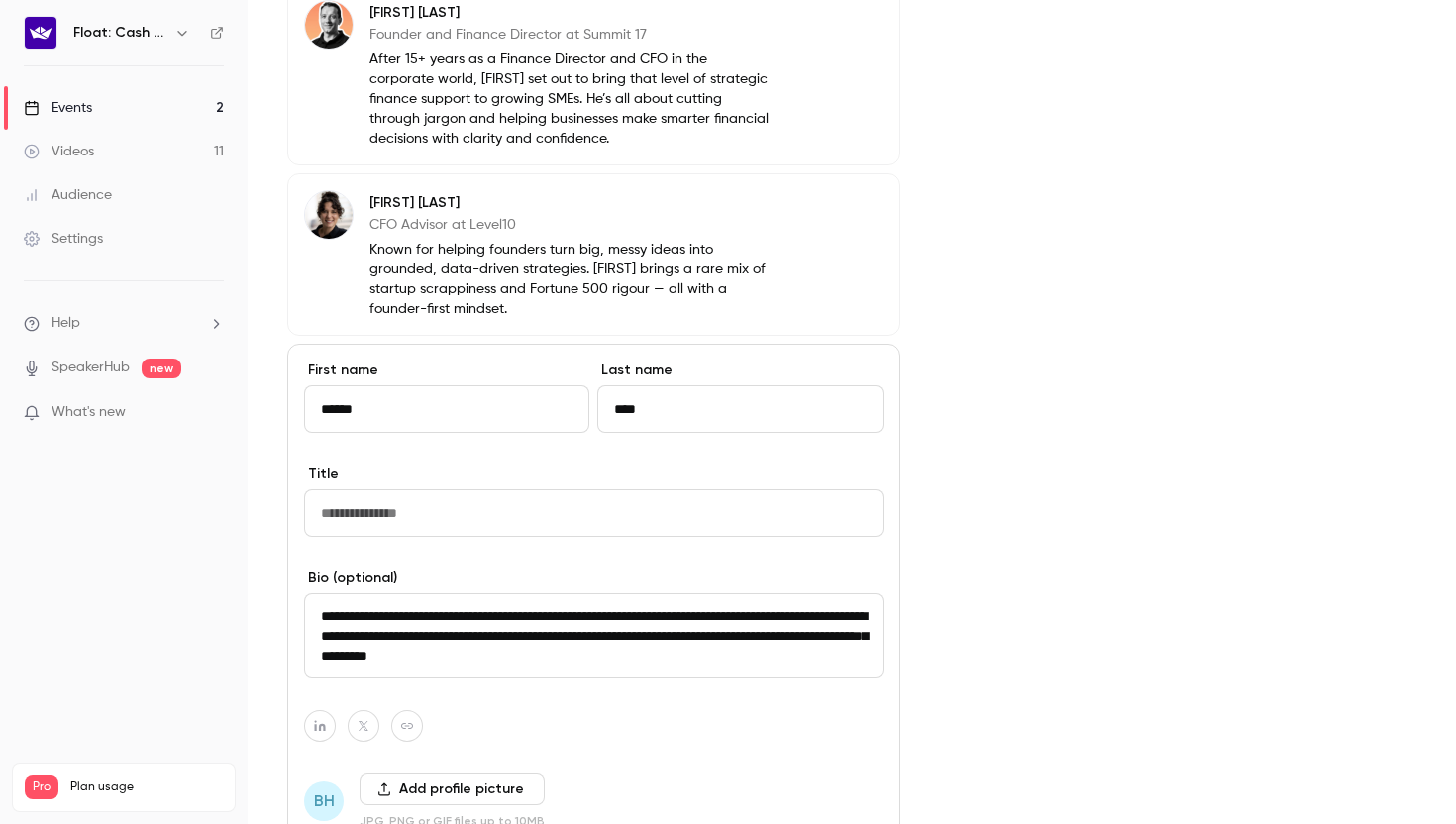 click on "**********" at bounding box center (593, 636) 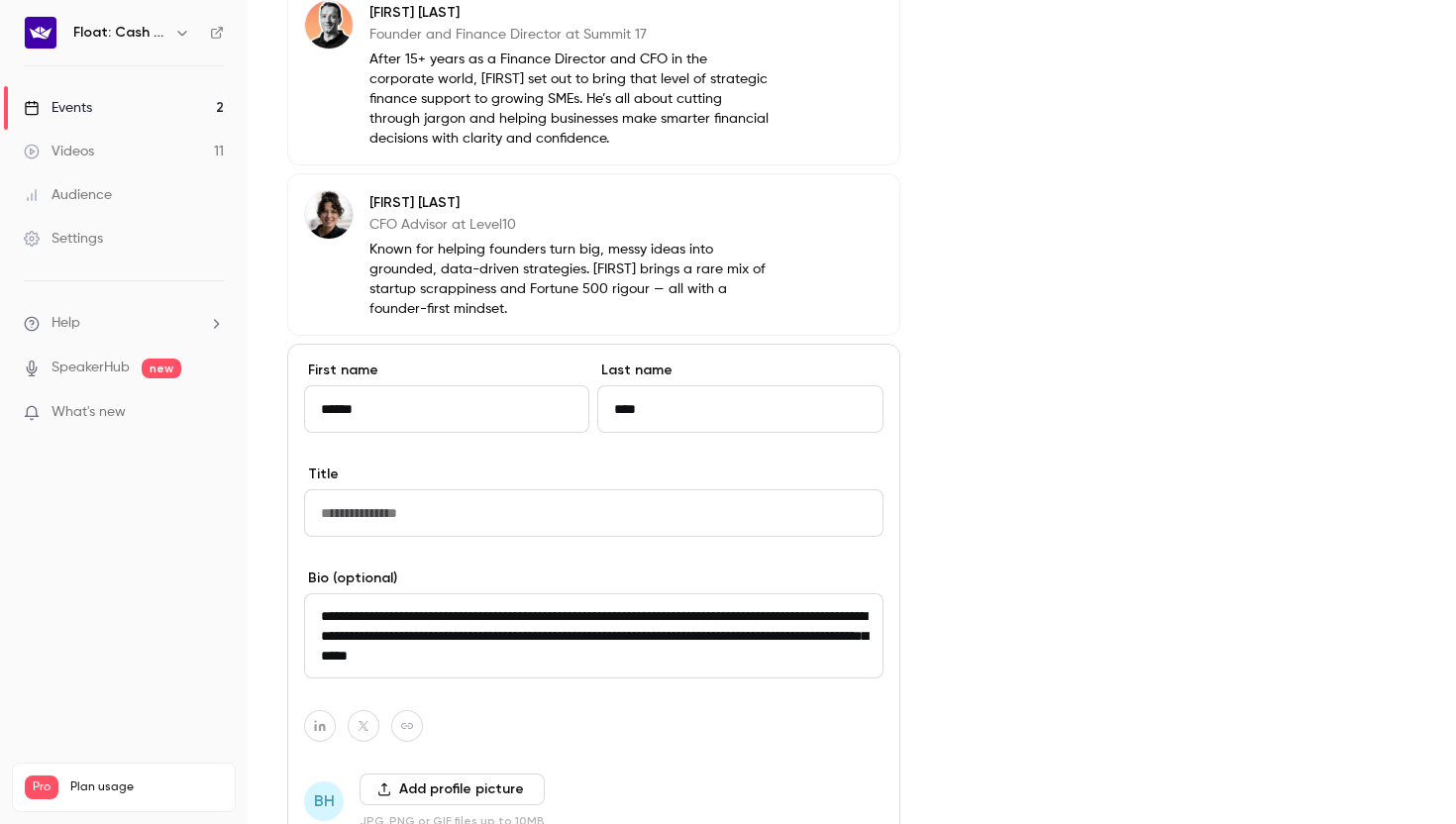 drag, startPoint x: 488, startPoint y: 617, endPoint x: 308, endPoint y: 617, distance: 180 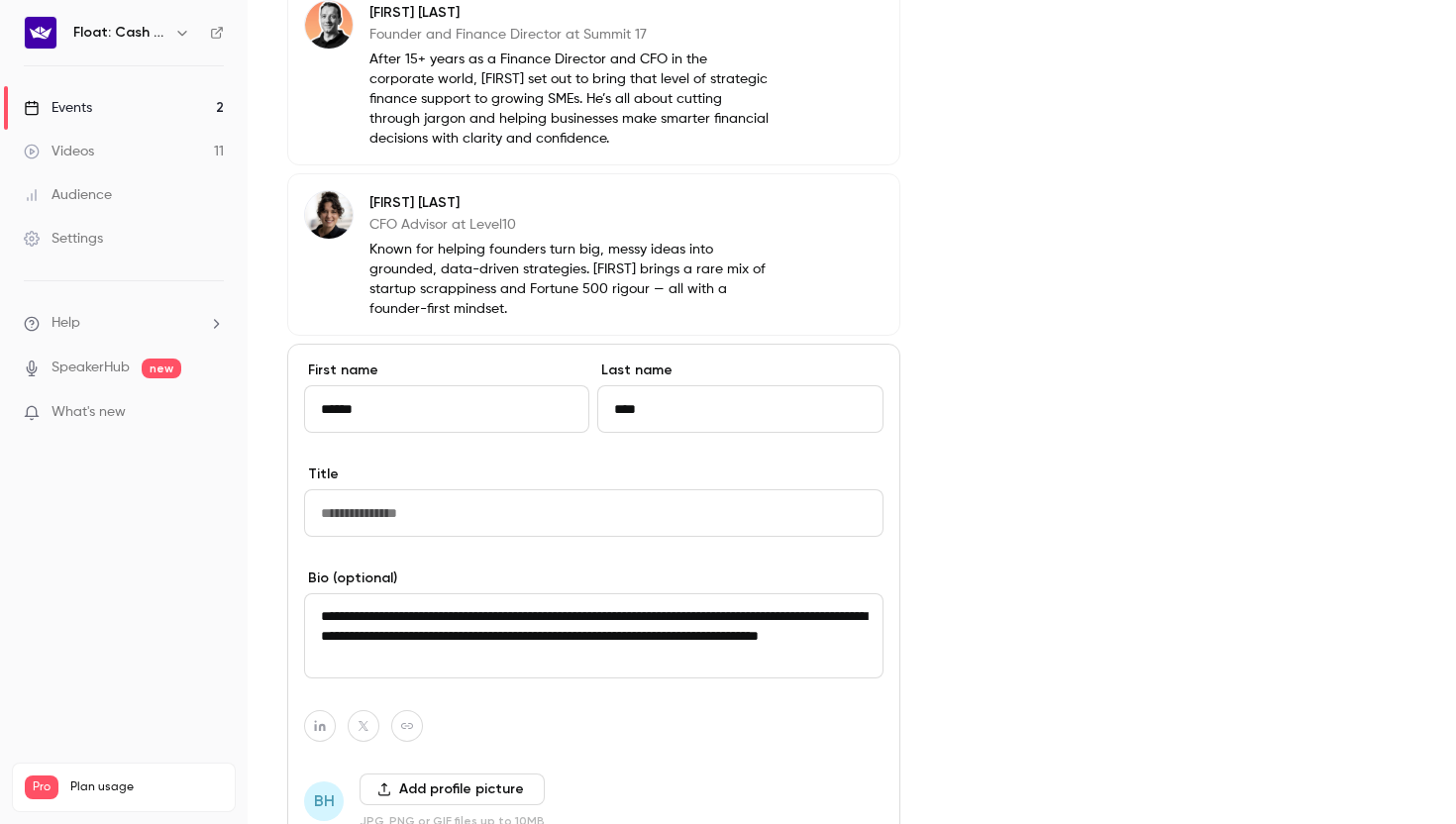 type on "**********" 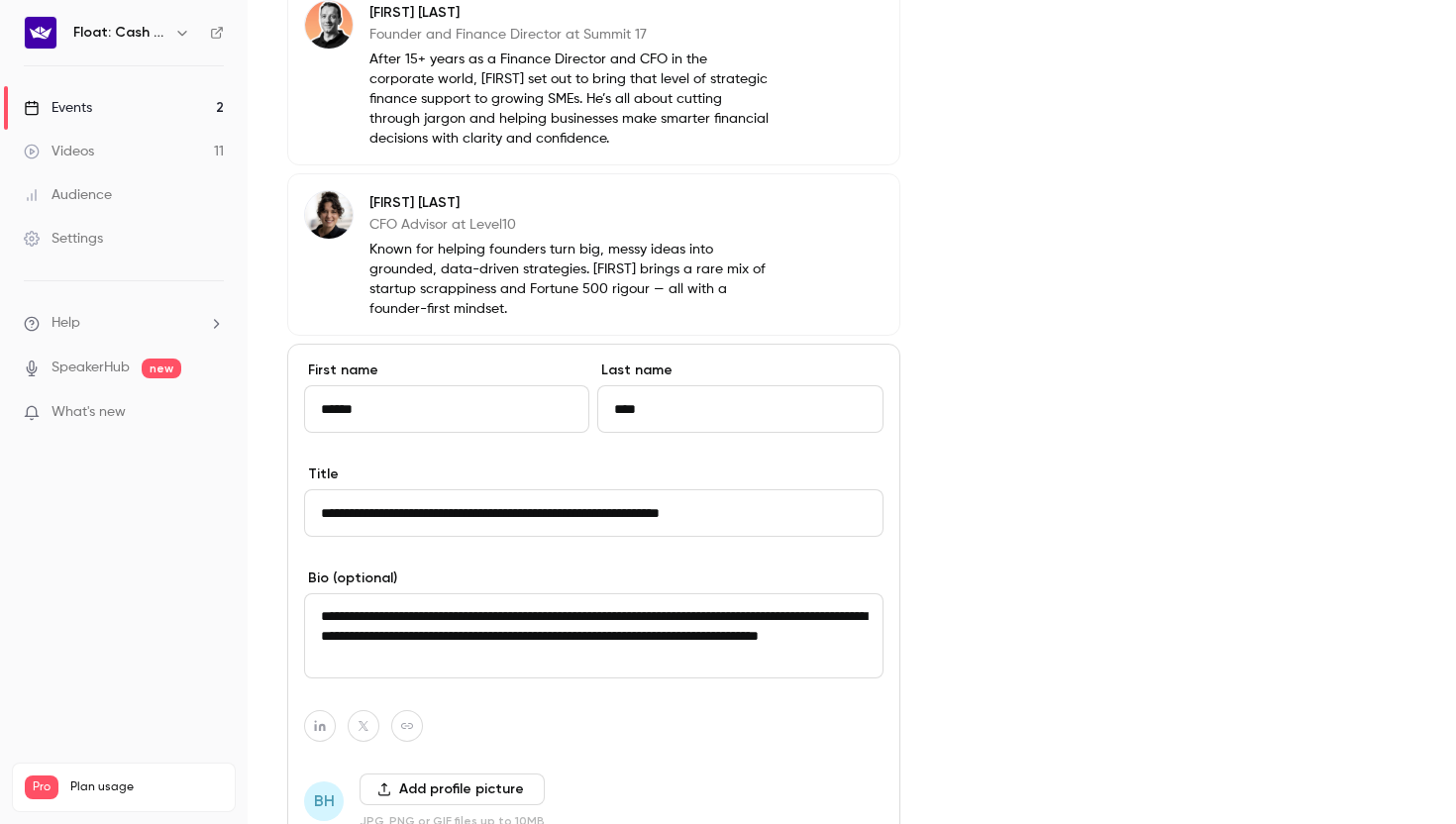 scroll, scrollTop: 1059, scrollLeft: 0, axis: vertical 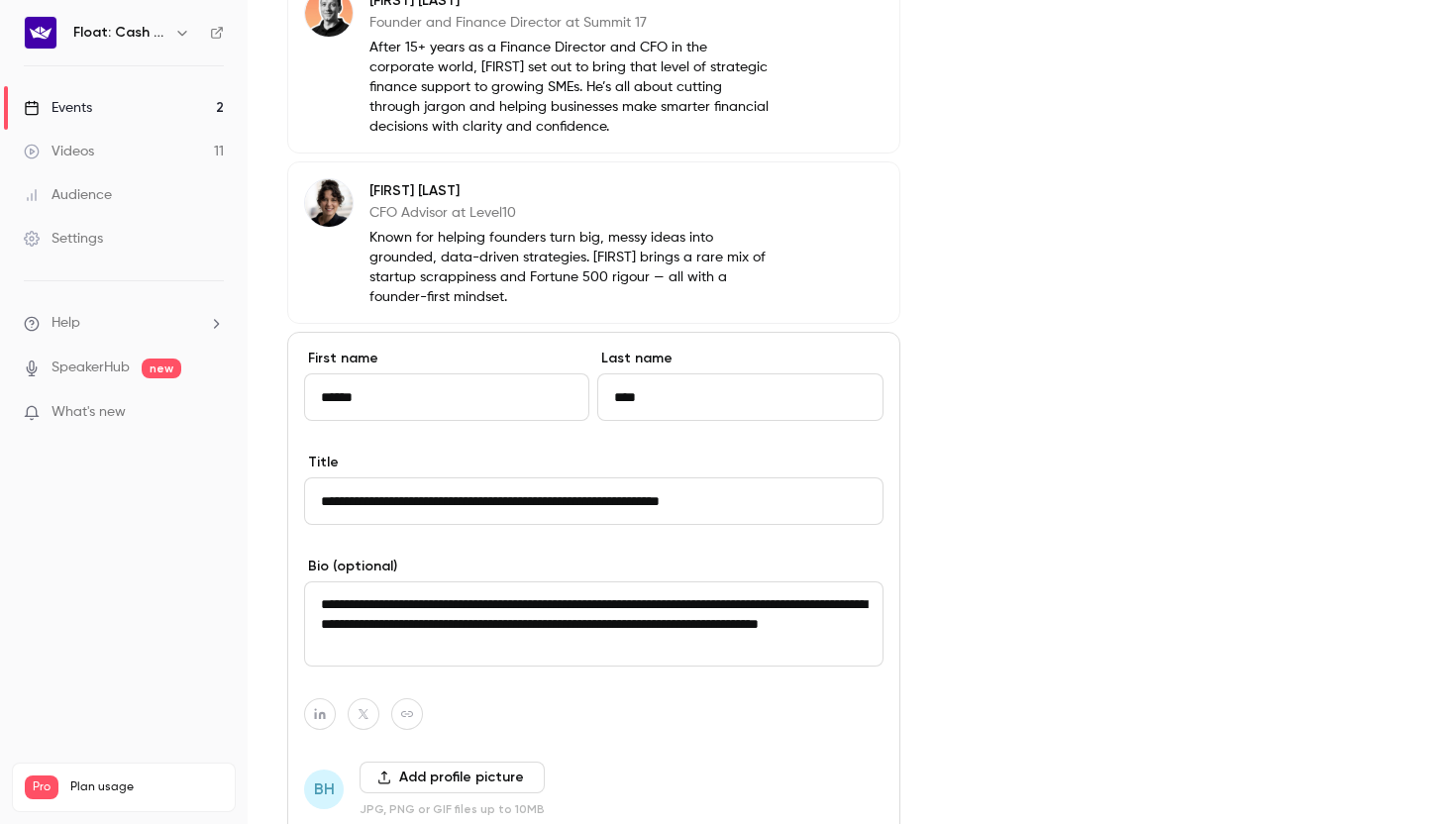 click on "**********" at bounding box center [593, 501] 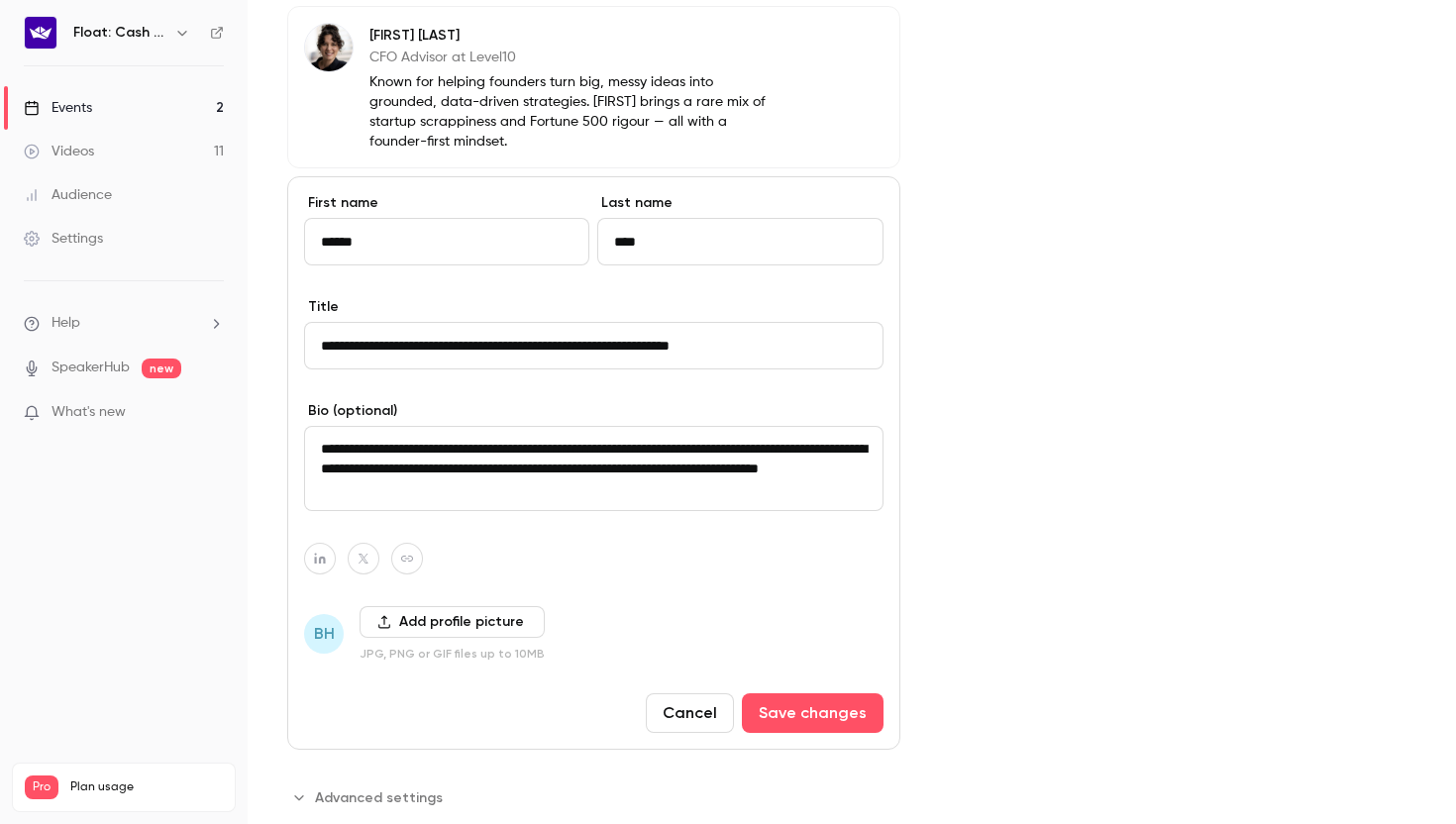 scroll, scrollTop: 1222, scrollLeft: 0, axis: vertical 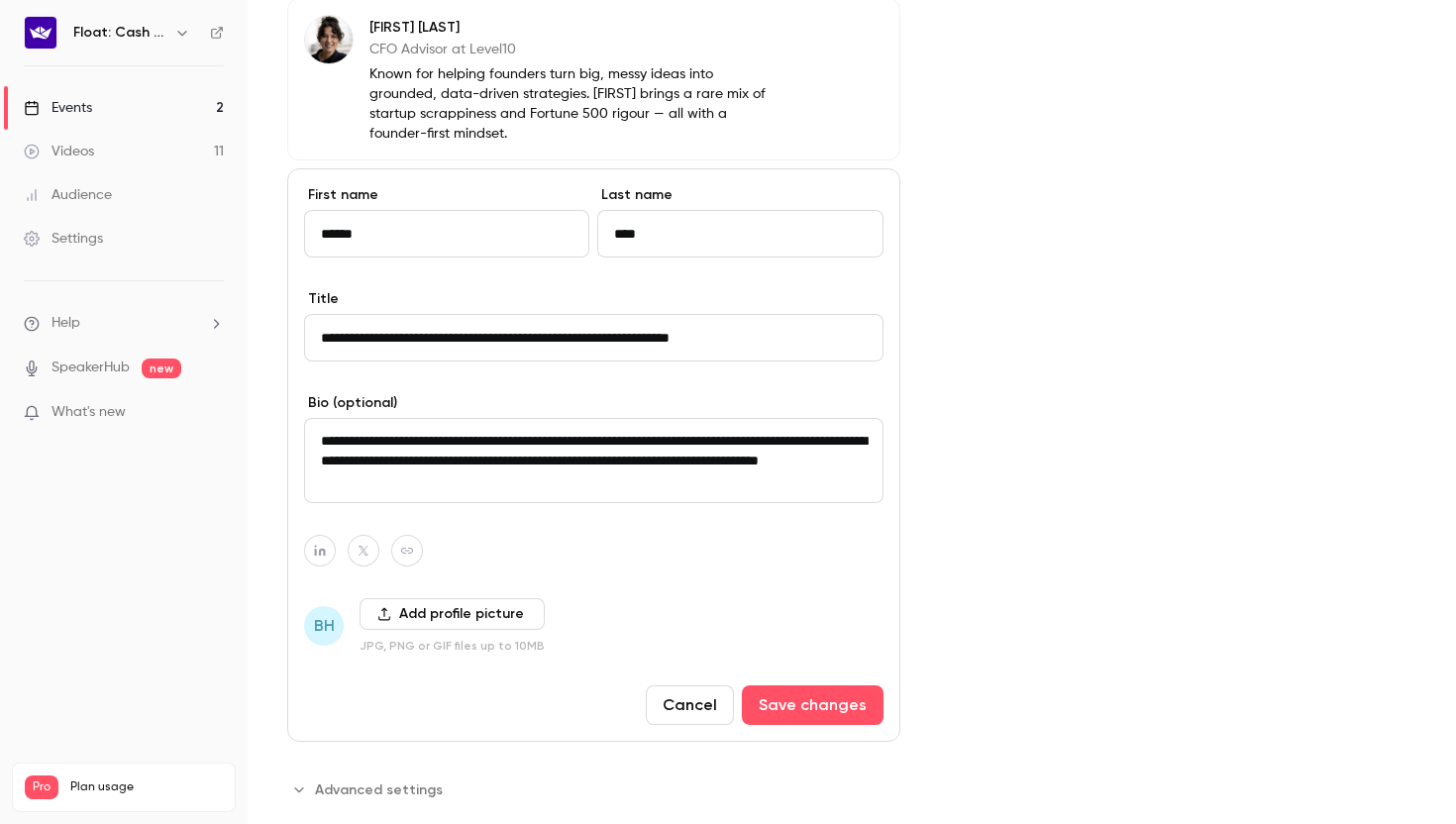 type on "**********" 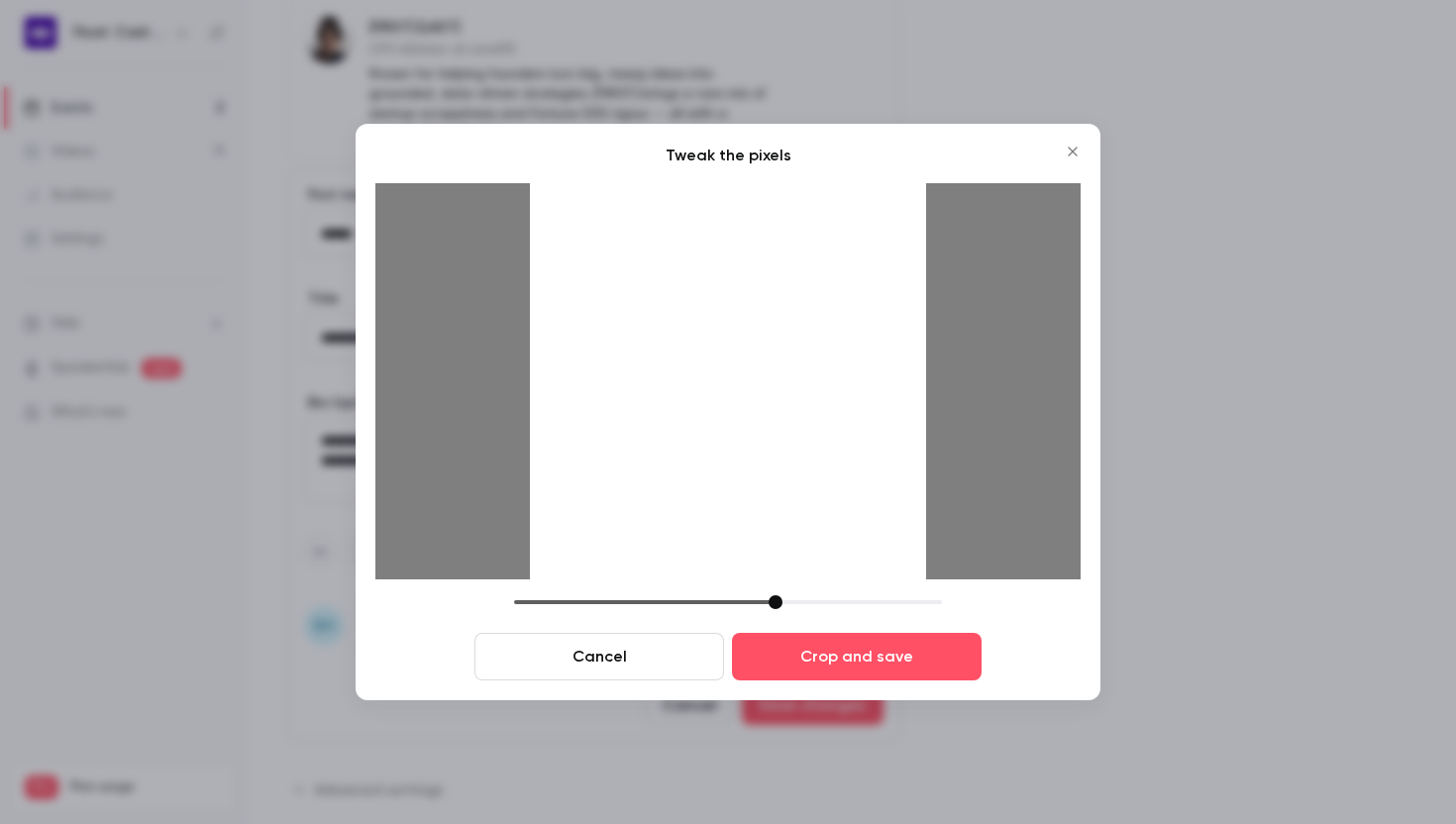 drag, startPoint x: 663, startPoint y: 602, endPoint x: 777, endPoint y: 605, distance: 114.03947 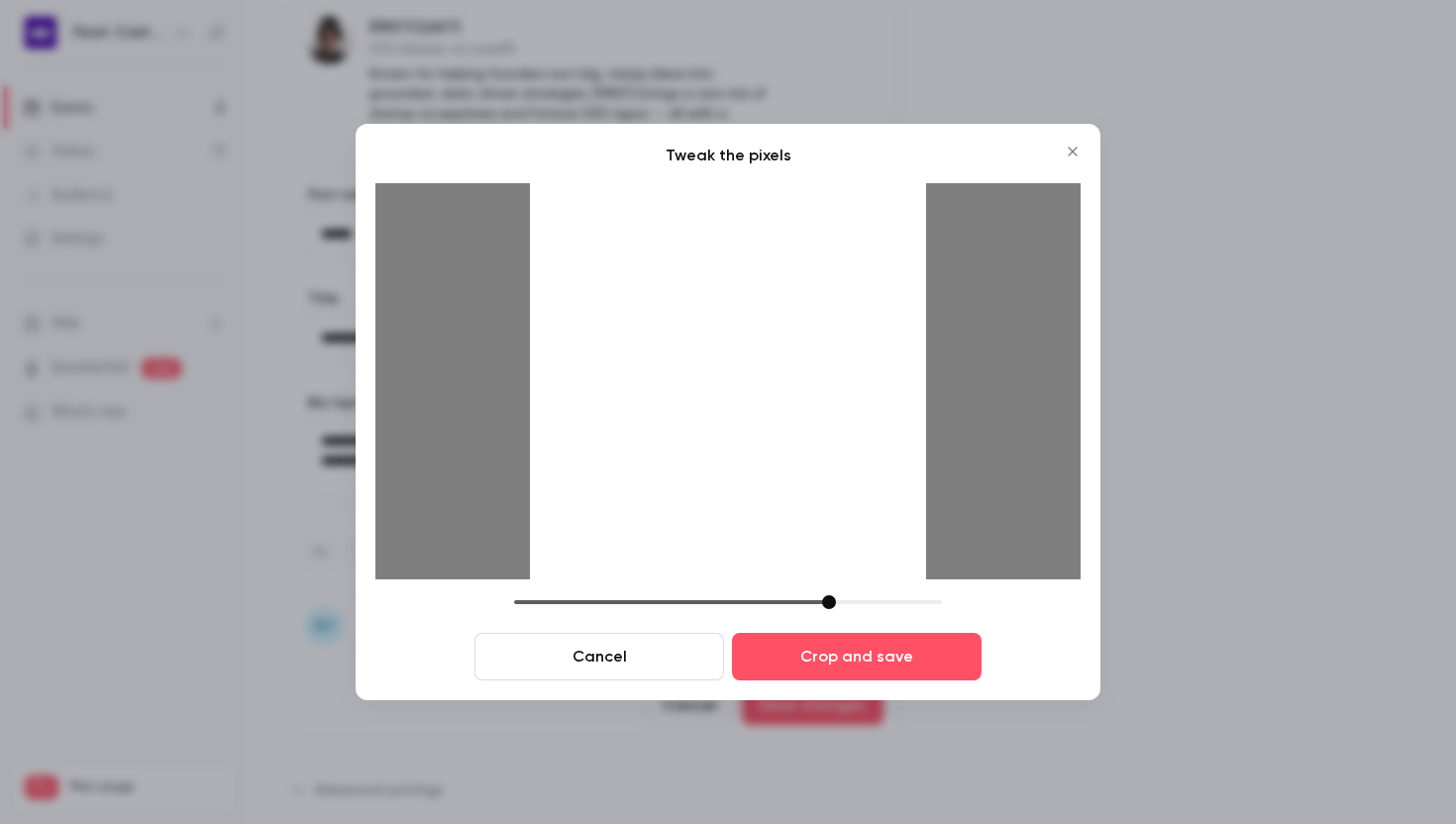 drag, startPoint x: 778, startPoint y: 605, endPoint x: 830, endPoint y: 605, distance: 52 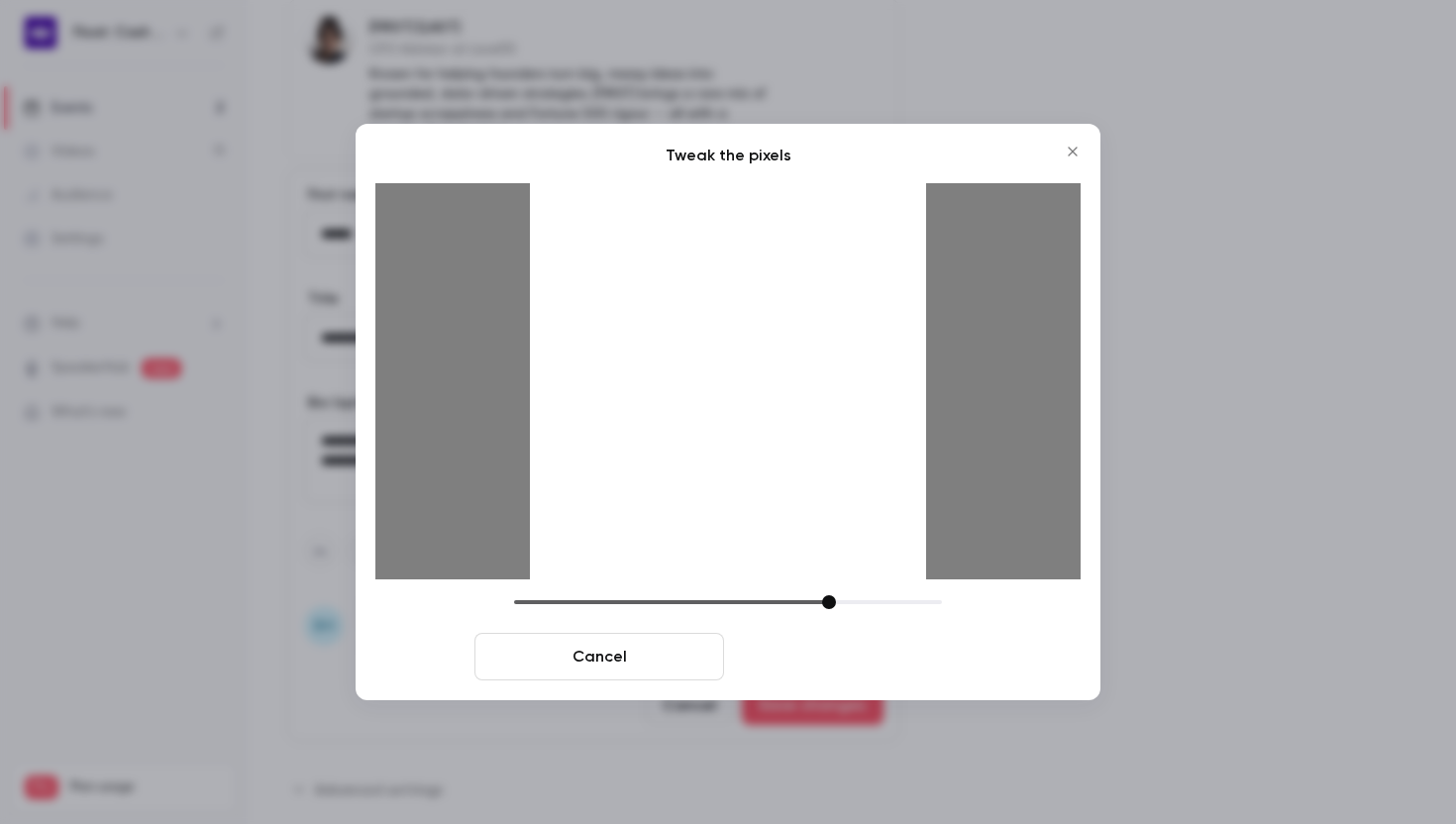 click on "Crop and save" at bounding box center (857, 657) 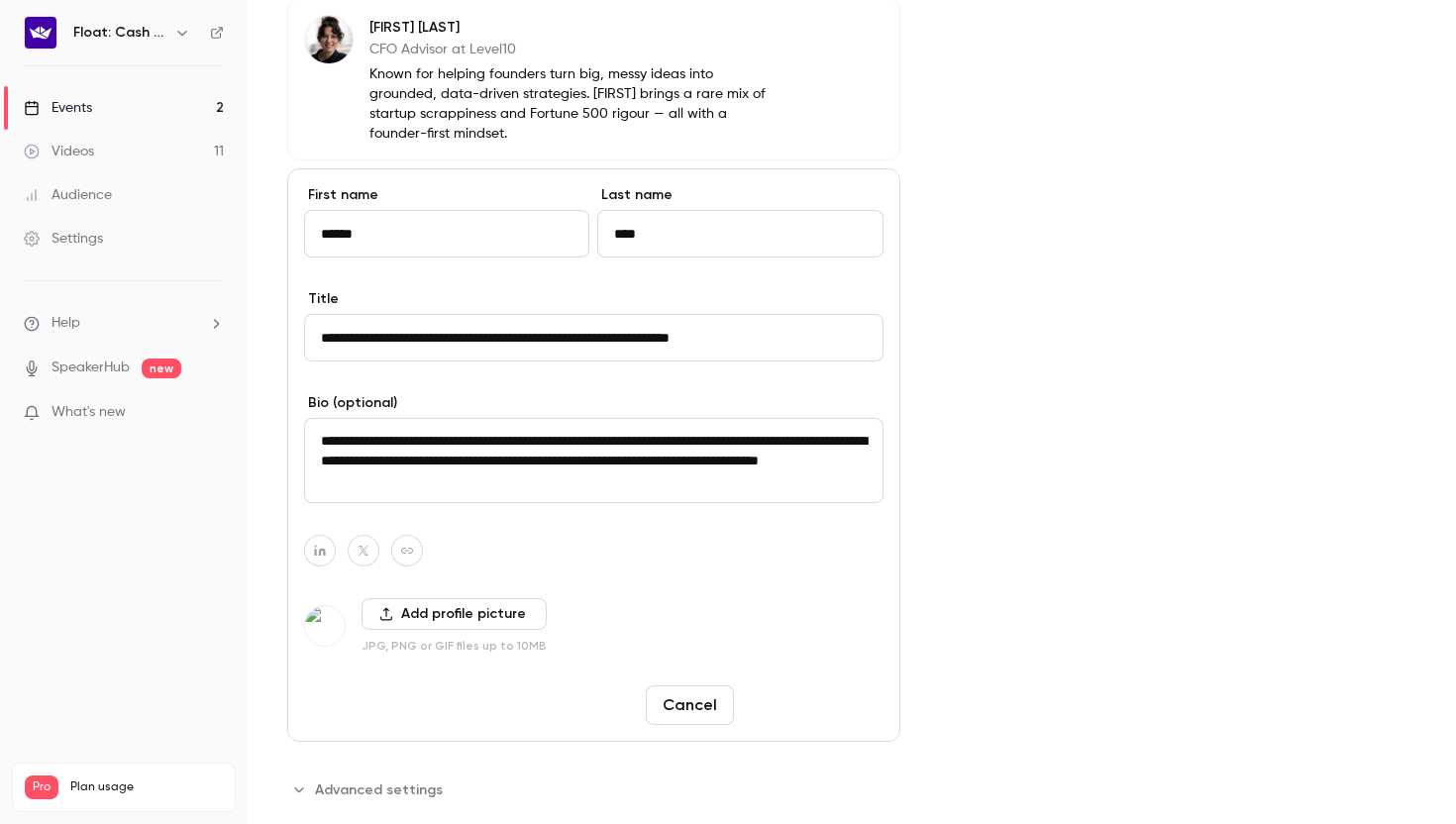 click on "Save changes" at bounding box center [812, 705] 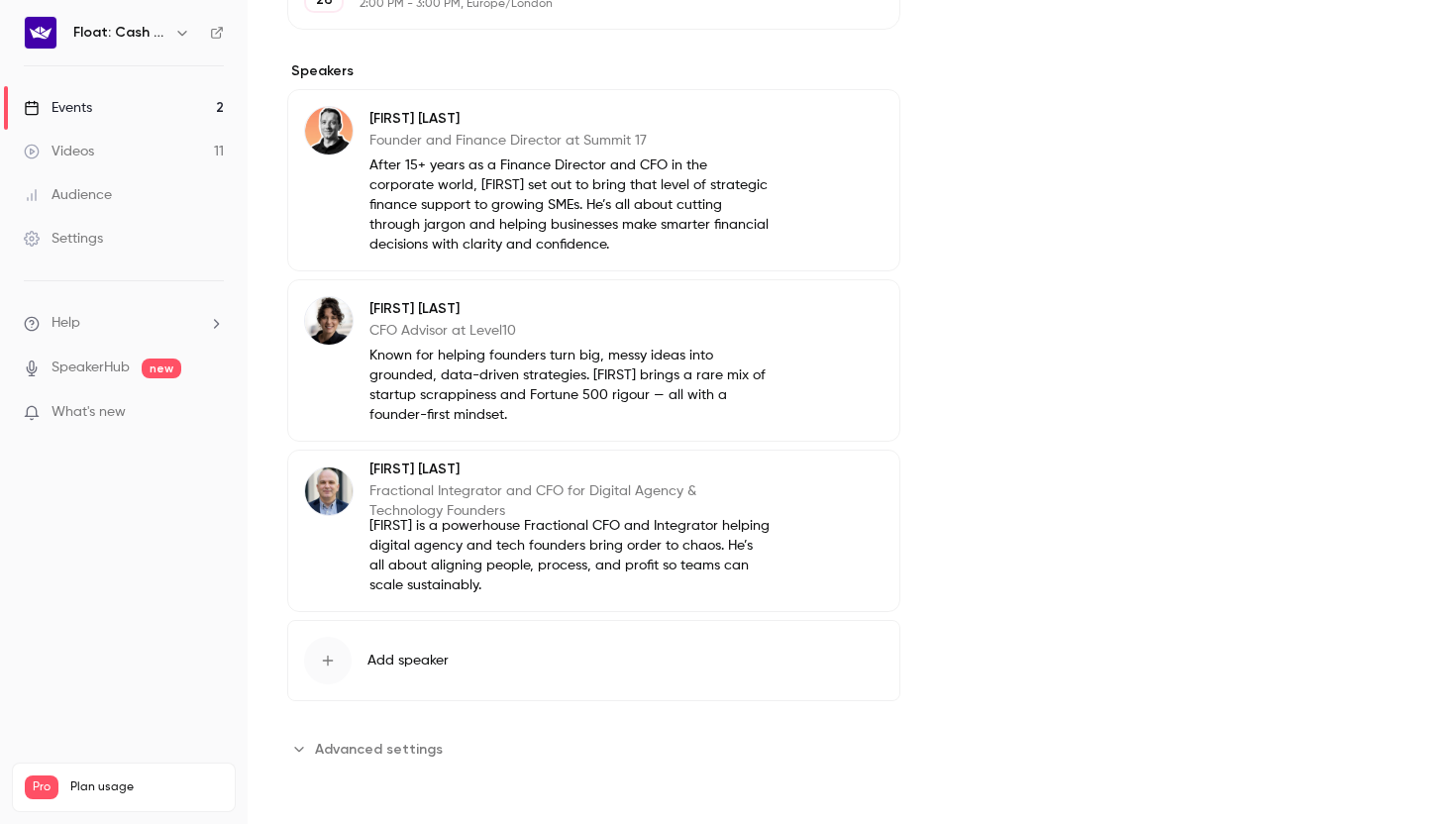 click at bounding box center [328, 661] 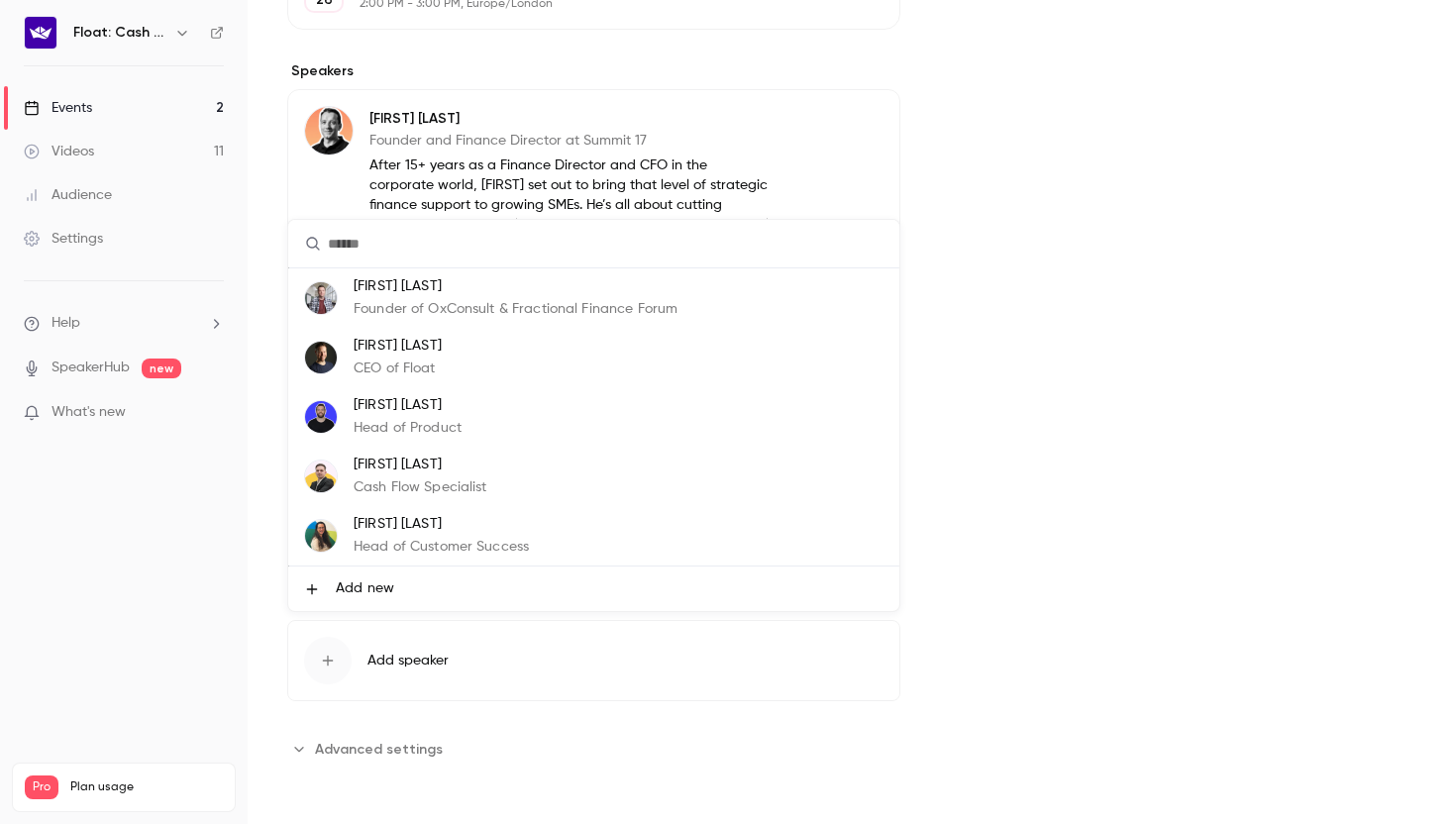 click on "Add new" at bounding box center [364, 588] 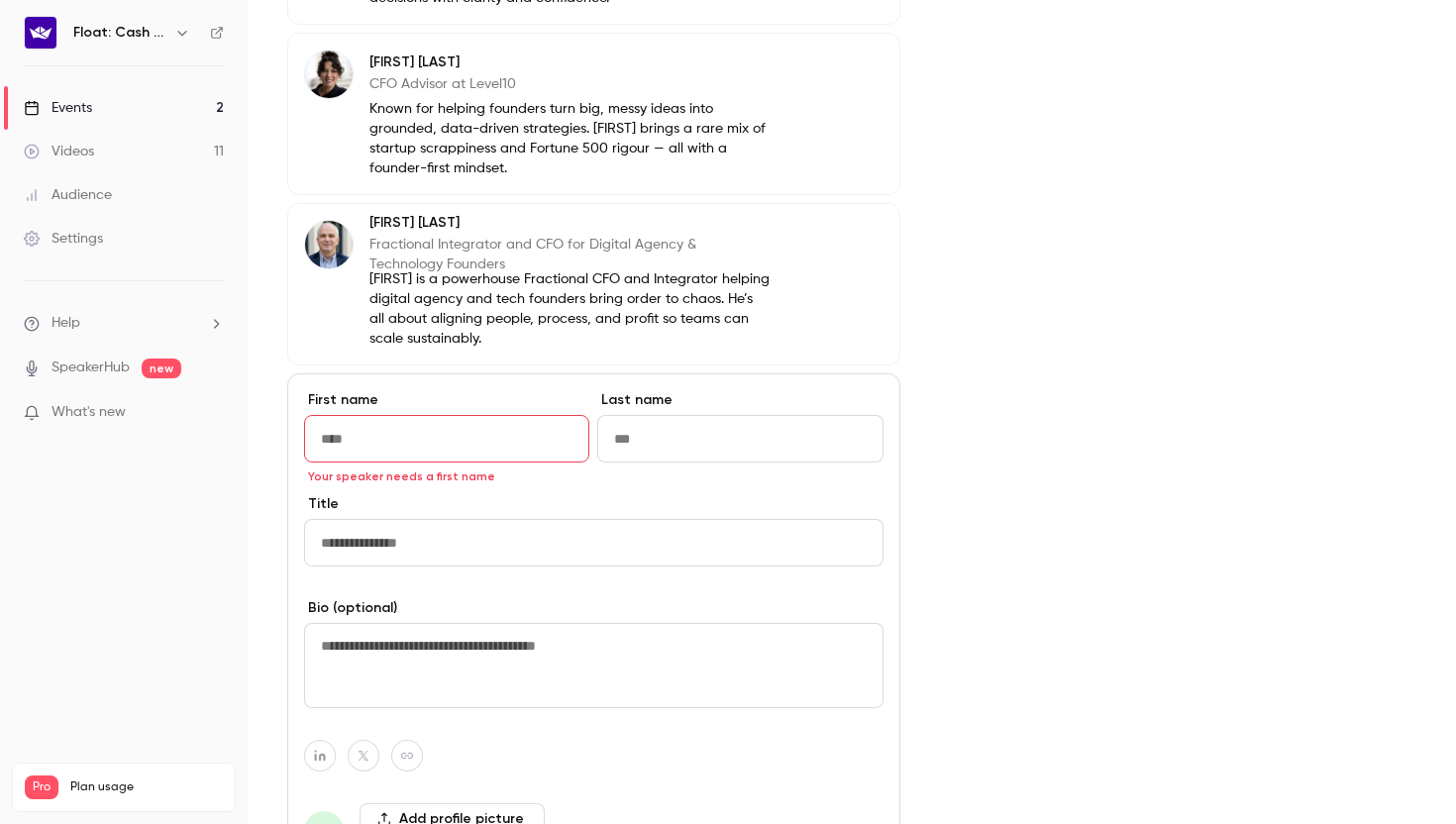scroll, scrollTop: 1188, scrollLeft: 0, axis: vertical 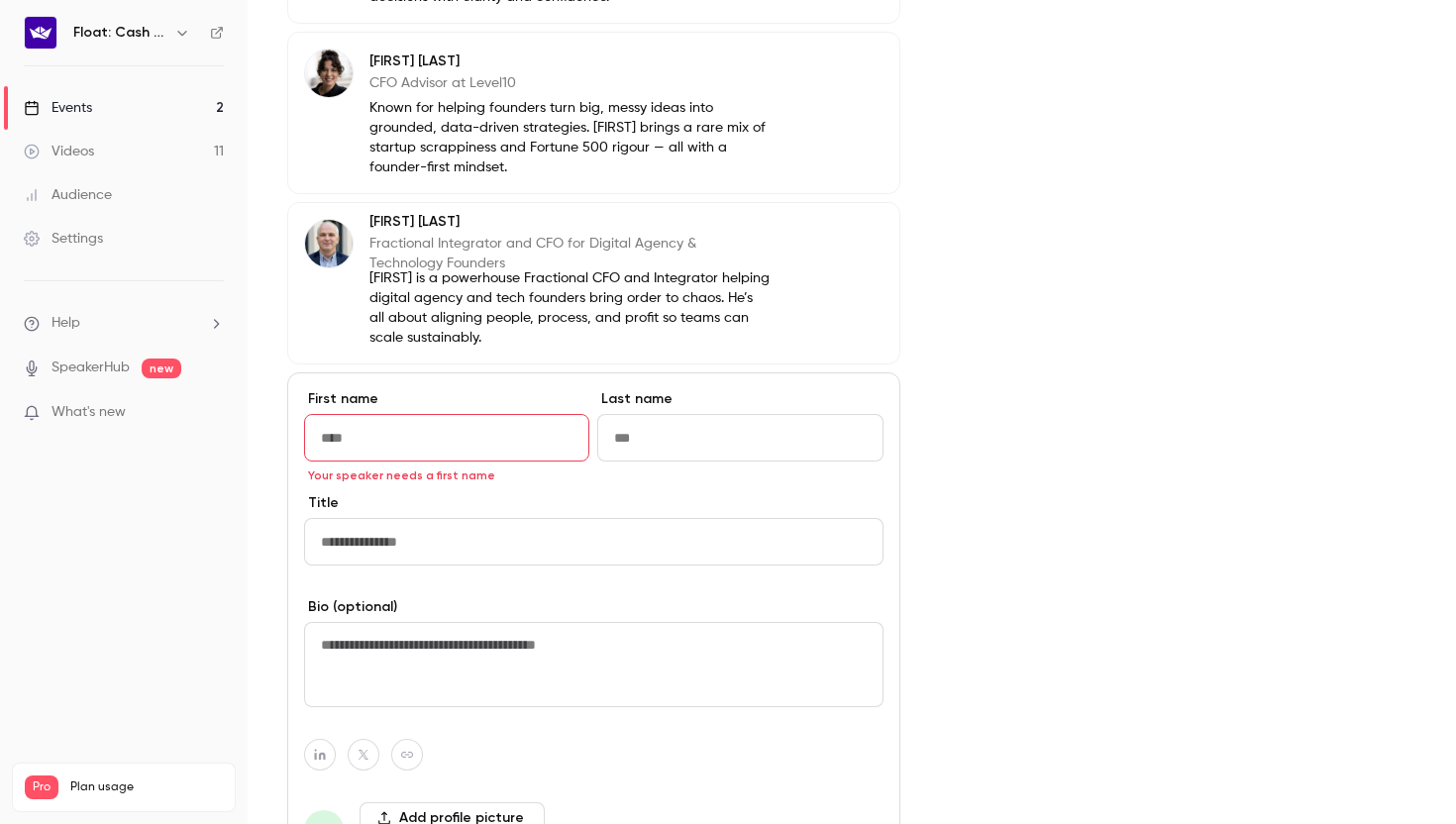 click at bounding box center (593, 665) 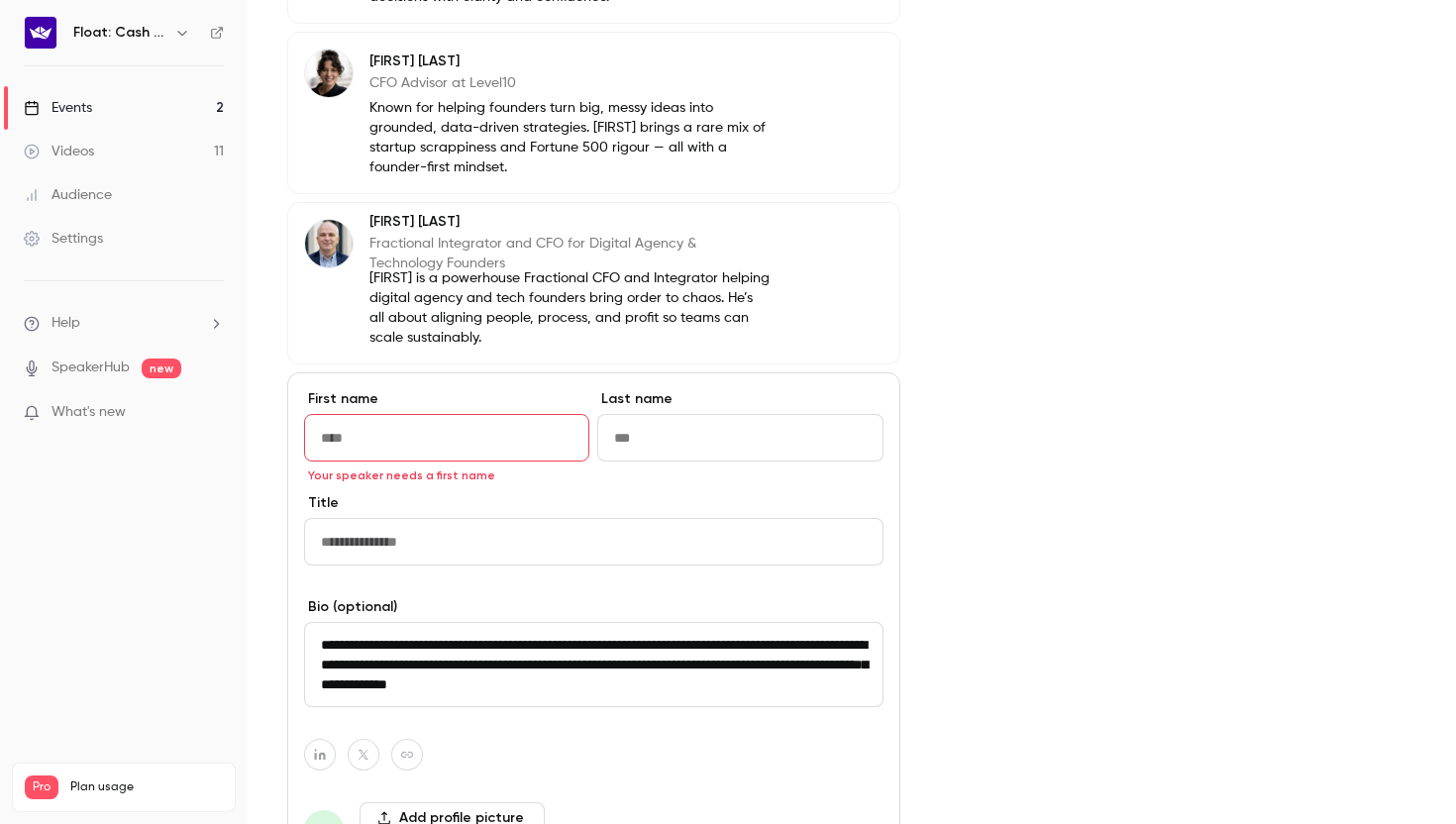 type on "**********" 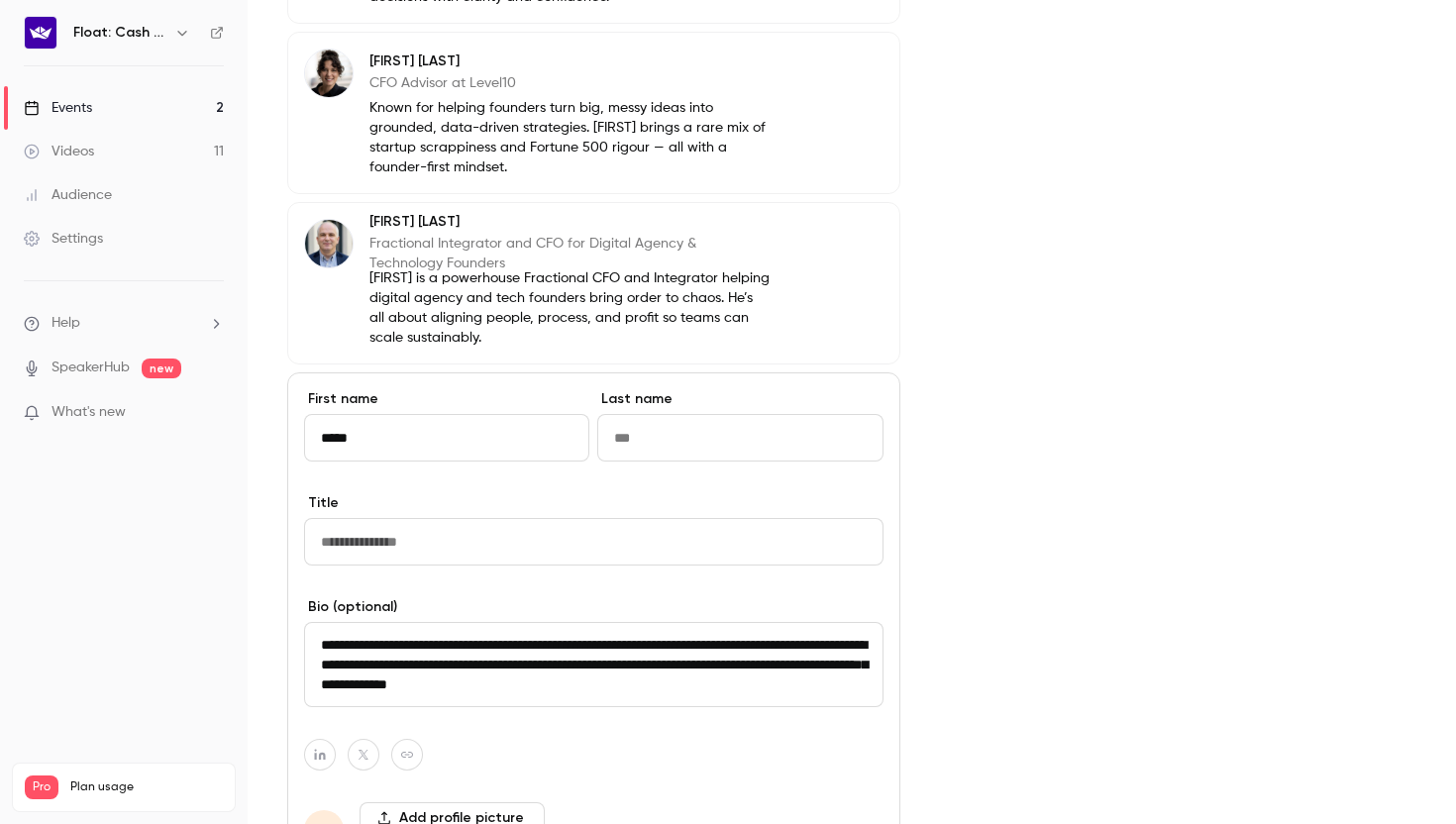 type on "*****" 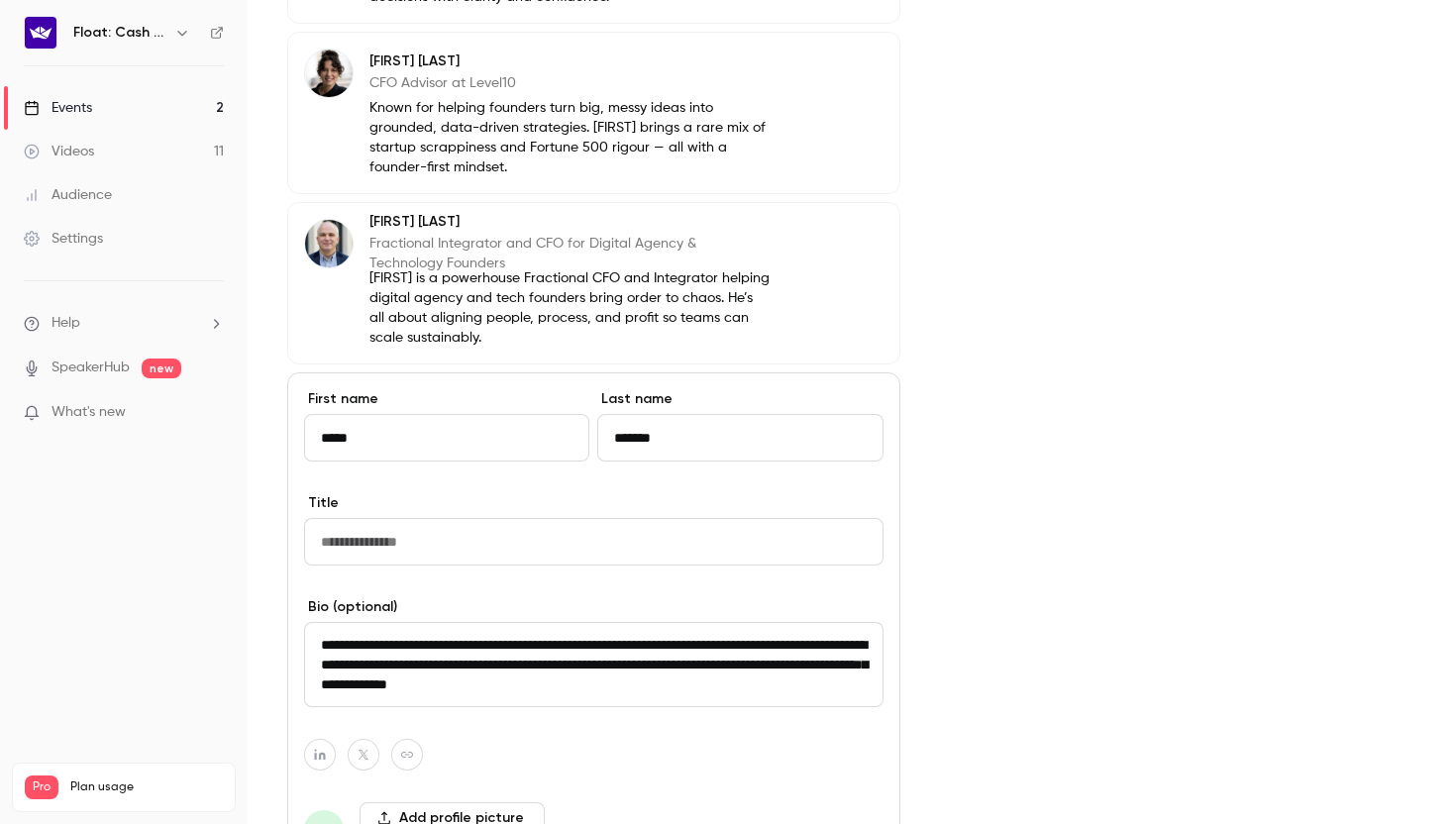 scroll, scrollTop: 1358, scrollLeft: 0, axis: vertical 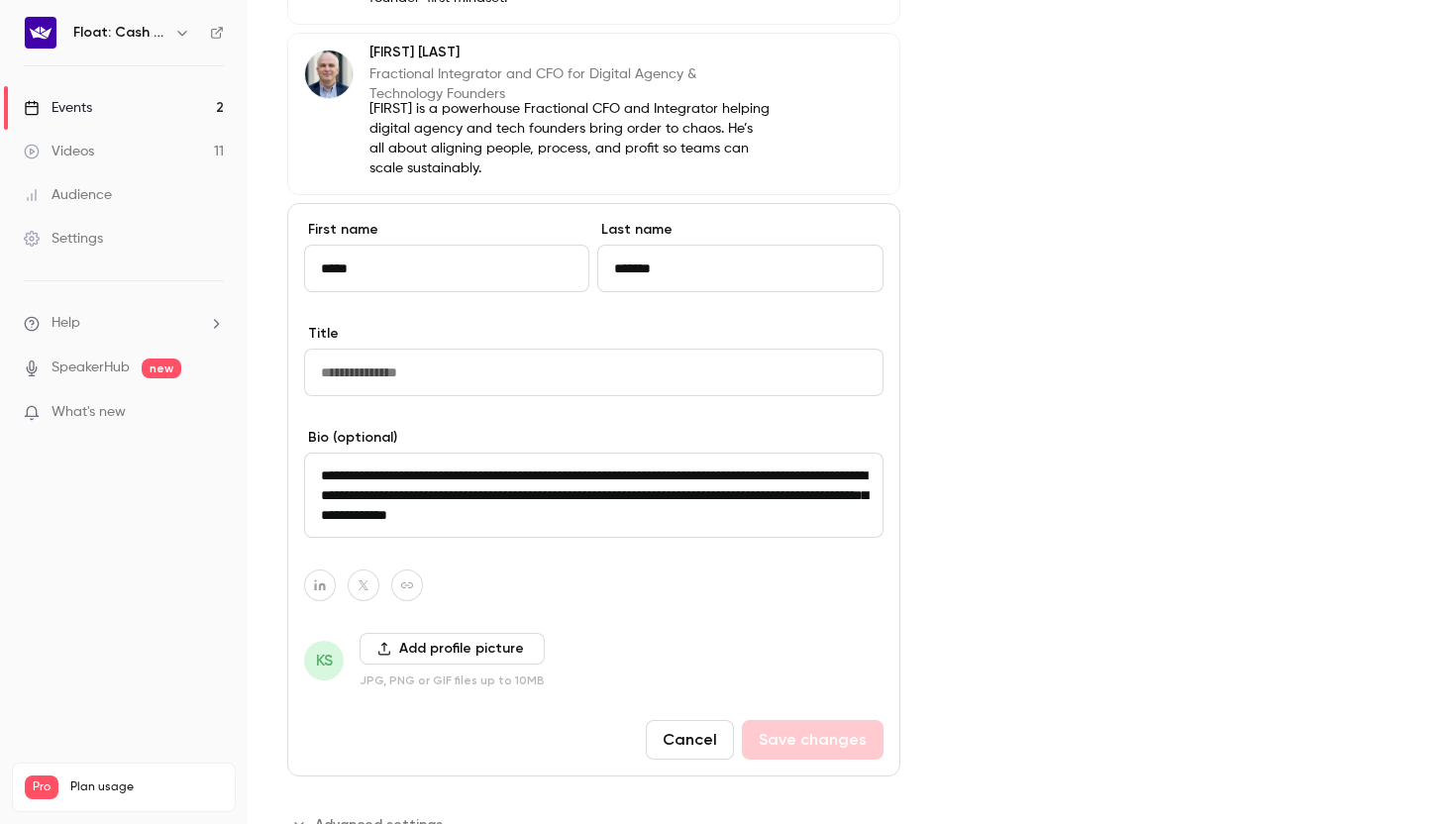 type on "*******" 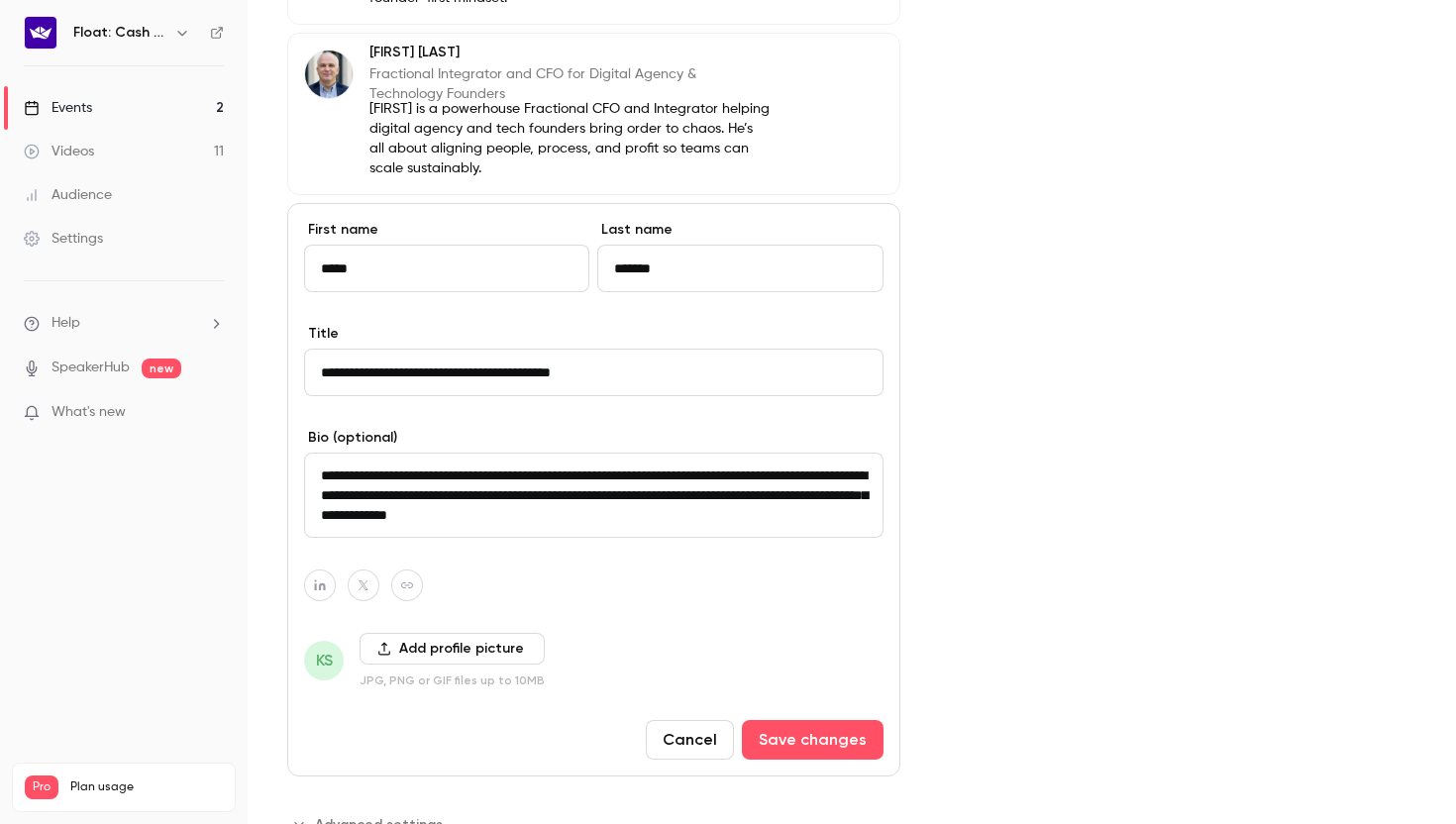 type on "**********" 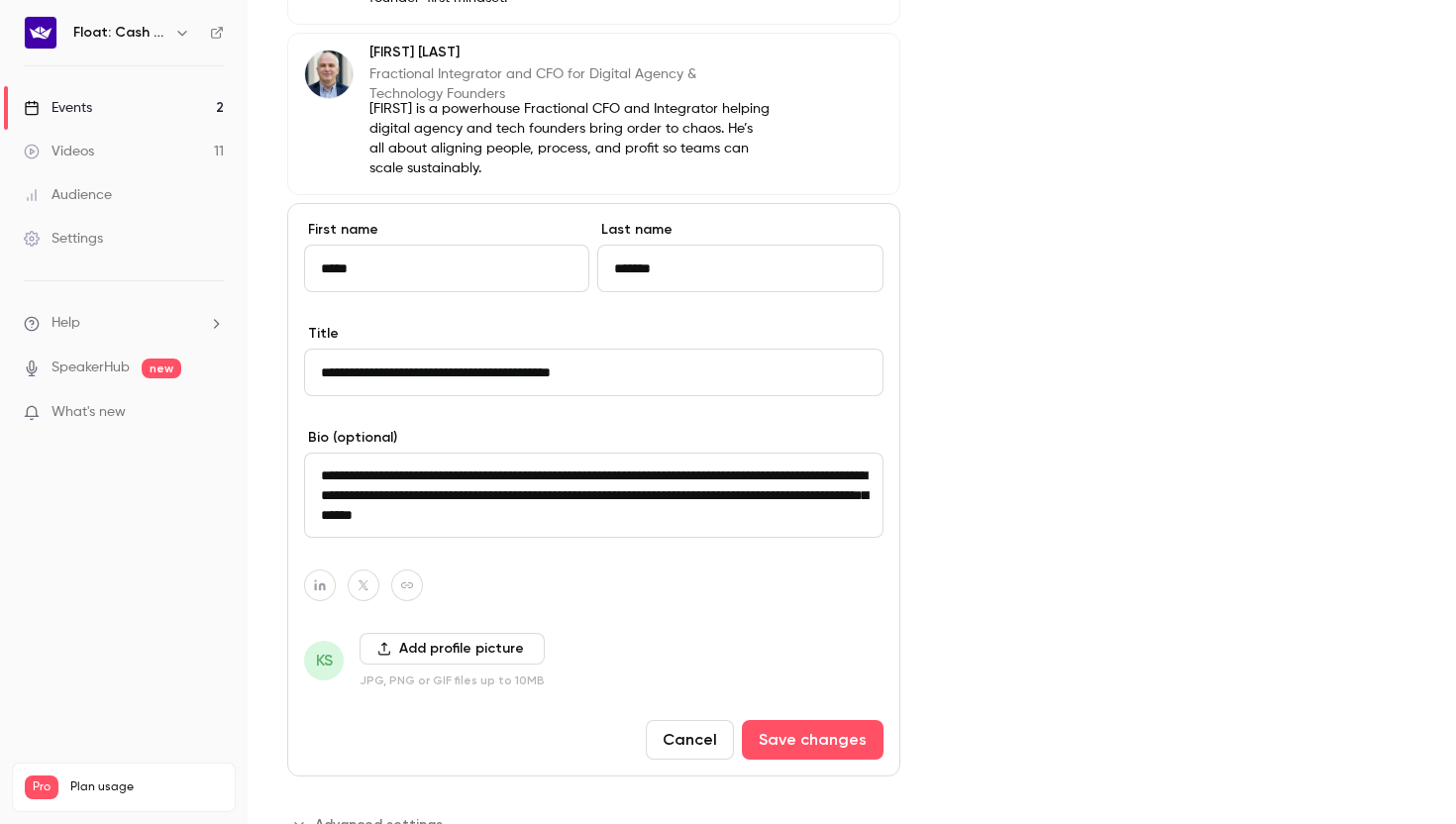 type on "**********" 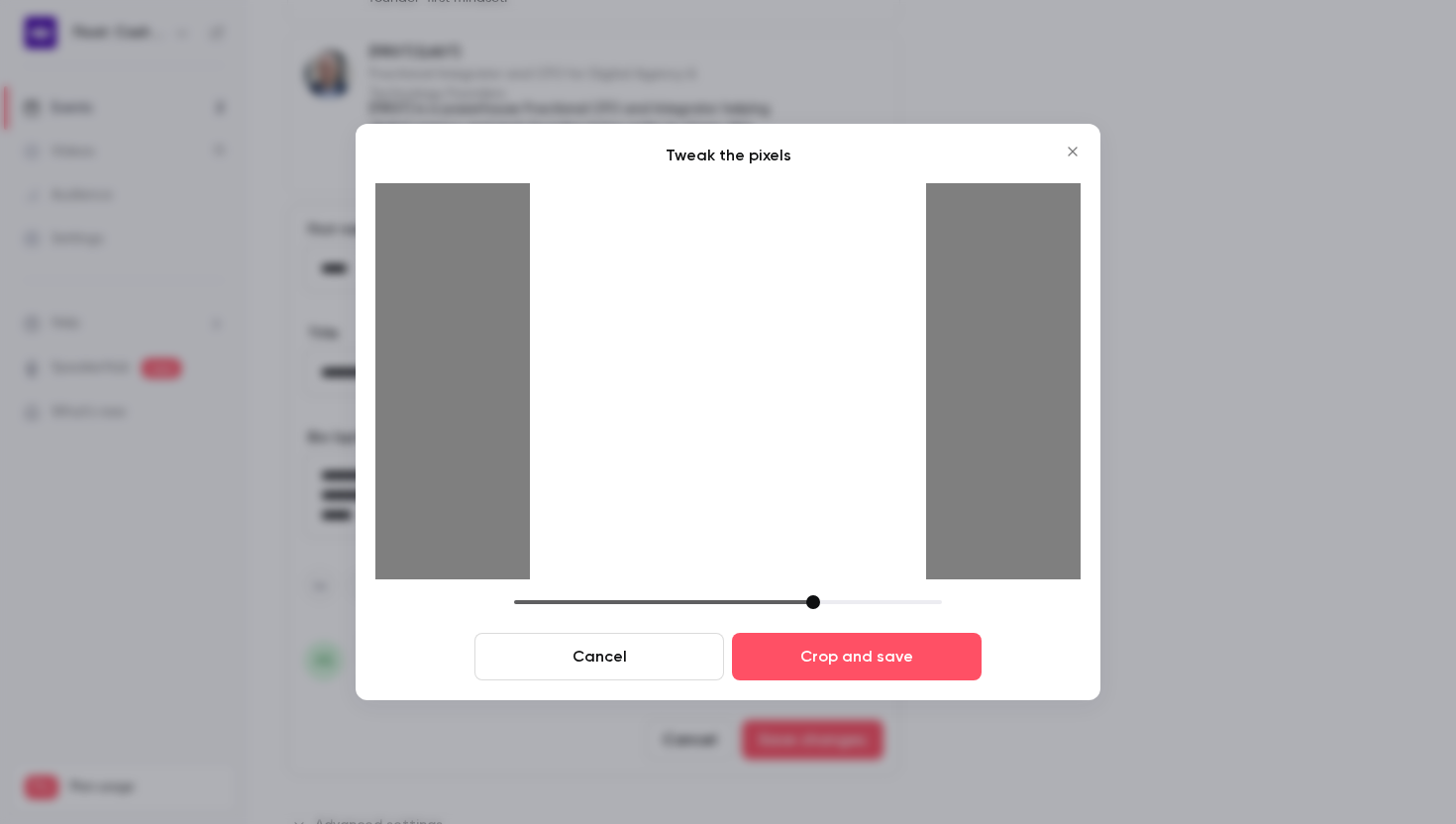 drag, startPoint x: 663, startPoint y: 599, endPoint x: 812, endPoint y: 602, distance: 149.0302 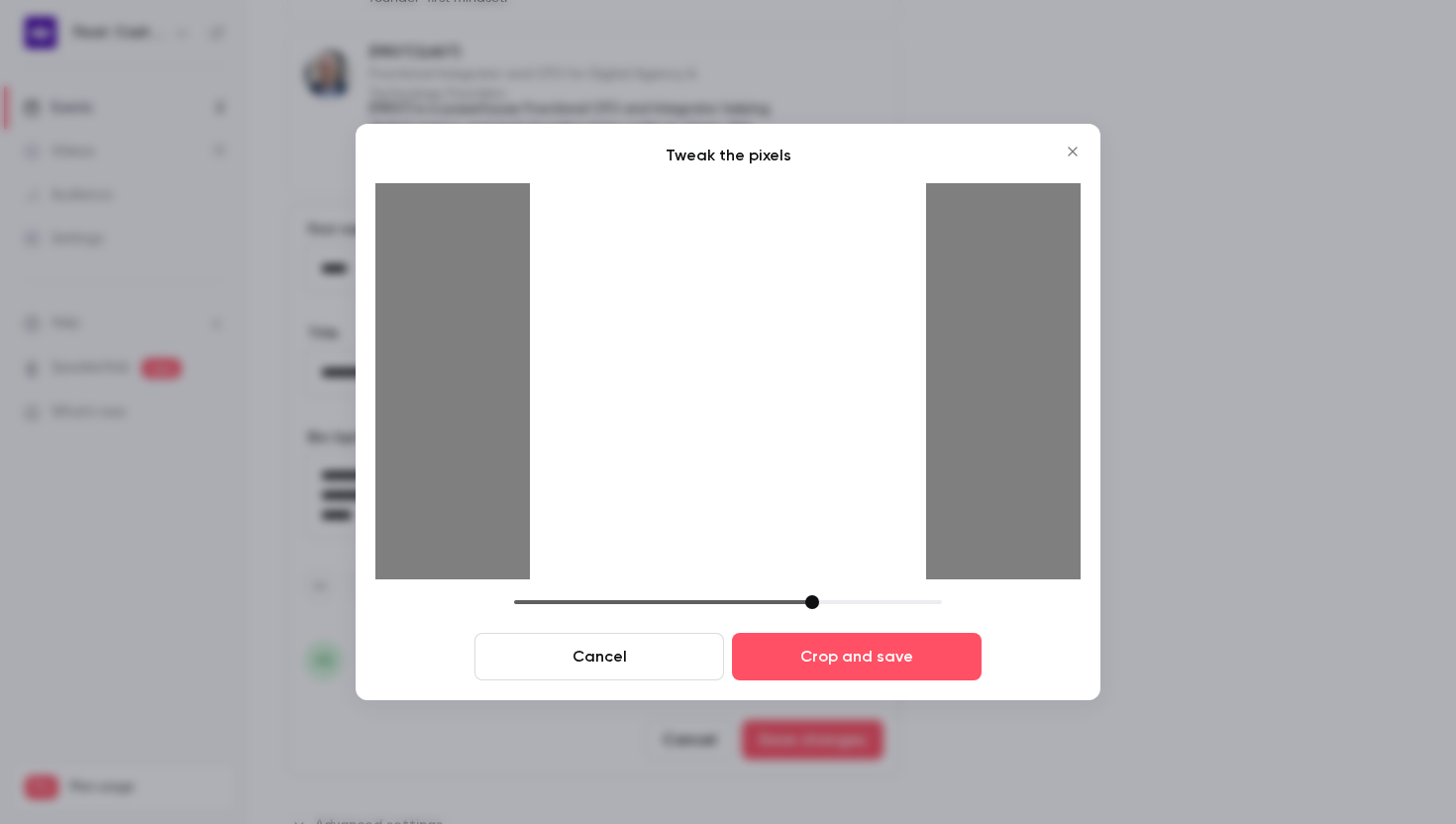 drag, startPoint x: 730, startPoint y: 252, endPoint x: 750, endPoint y: 406, distance: 155.29327 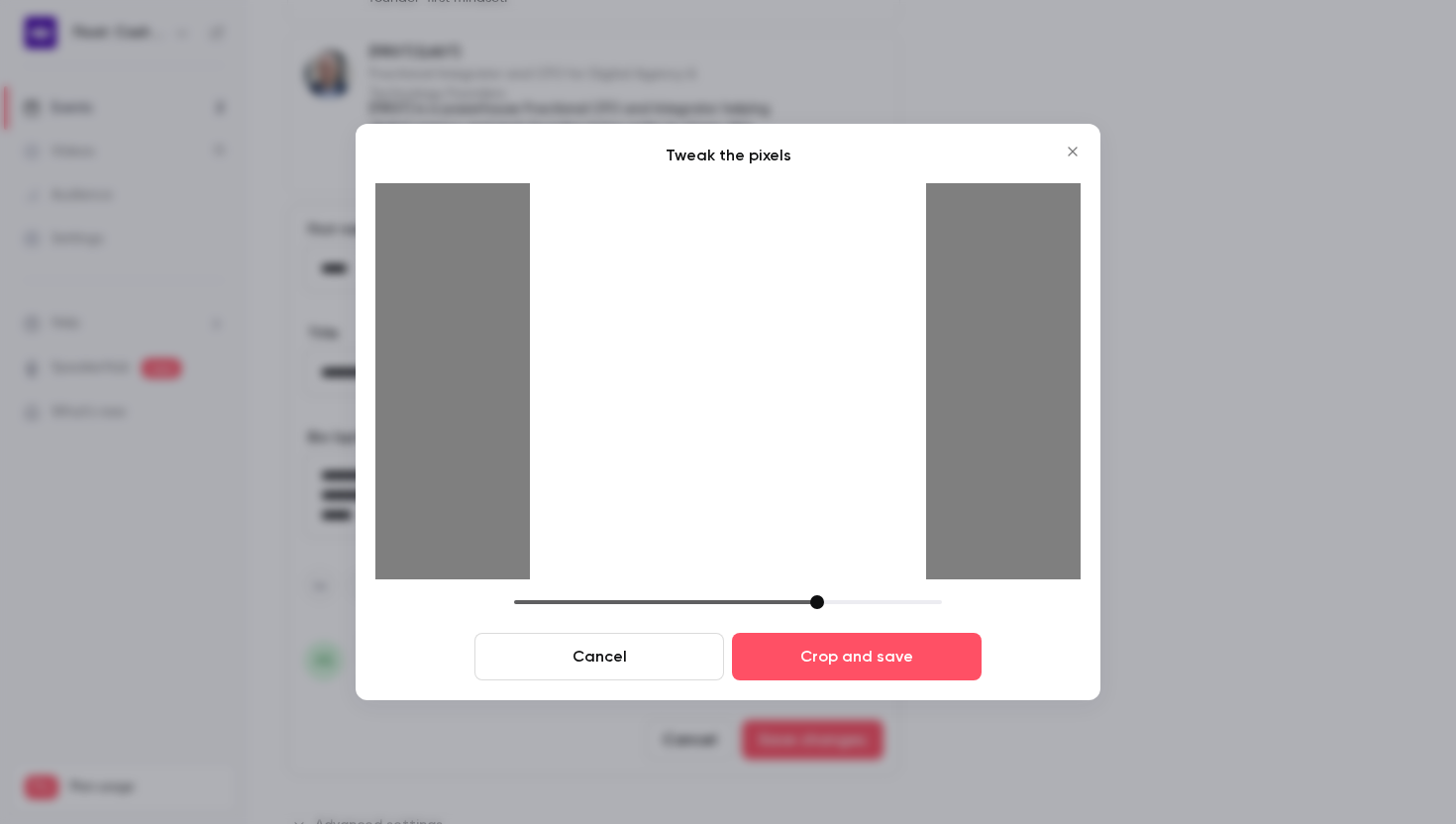 drag, startPoint x: 818, startPoint y: 606, endPoint x: 888, endPoint y: 606, distance: 70 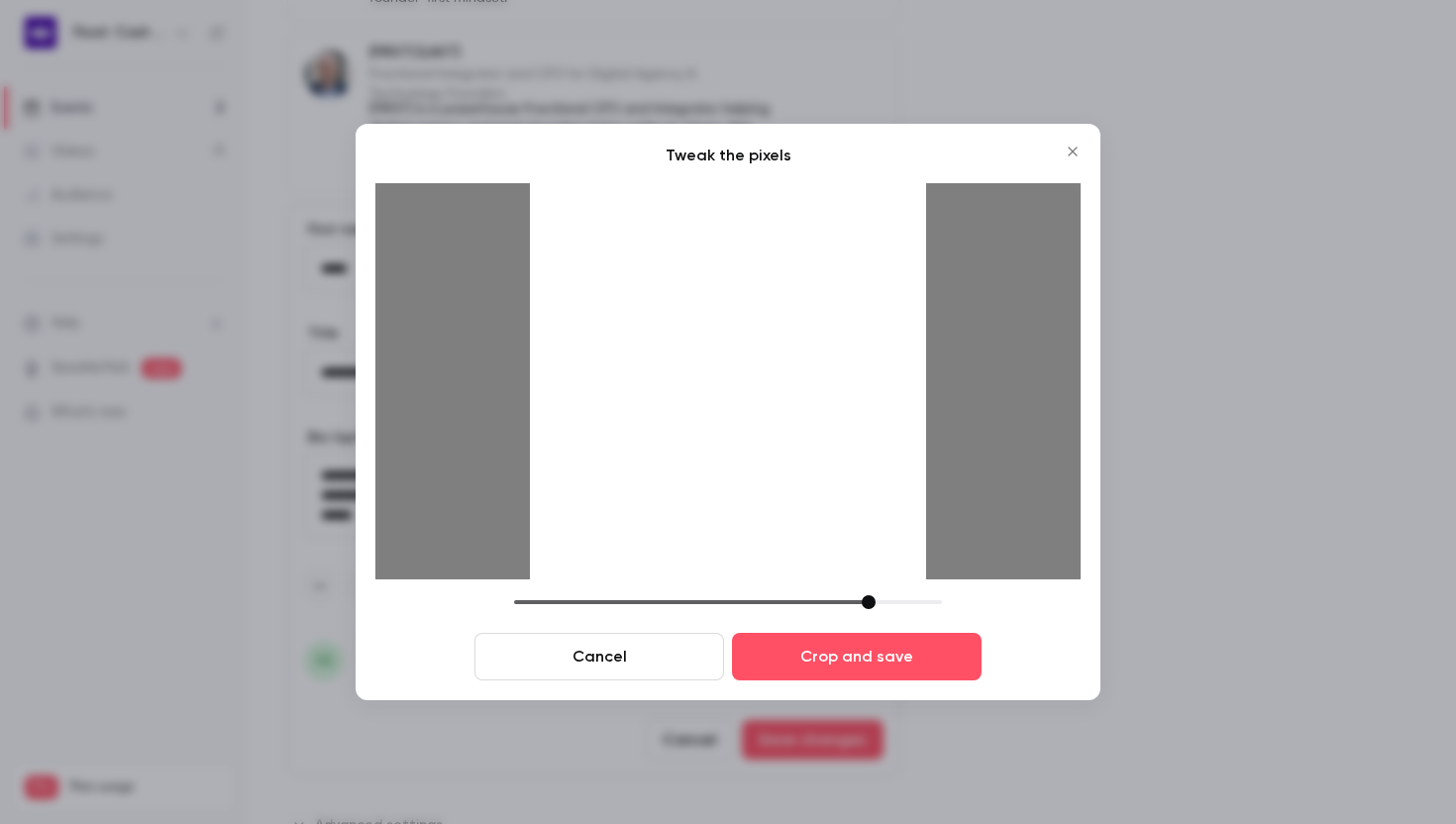 drag, startPoint x: 823, startPoint y: 603, endPoint x: 875, endPoint y: 603, distance: 52 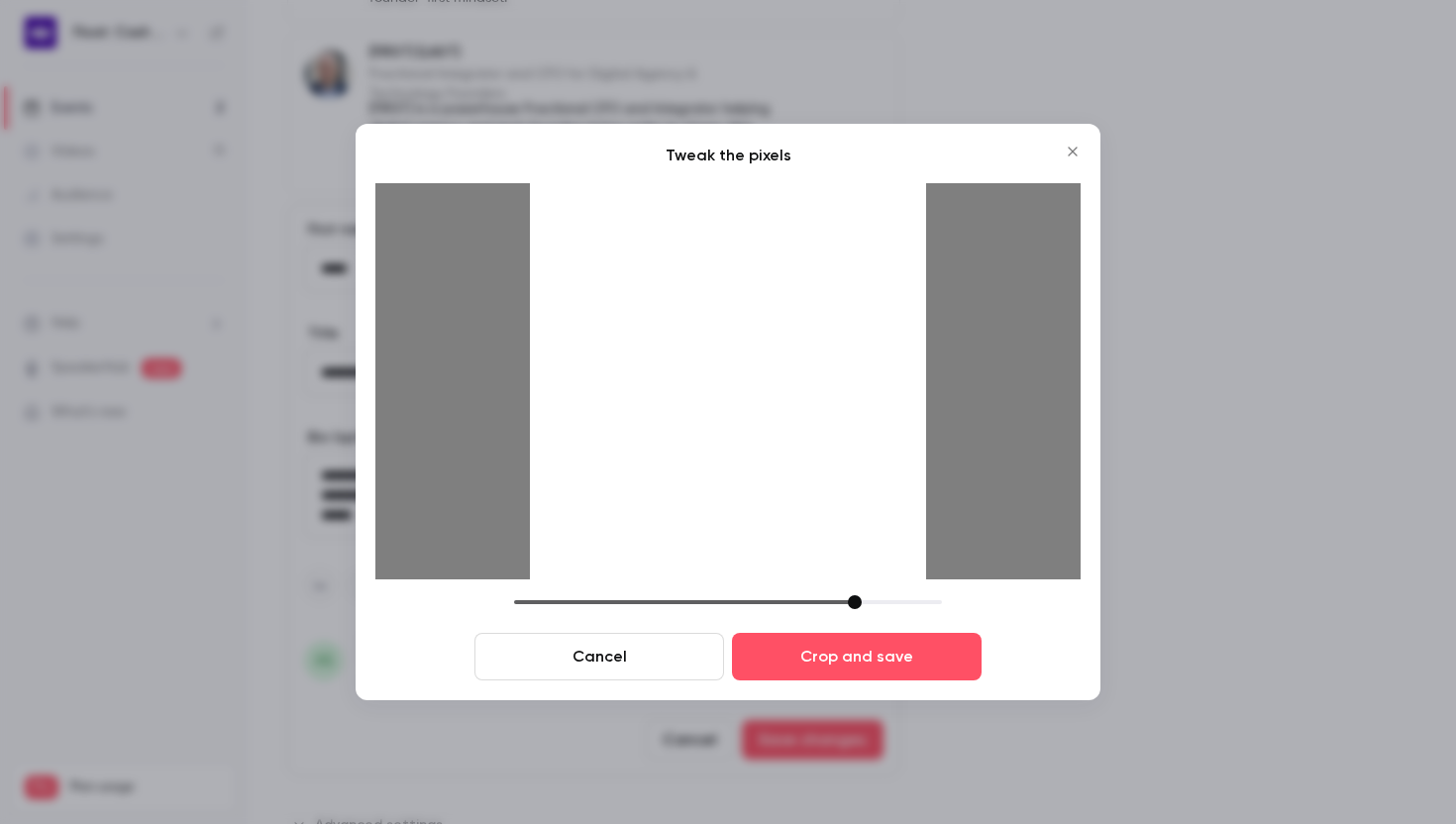 drag, startPoint x: 866, startPoint y: 604, endPoint x: 852, endPoint y: 604, distance: 14 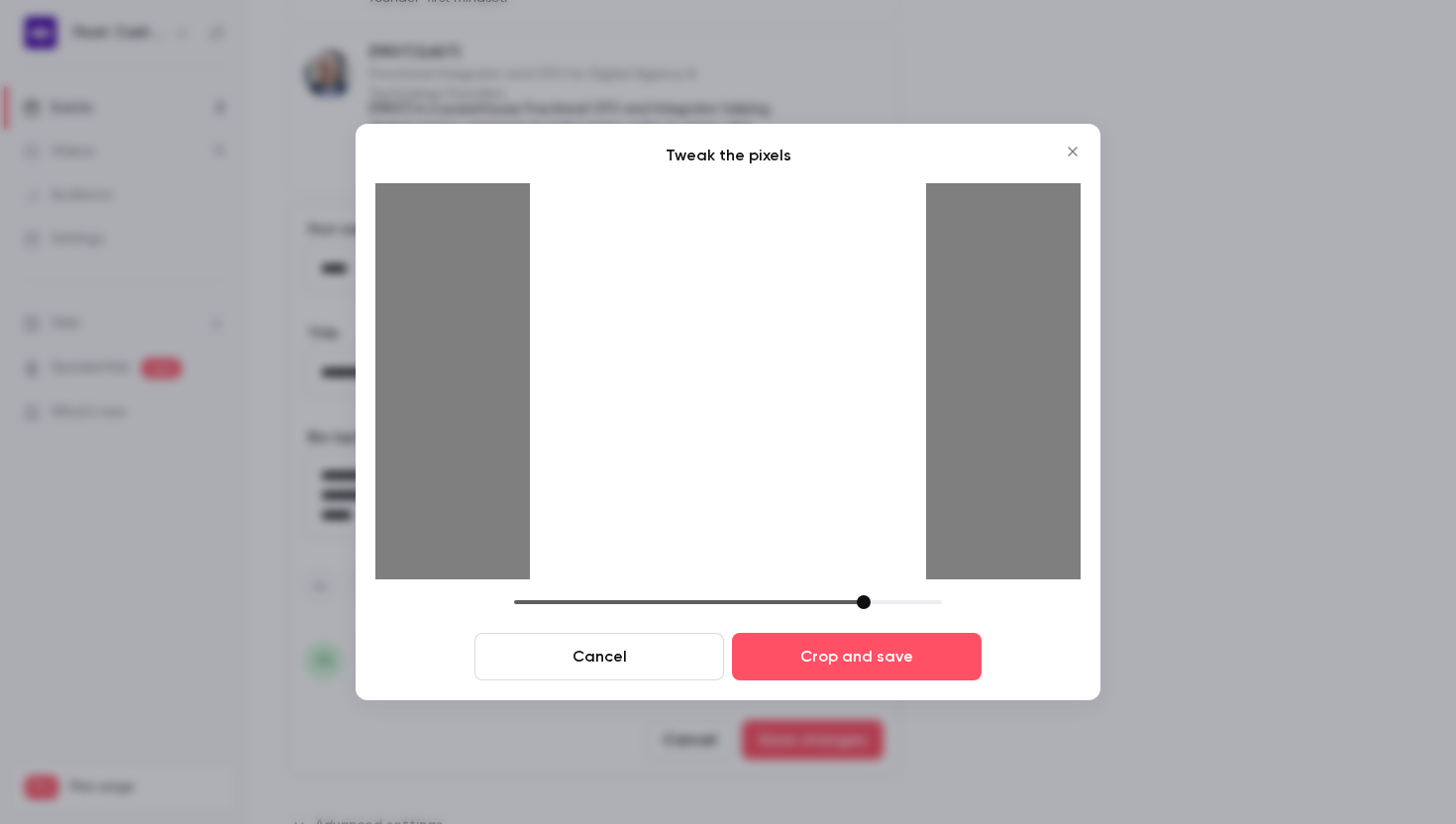 click at bounding box center (864, 602) 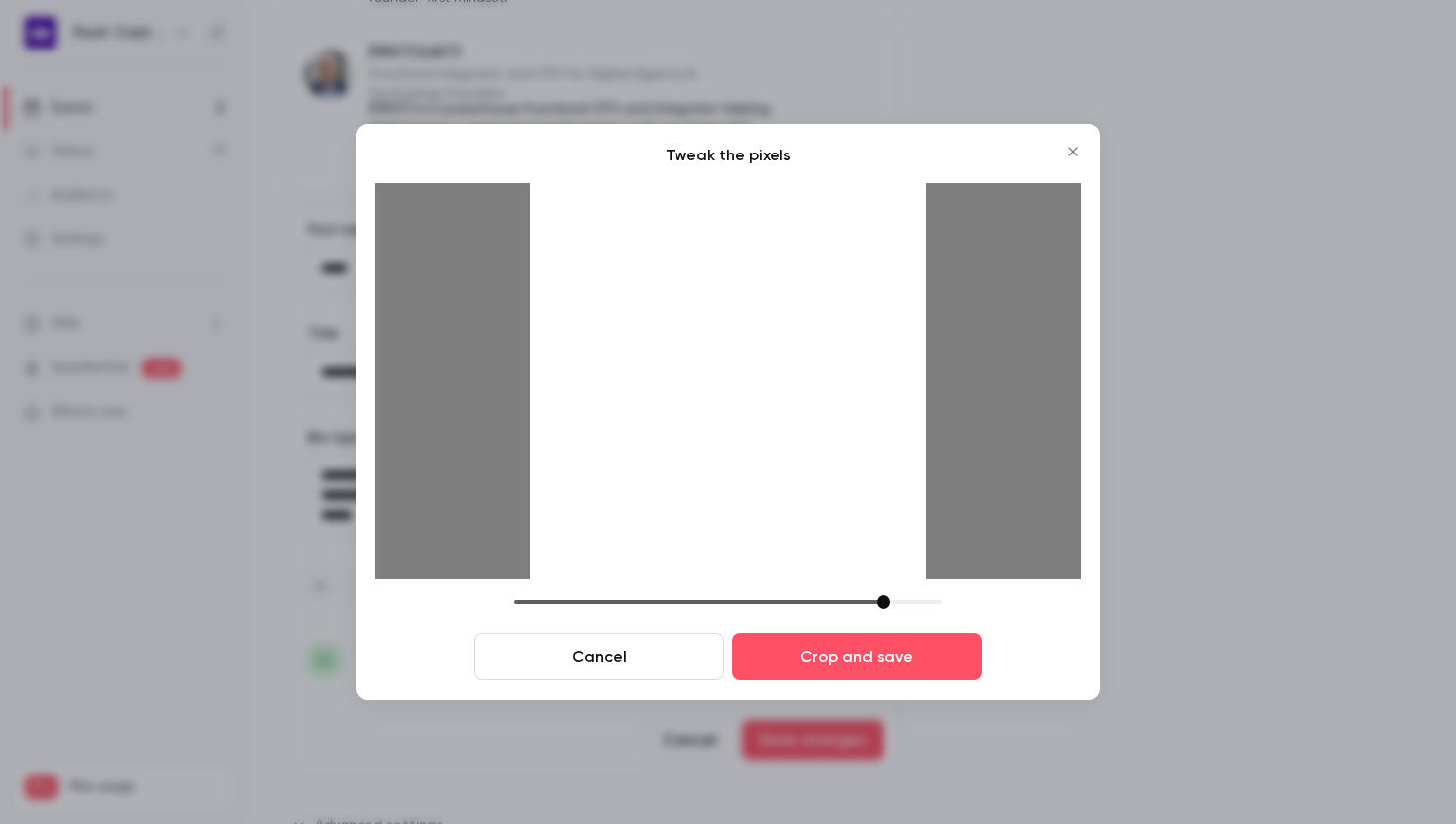 drag, startPoint x: 864, startPoint y: 604, endPoint x: 884, endPoint y: 604, distance: 20 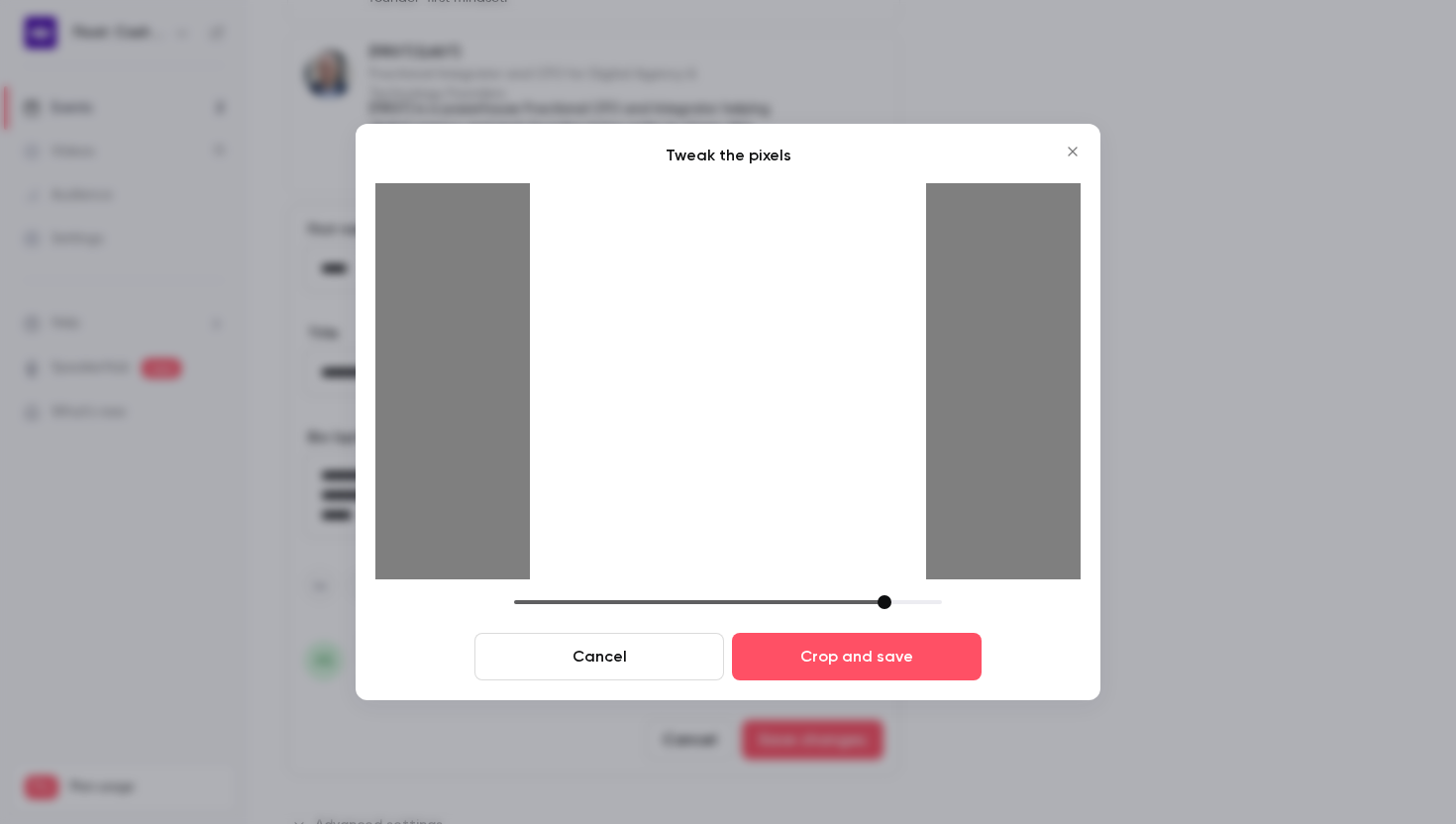 drag, startPoint x: 831, startPoint y: 467, endPoint x: 798, endPoint y: 520, distance: 62.433965 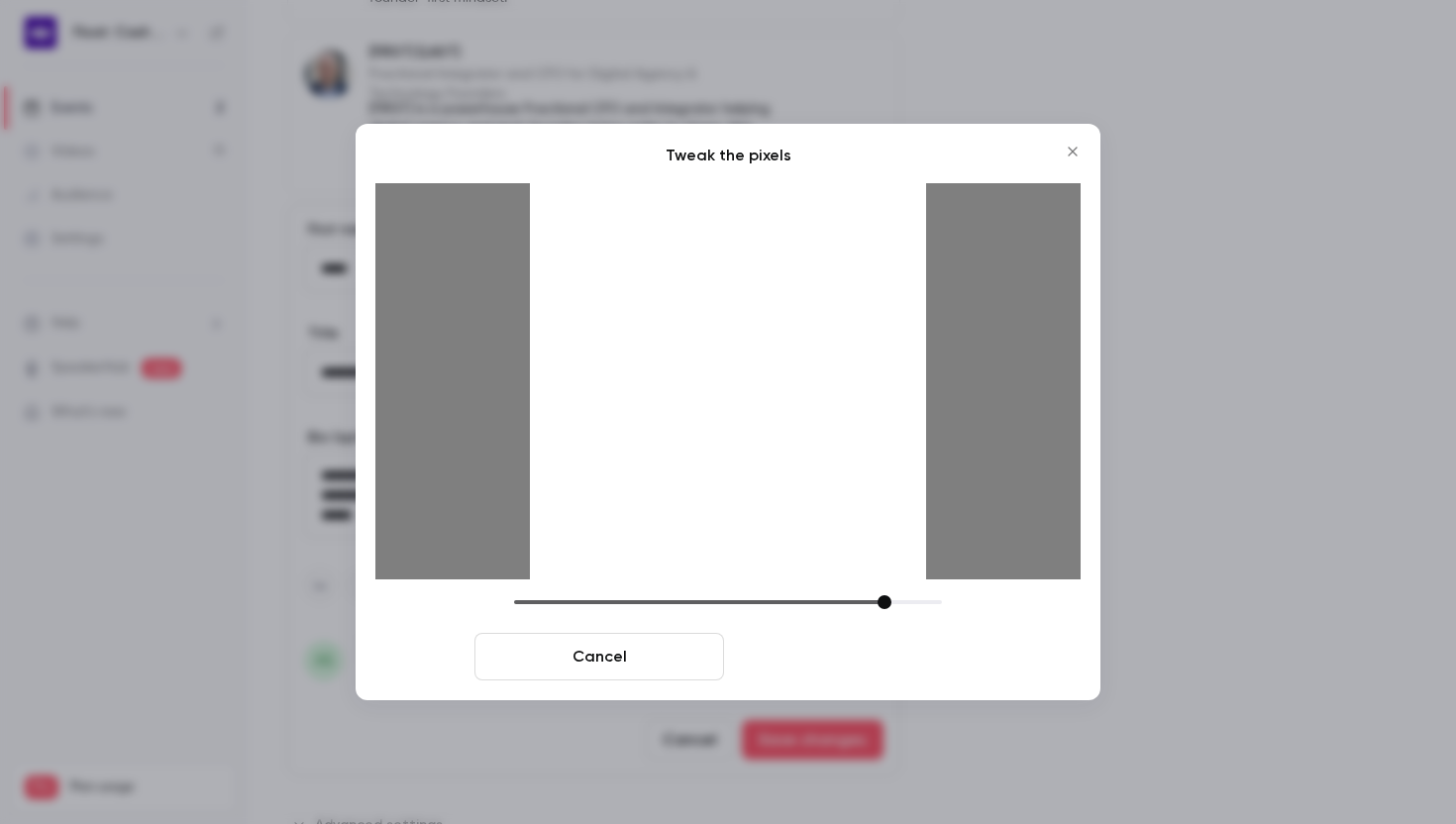 click on "Crop and save" at bounding box center [857, 657] 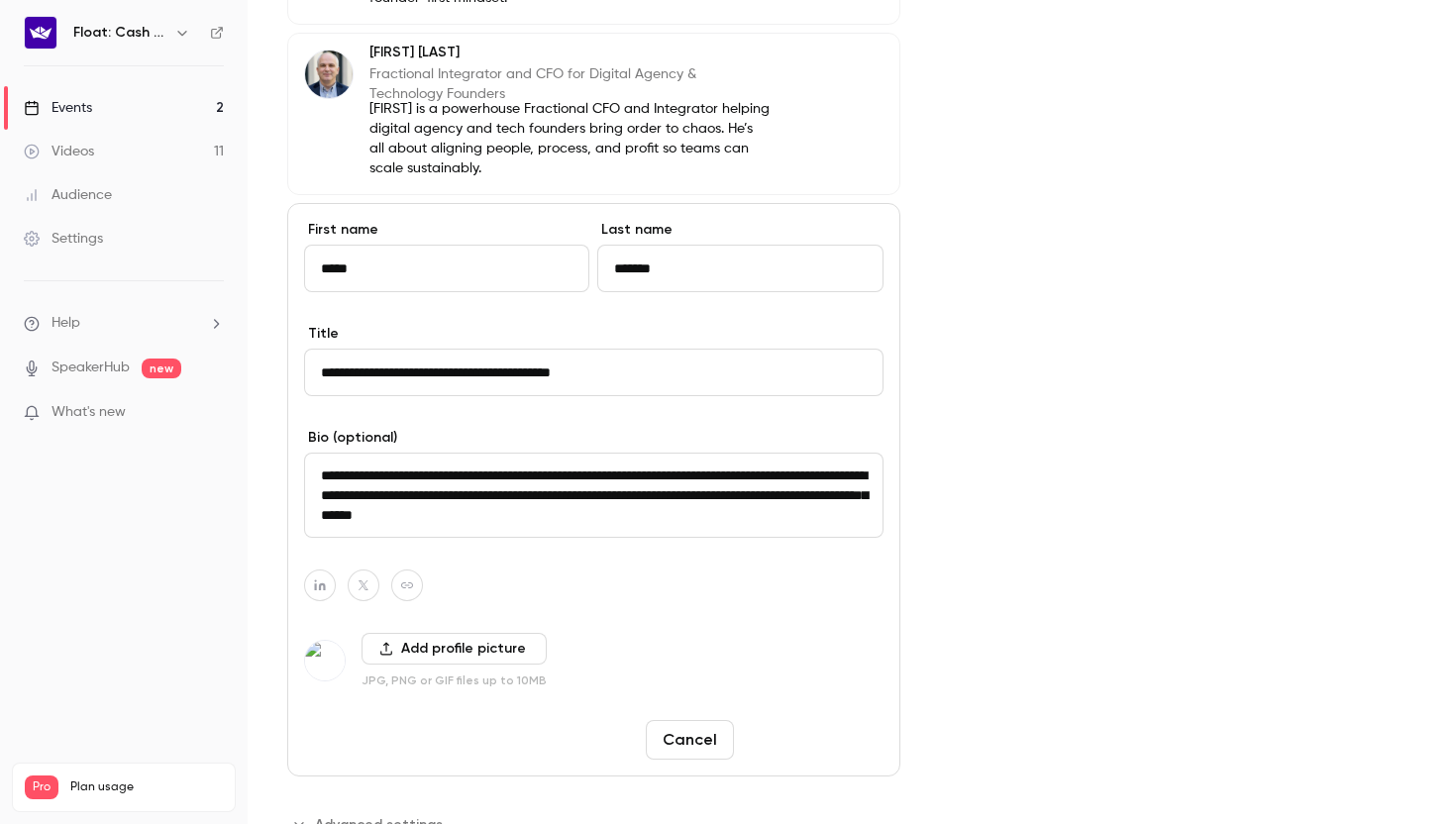 click on "Save changes" at bounding box center [812, 740] 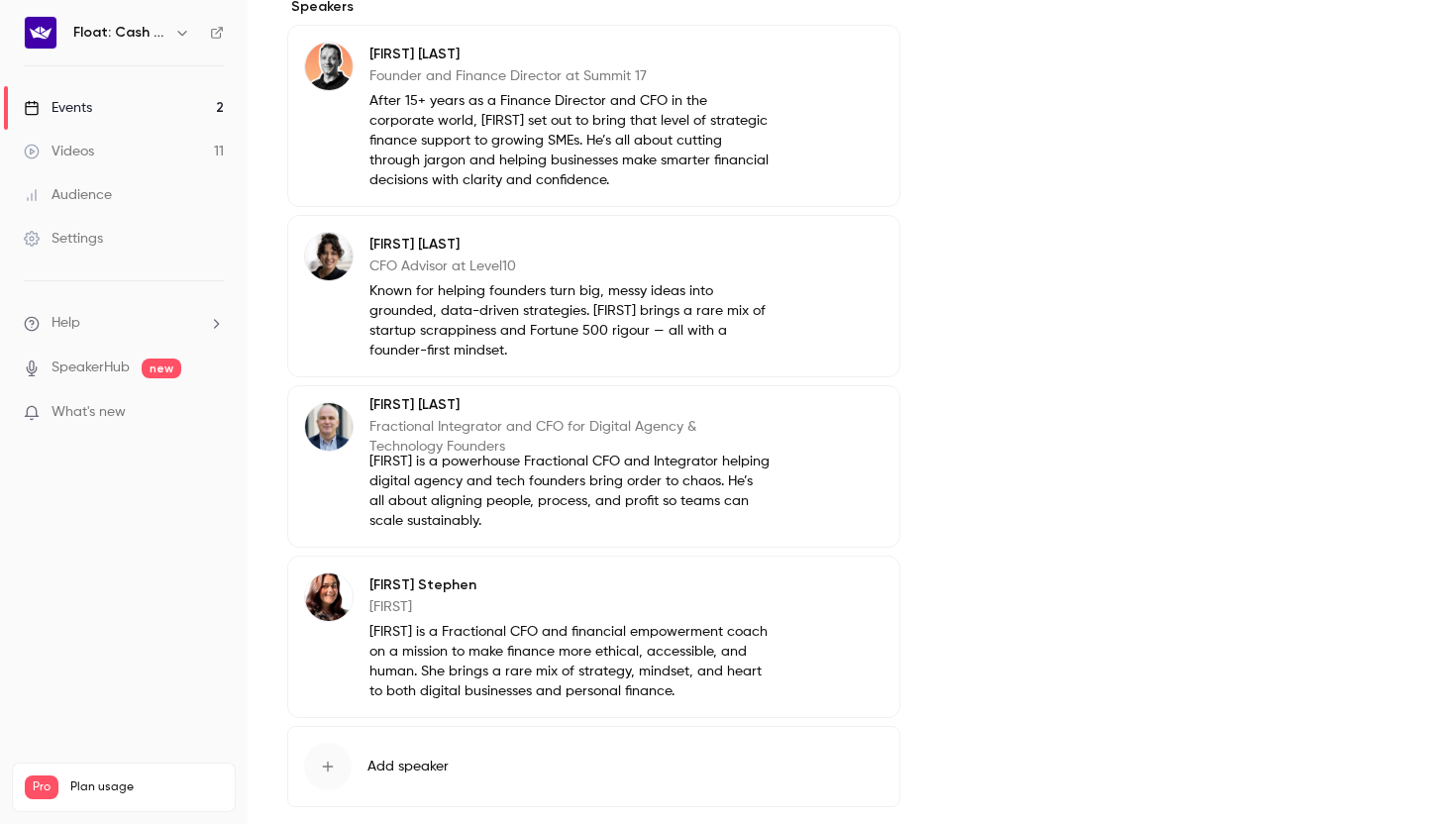 scroll, scrollTop: 1006, scrollLeft: 0, axis: vertical 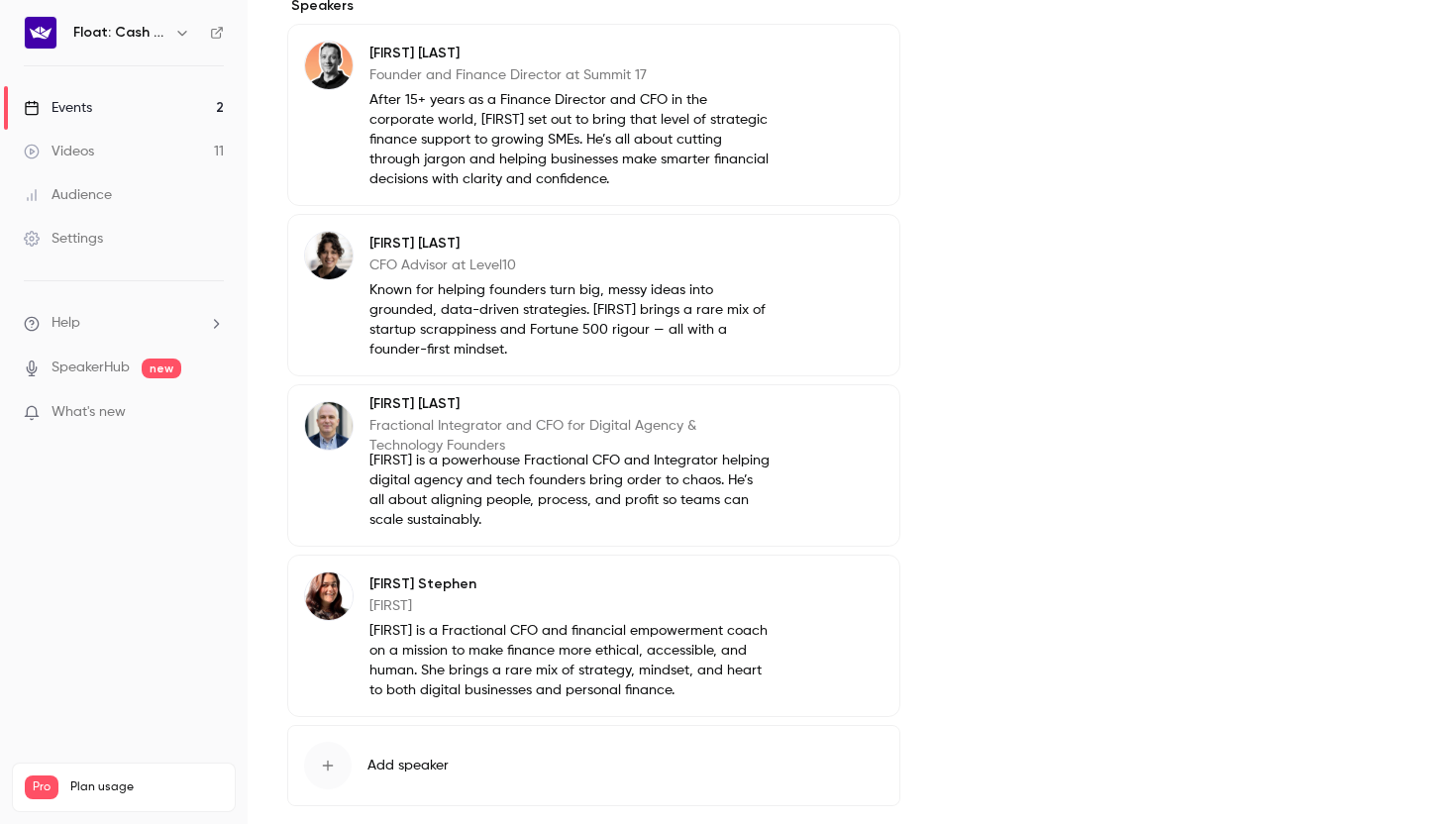 click on "Edit" at bounding box center (847, 417) 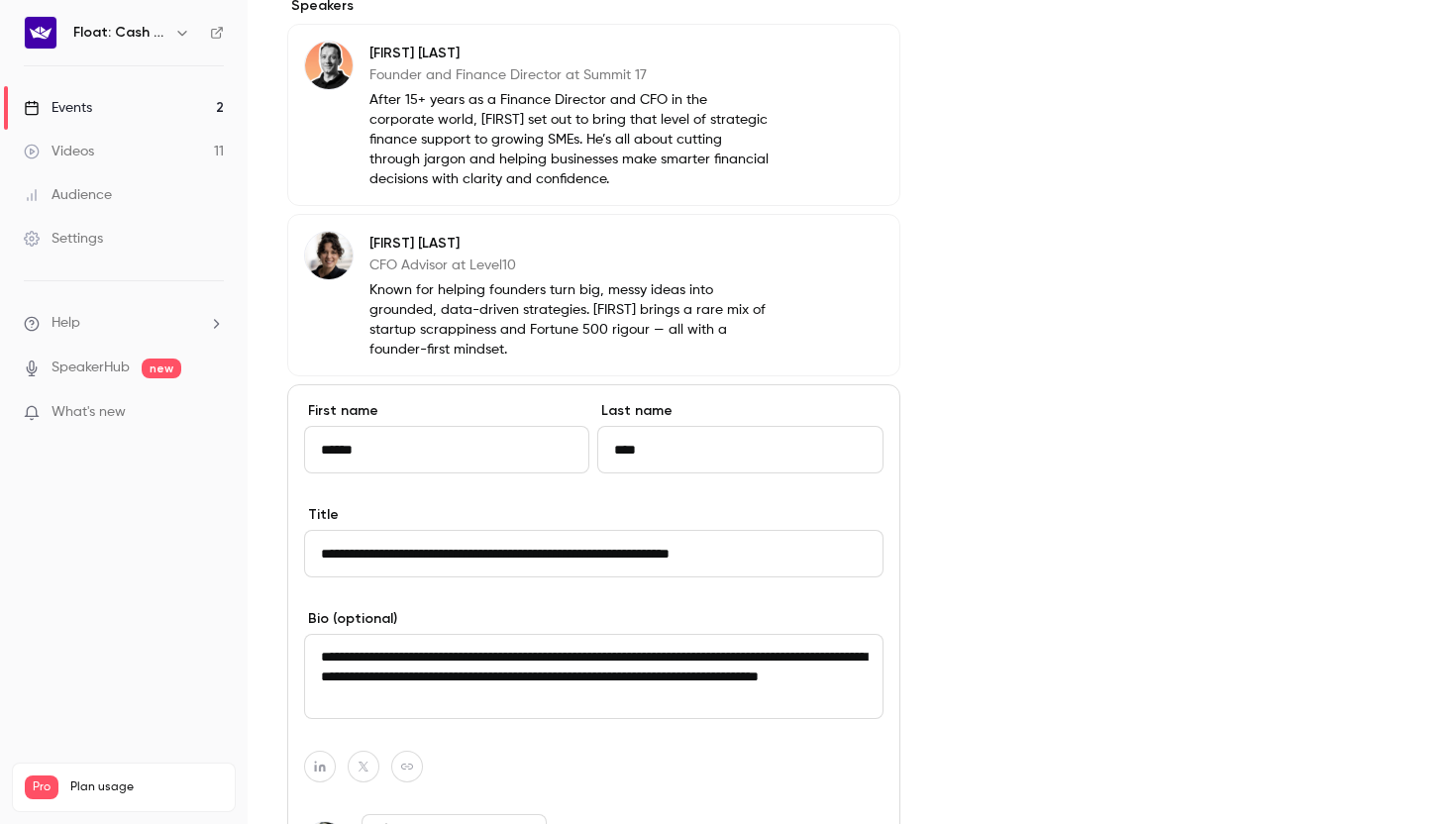 drag, startPoint x: 815, startPoint y: 554, endPoint x: 518, endPoint y: 546, distance: 297.10772 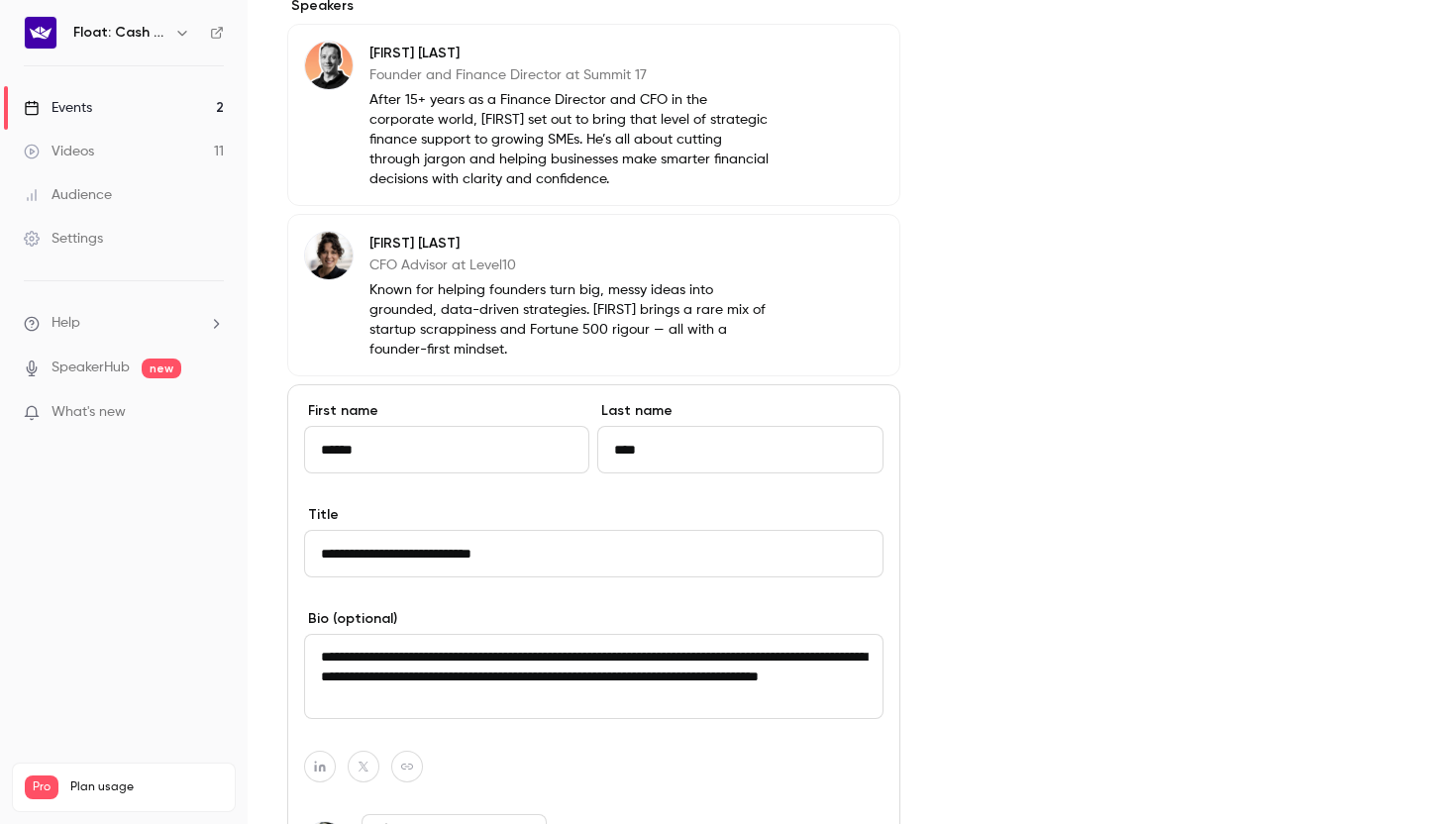type on "**********" 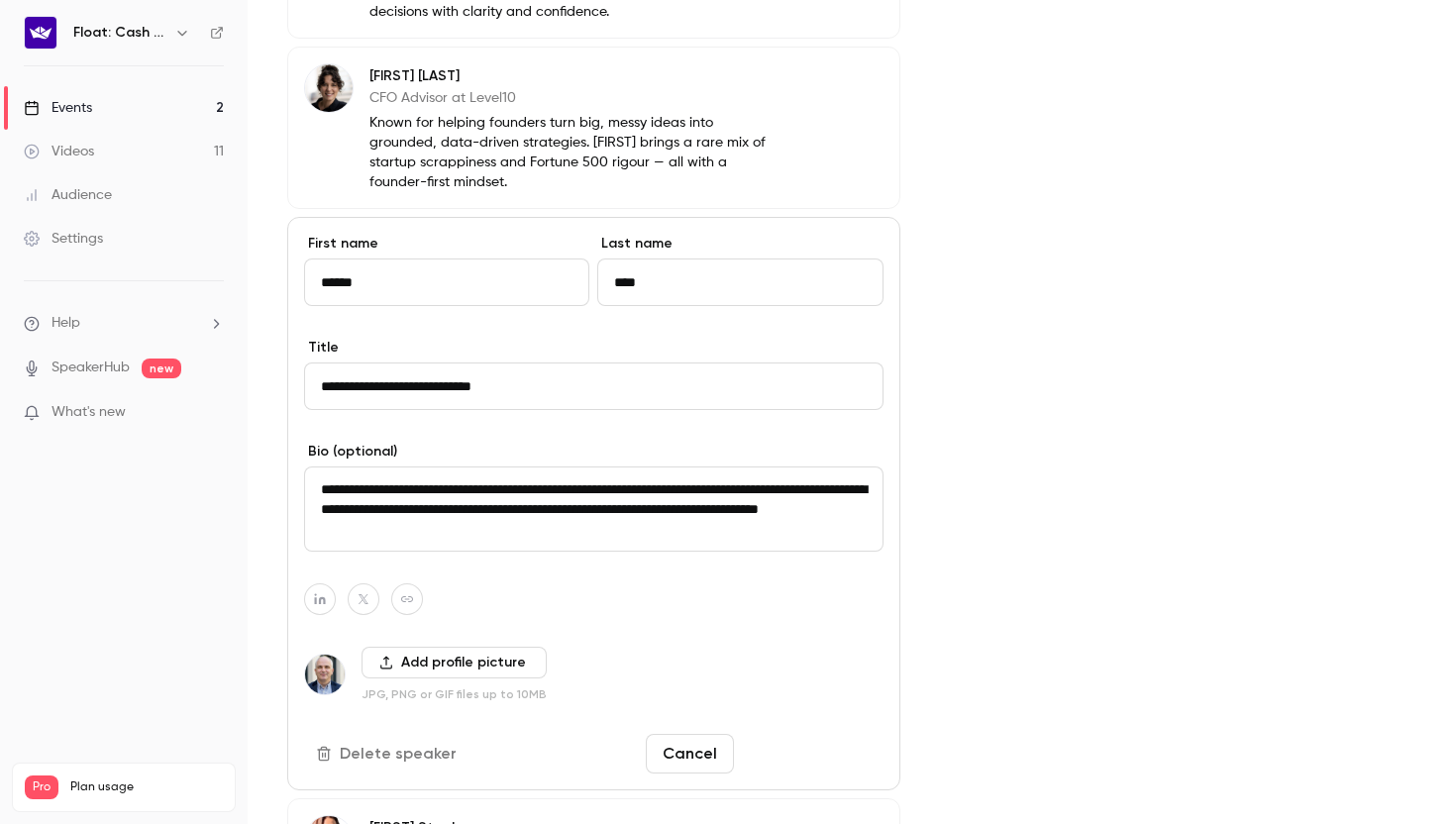 click on "Save changes" at bounding box center [812, 754] 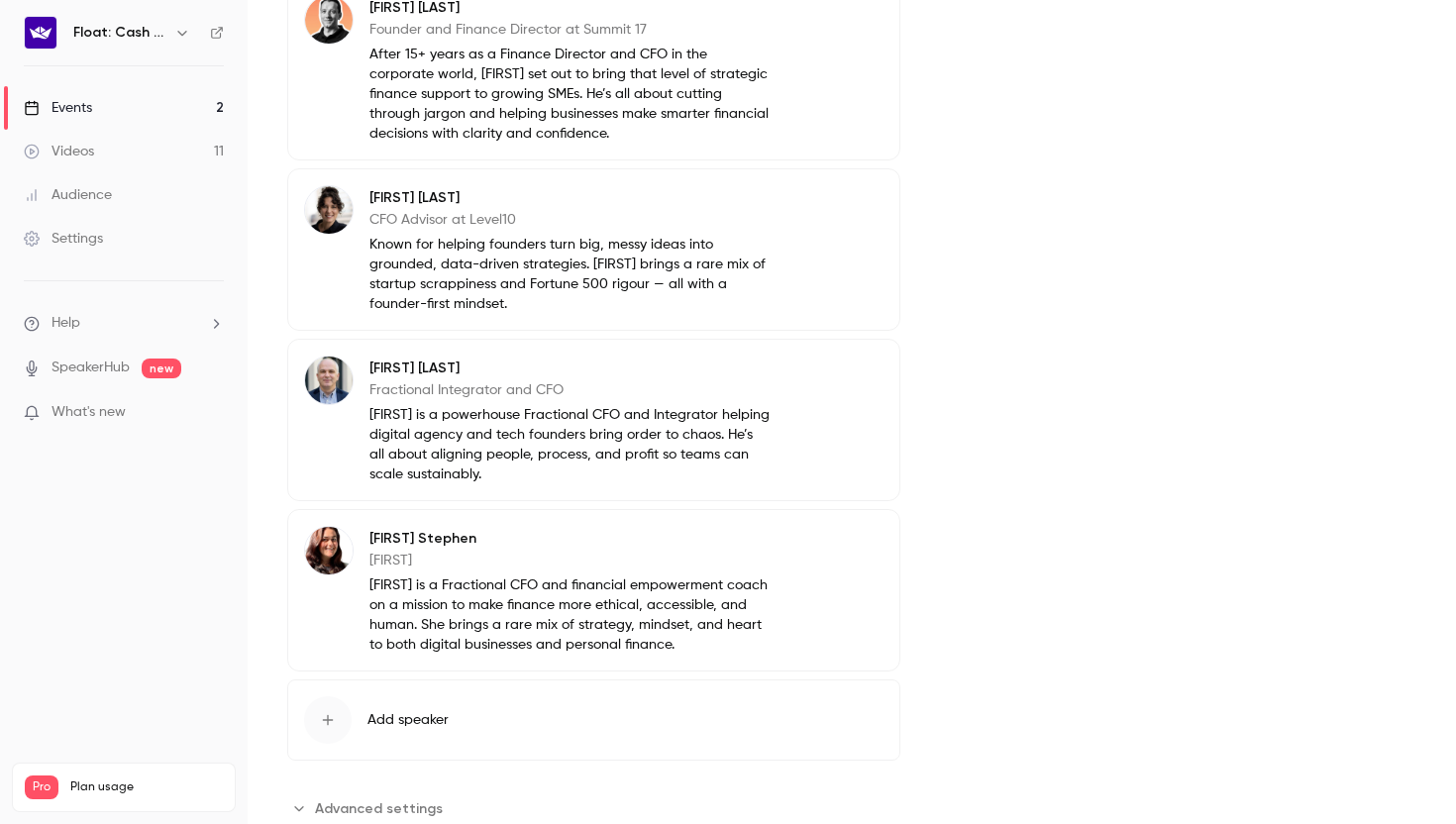 scroll, scrollTop: 1062, scrollLeft: 0, axis: vertical 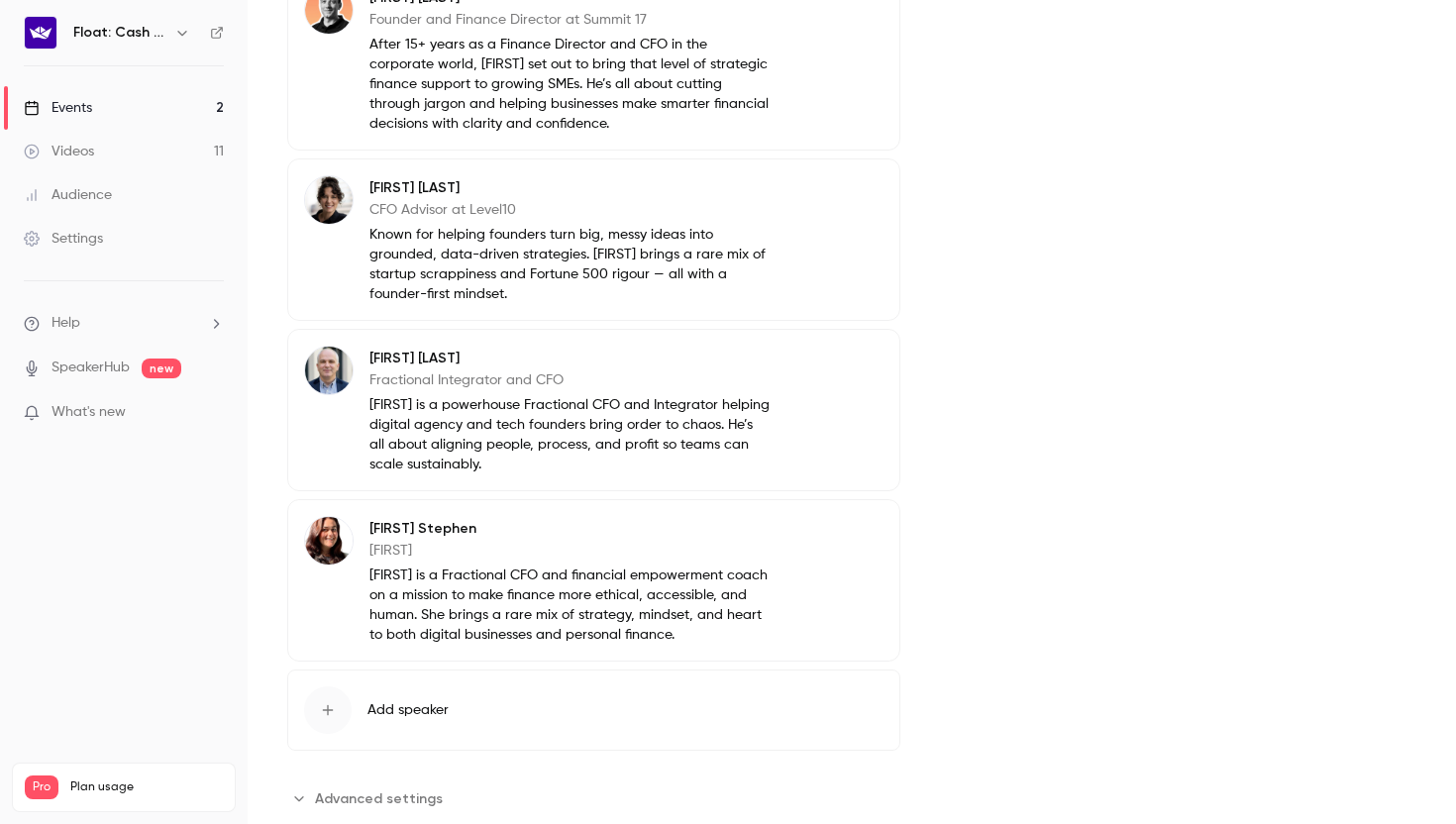 click at bounding box center [328, 710] 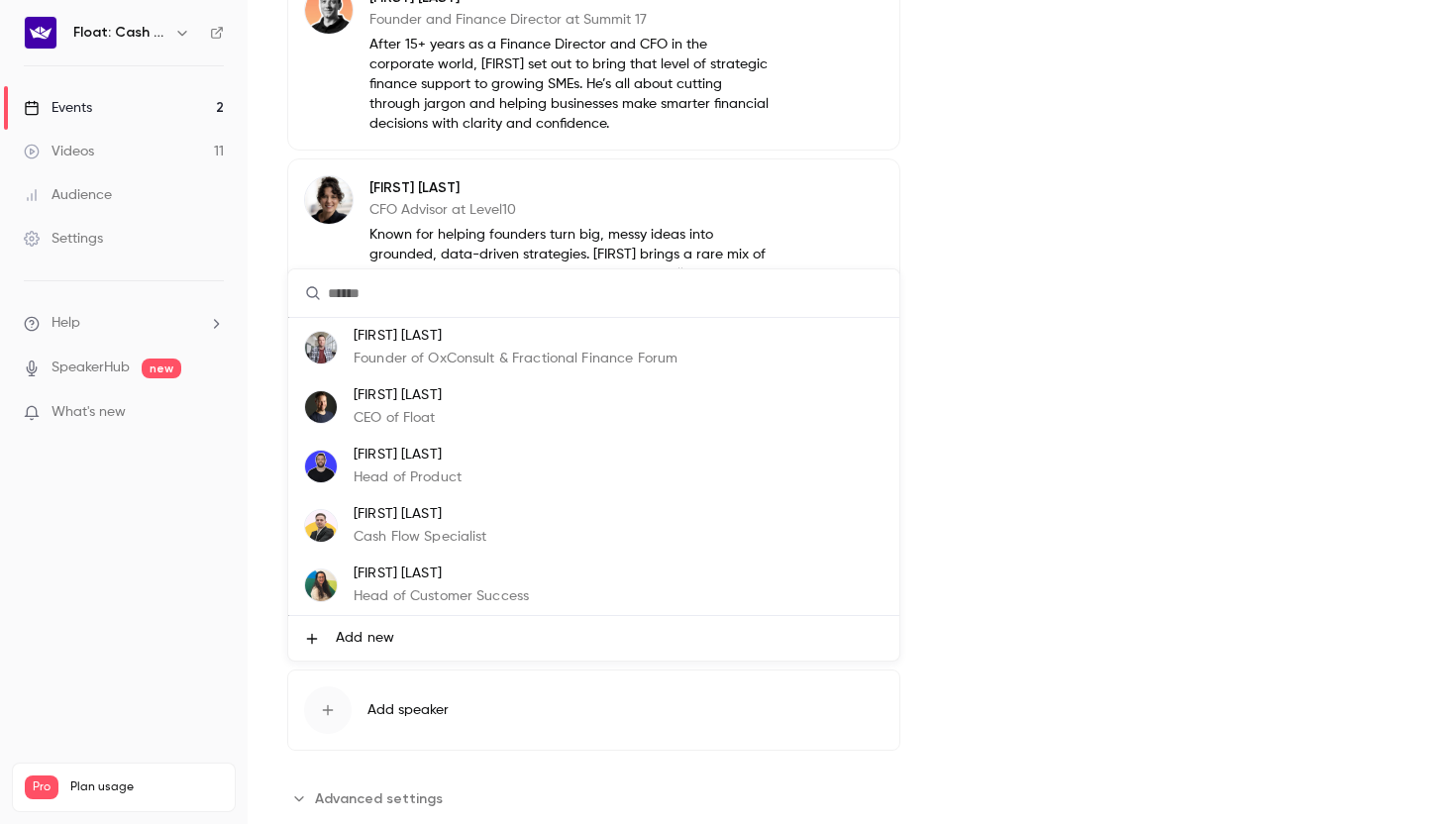 click on "Add new" at bounding box center [593, 638] 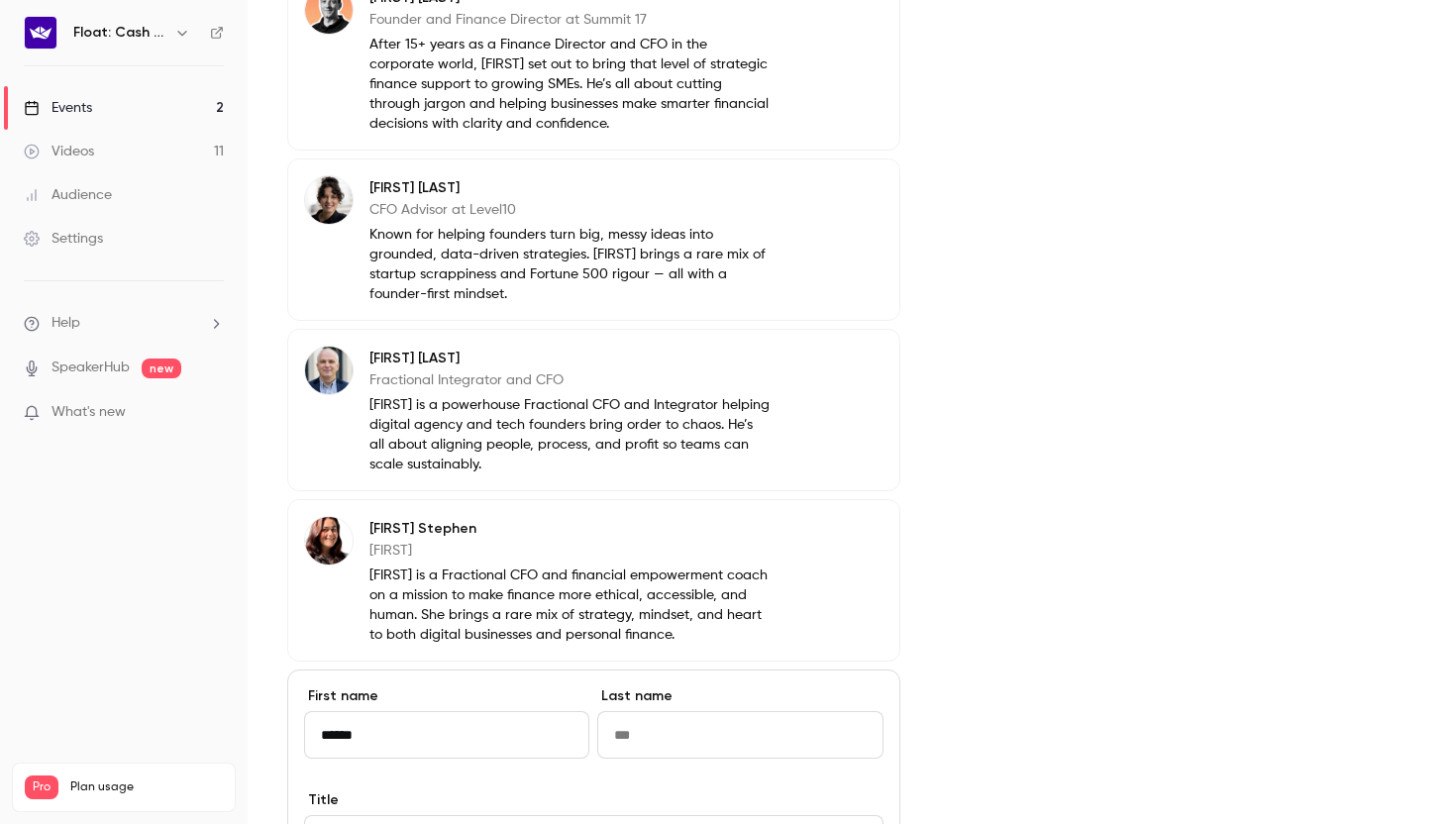 type on "******" 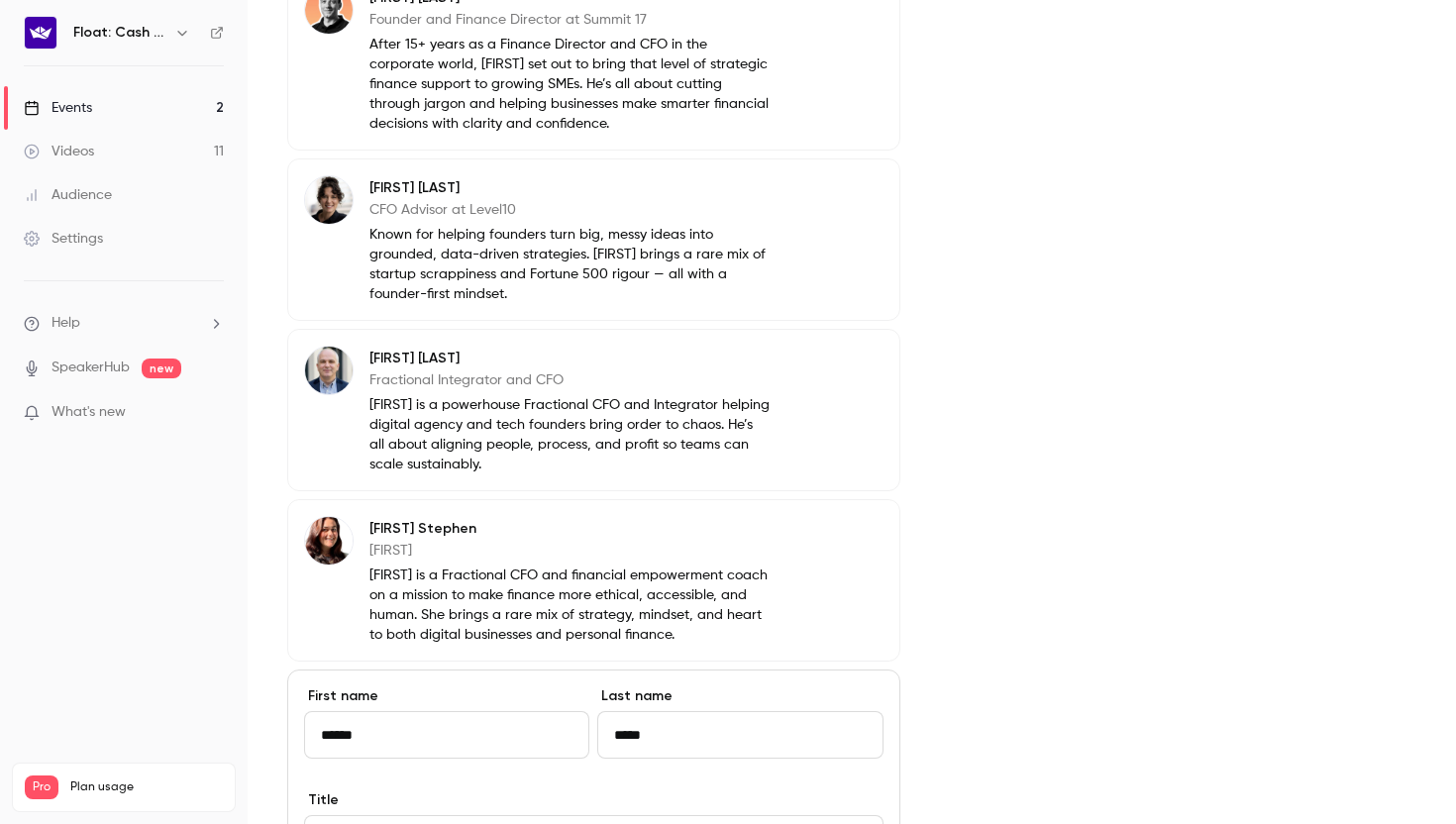 scroll, scrollTop: 0, scrollLeft: 0, axis: both 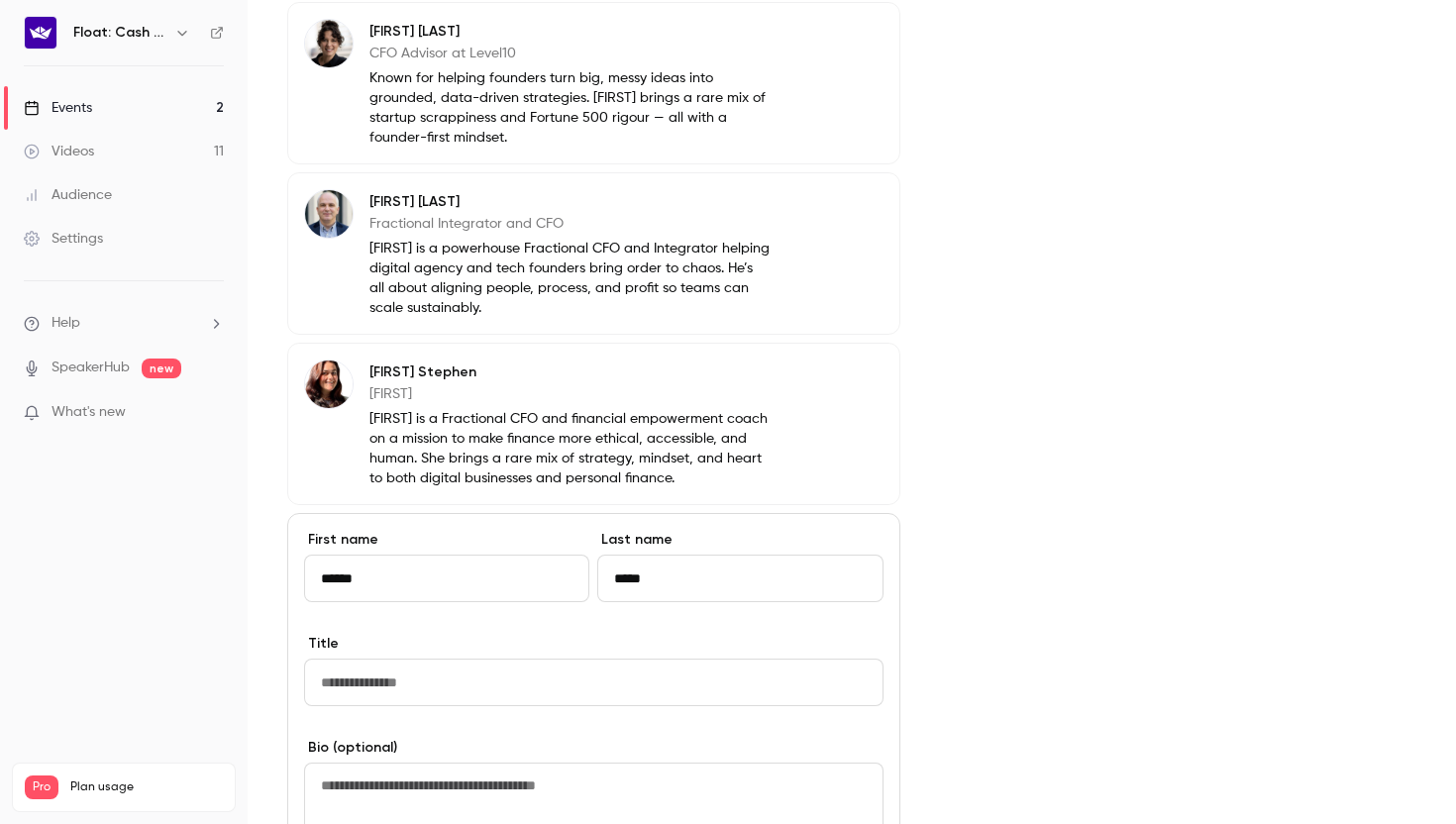 type on "*****" 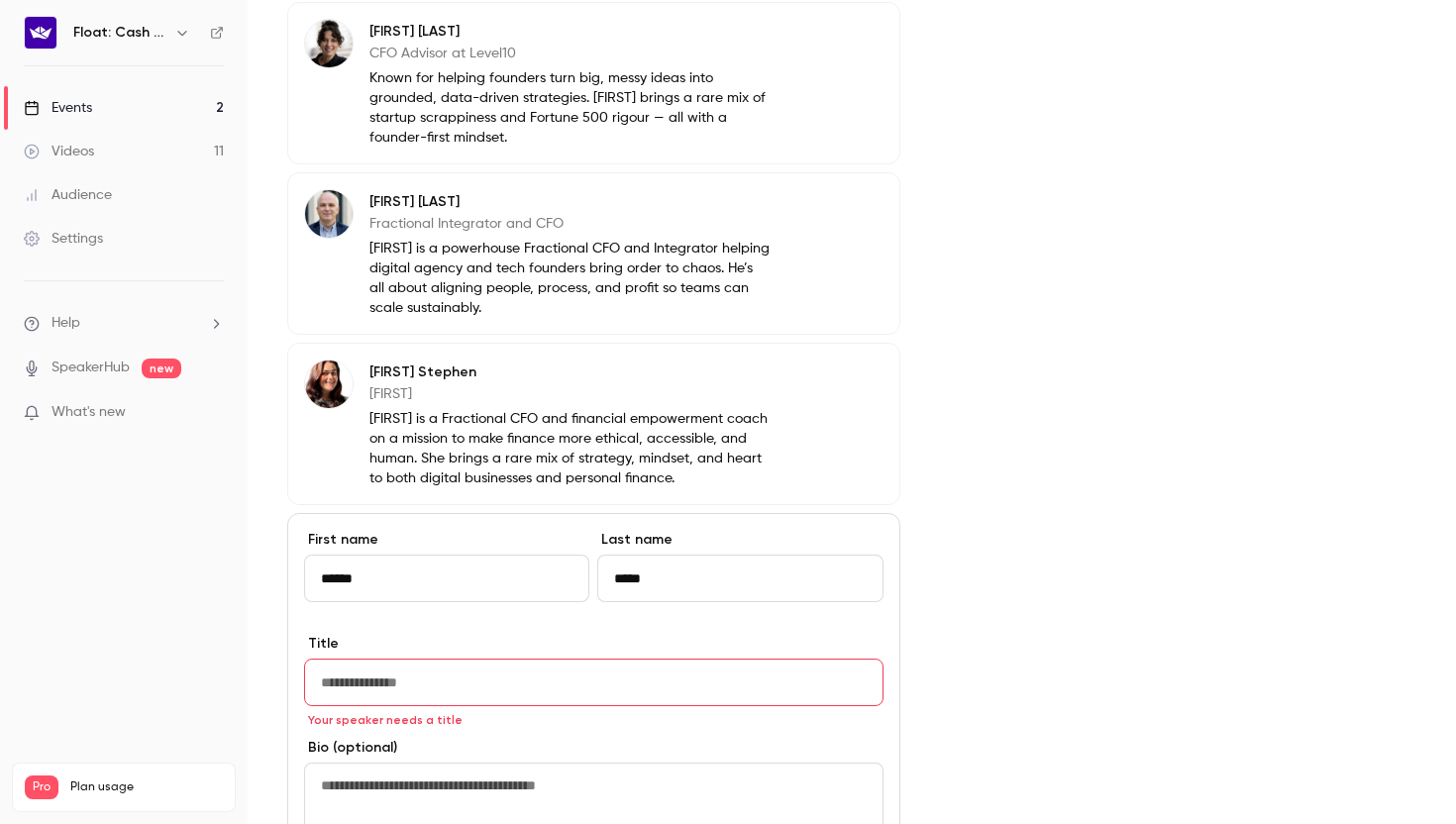 paste on "**********" 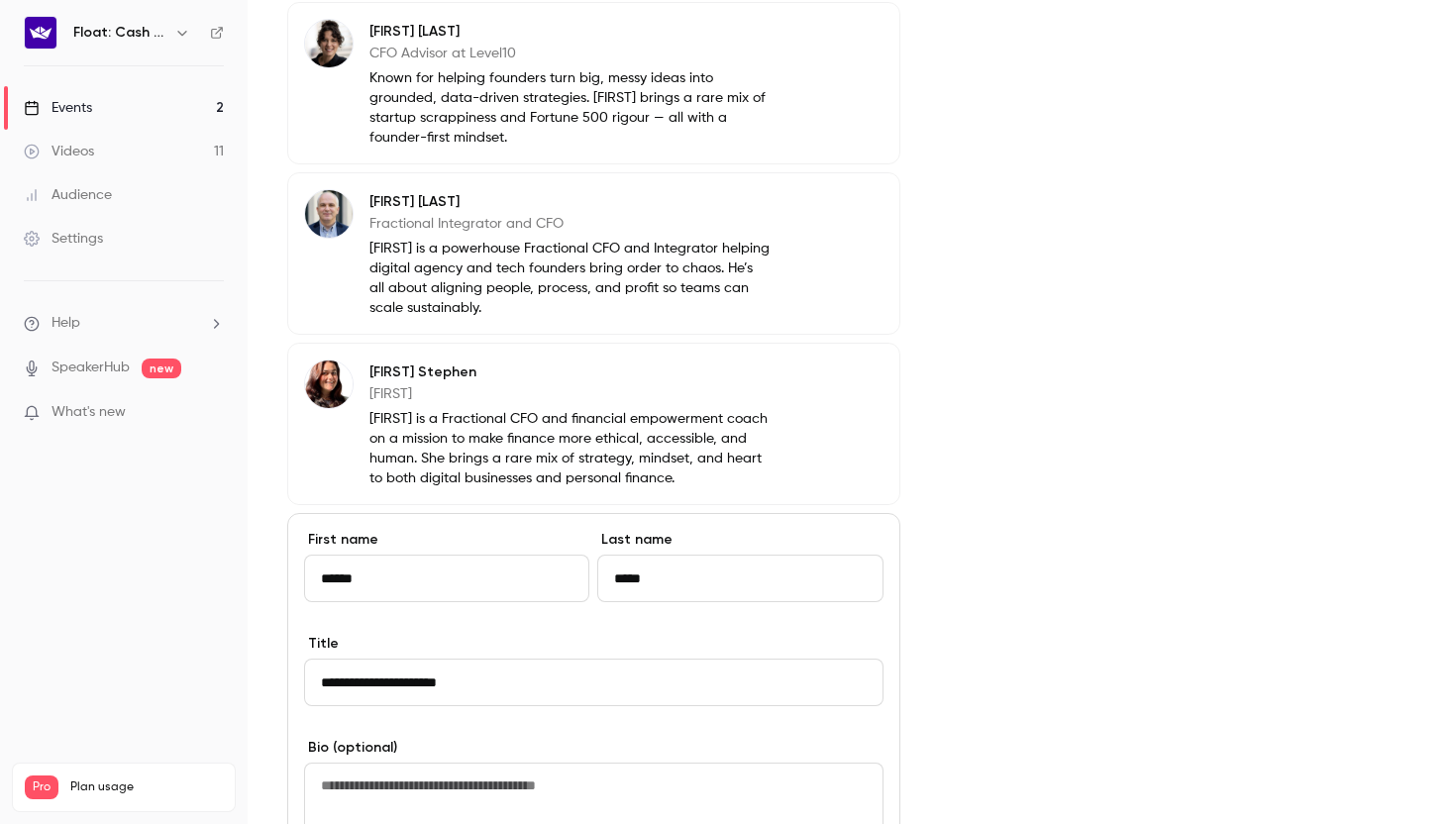 type on "**********" 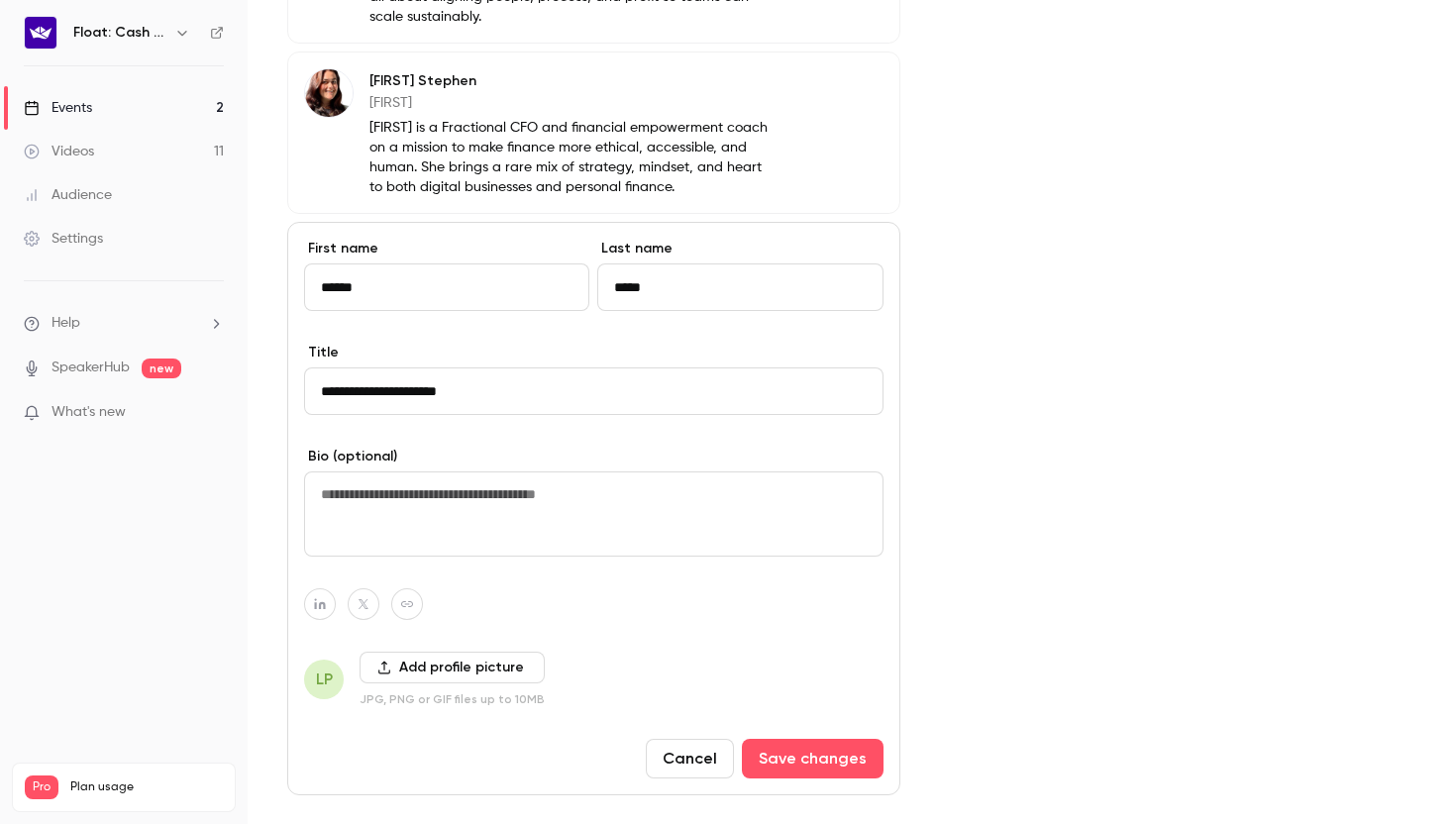 click 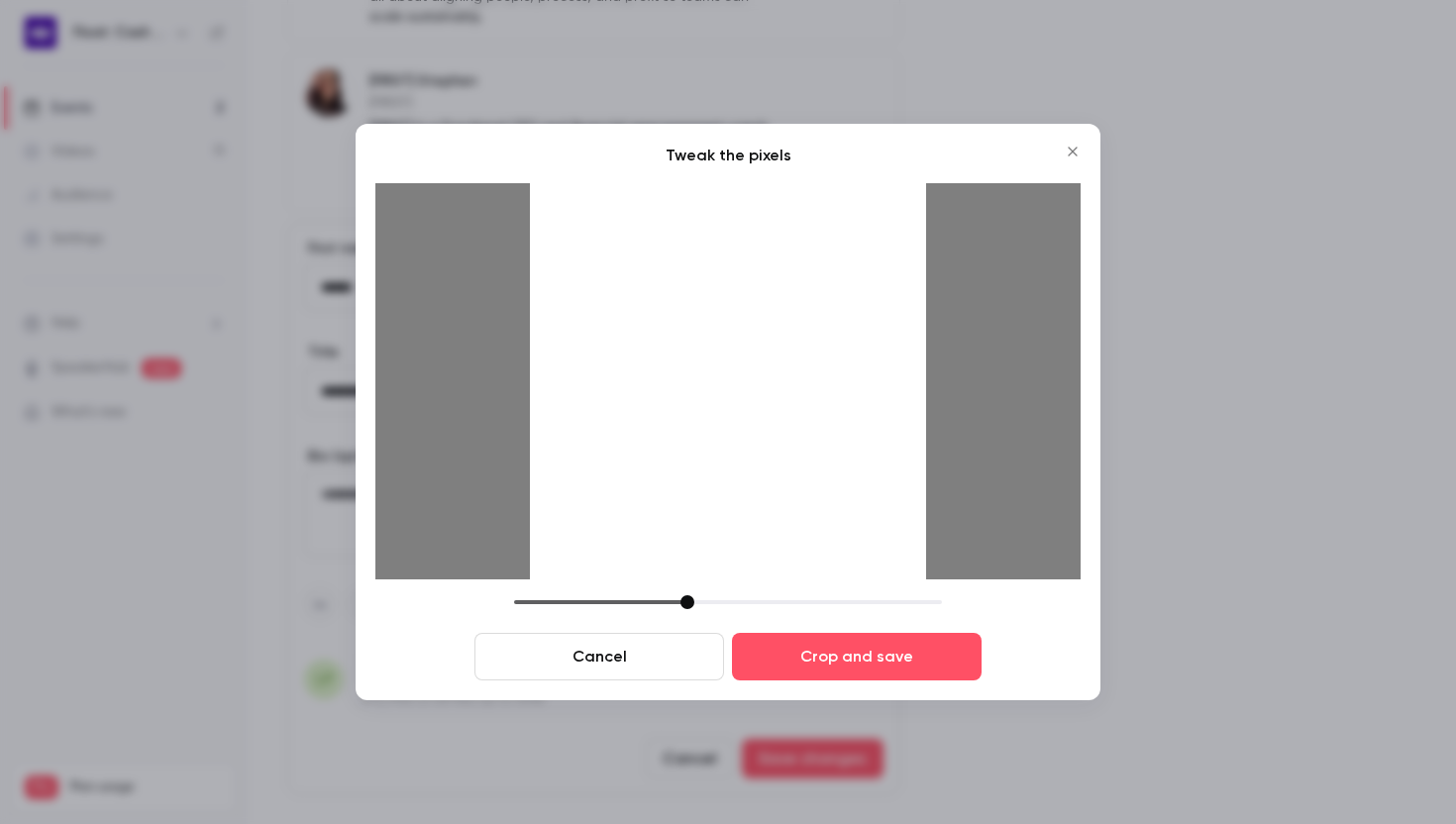 drag, startPoint x: 658, startPoint y: 600, endPoint x: 689, endPoint y: 600, distance: 31 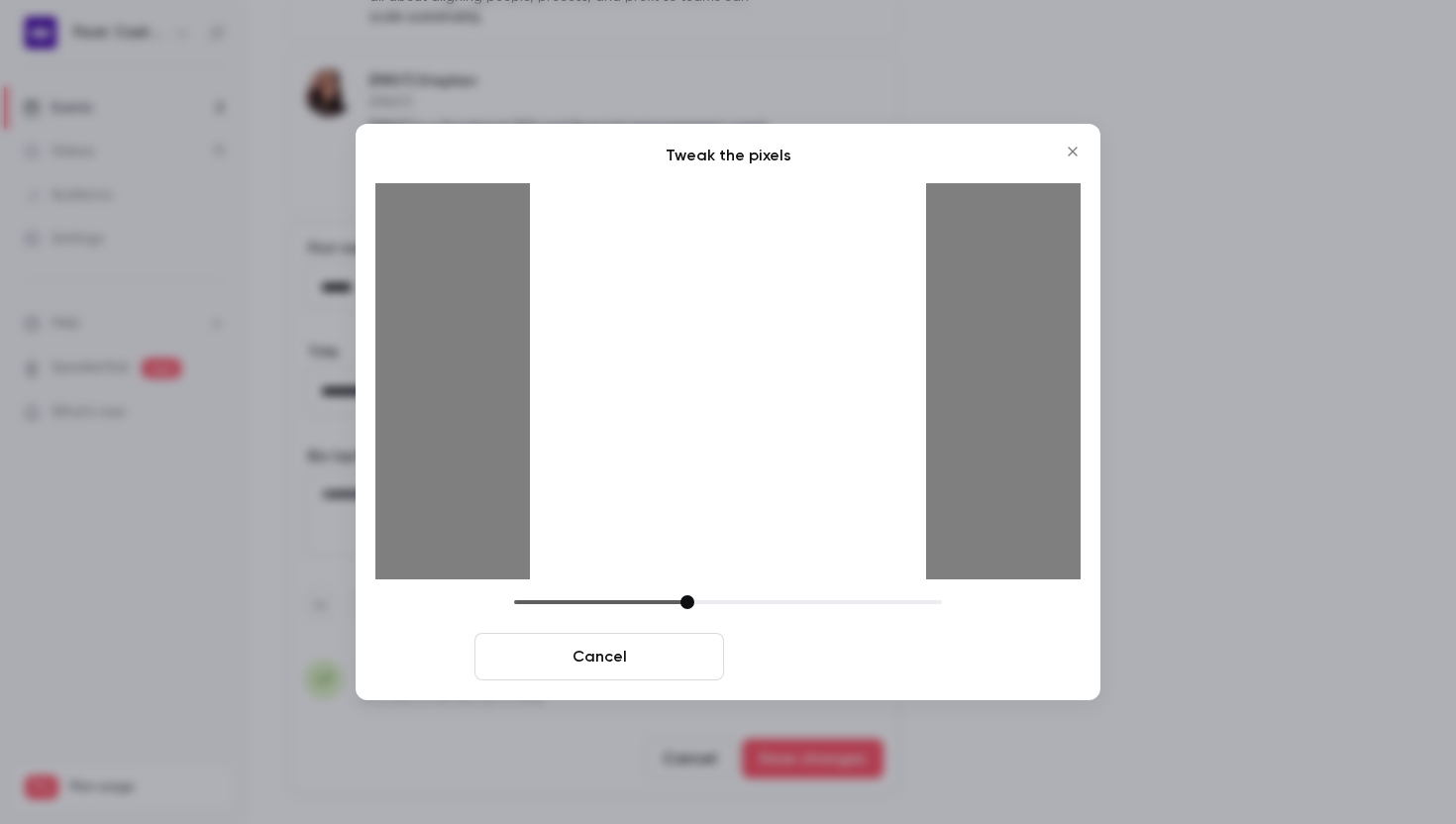 click on "Crop and save" at bounding box center [857, 657] 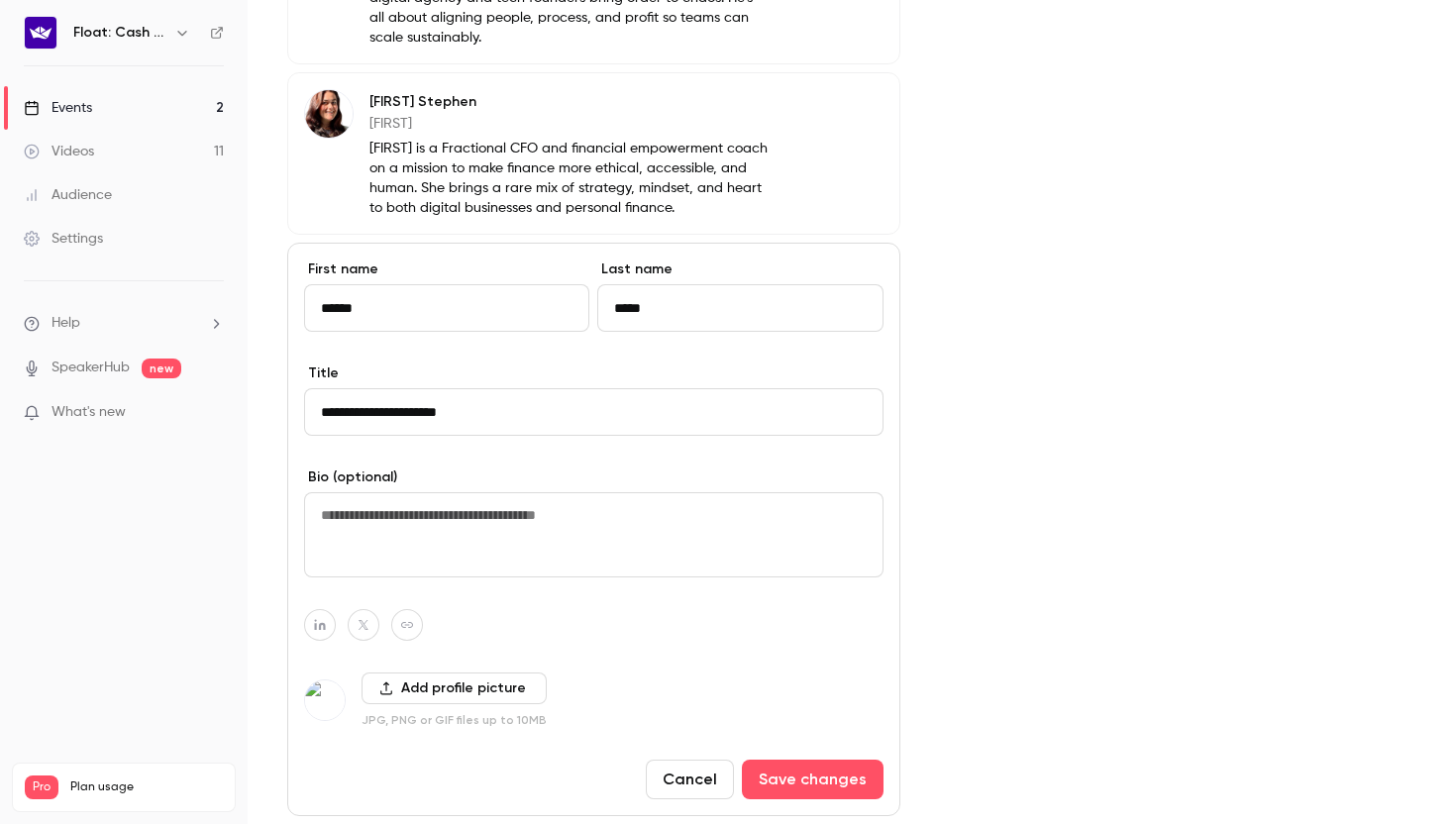 scroll, scrollTop: 1491, scrollLeft: 0, axis: vertical 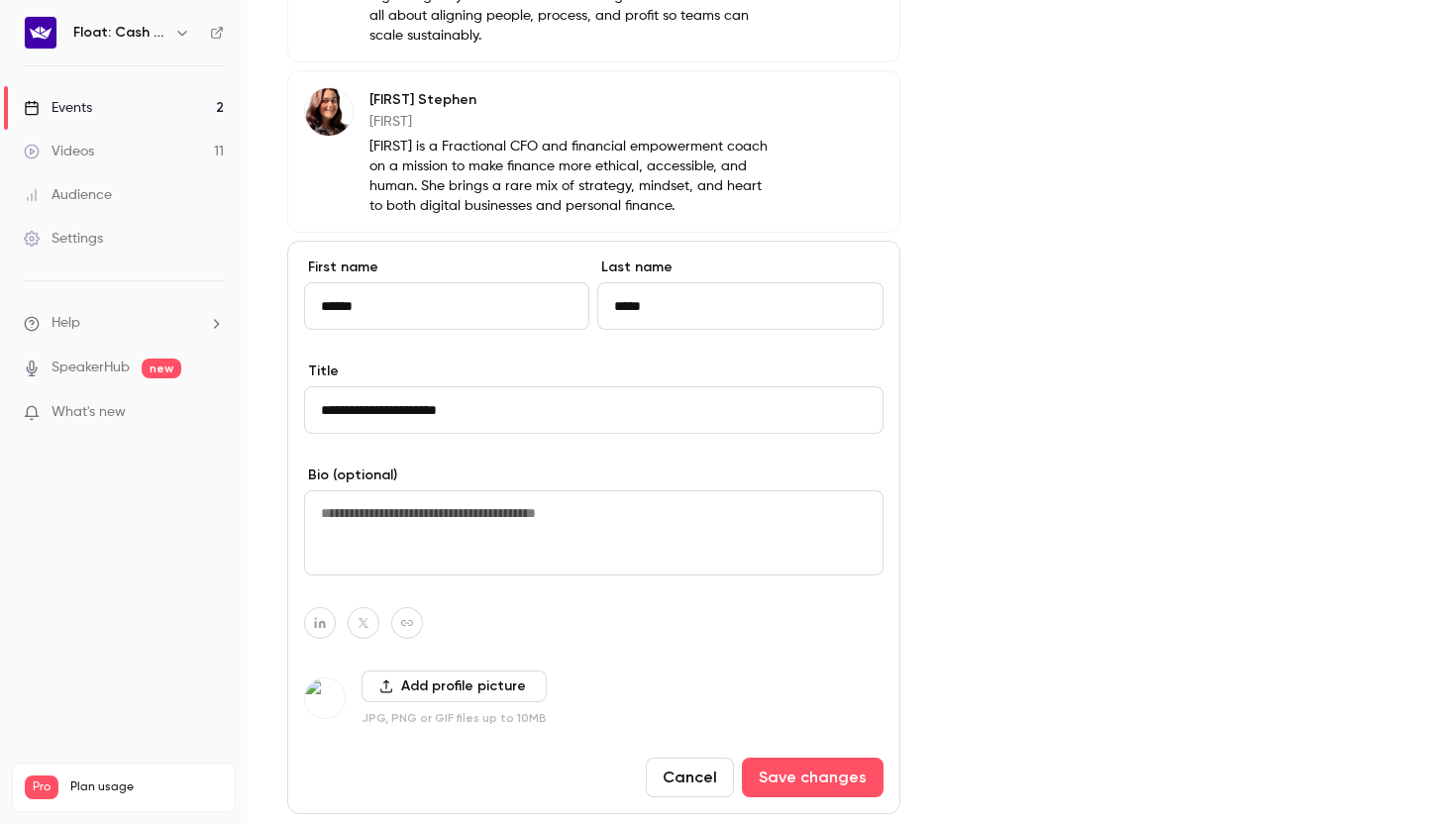 click at bounding box center (593, 533) 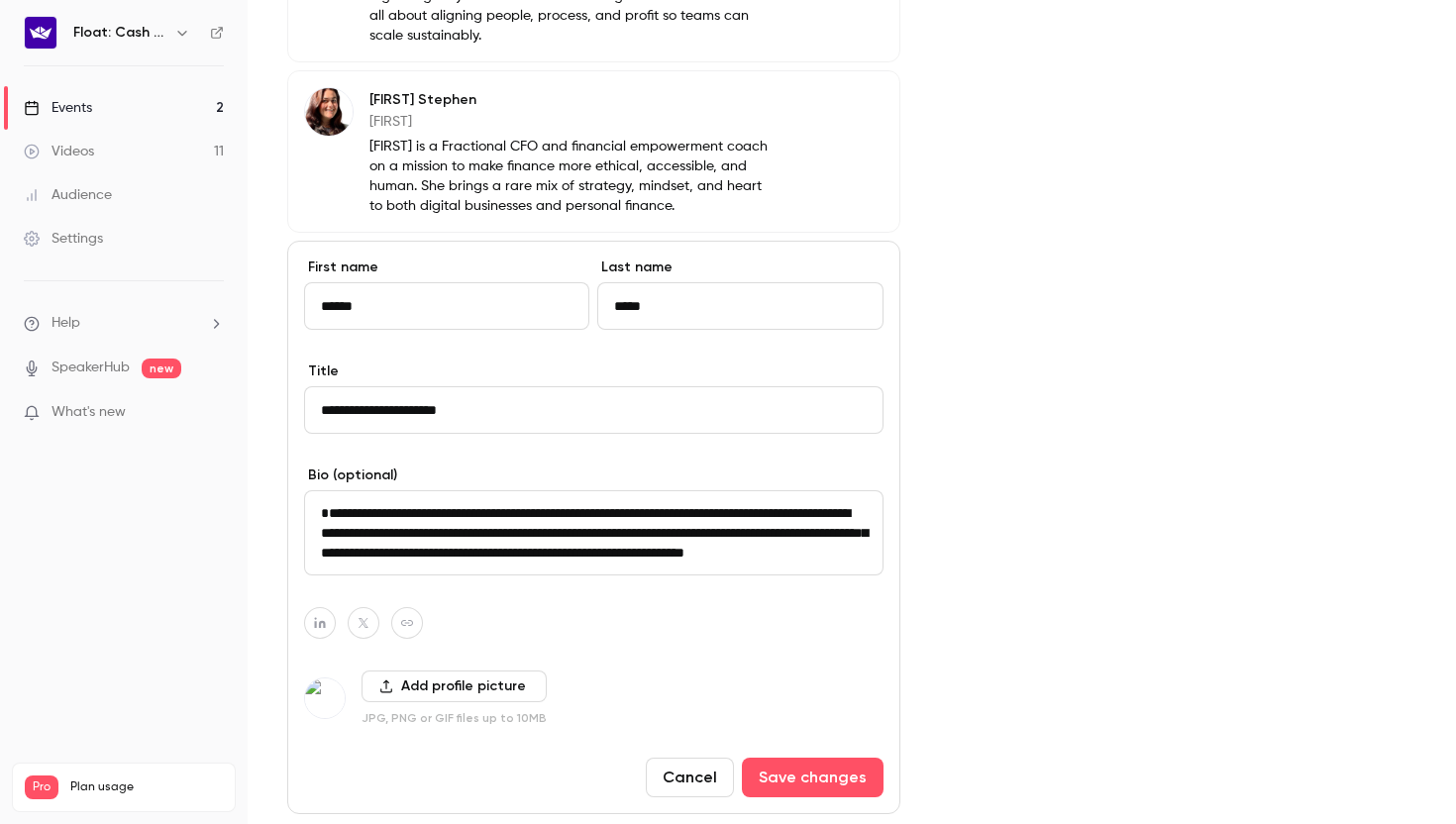 scroll, scrollTop: 0, scrollLeft: 0, axis: both 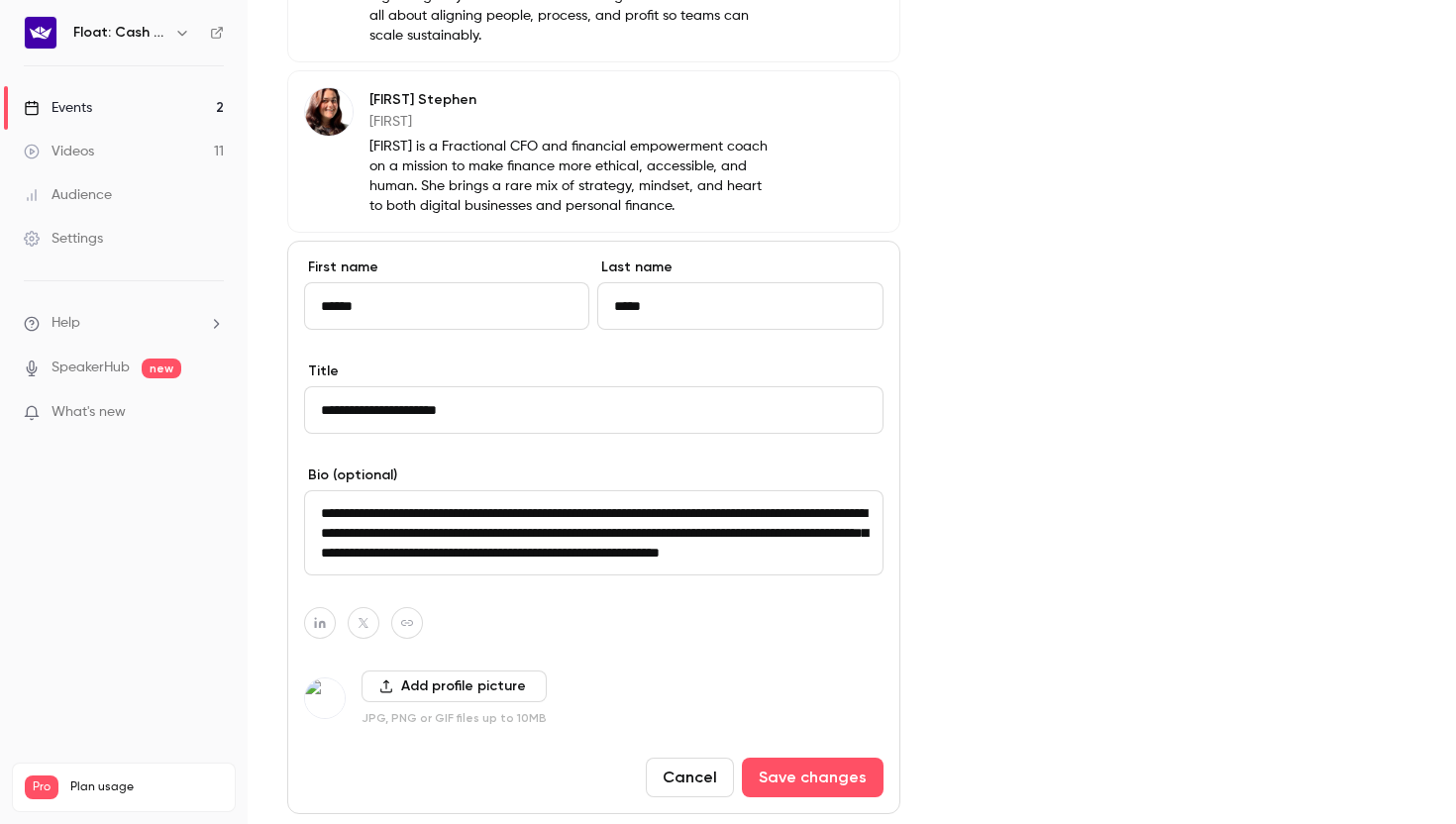type on "**********" 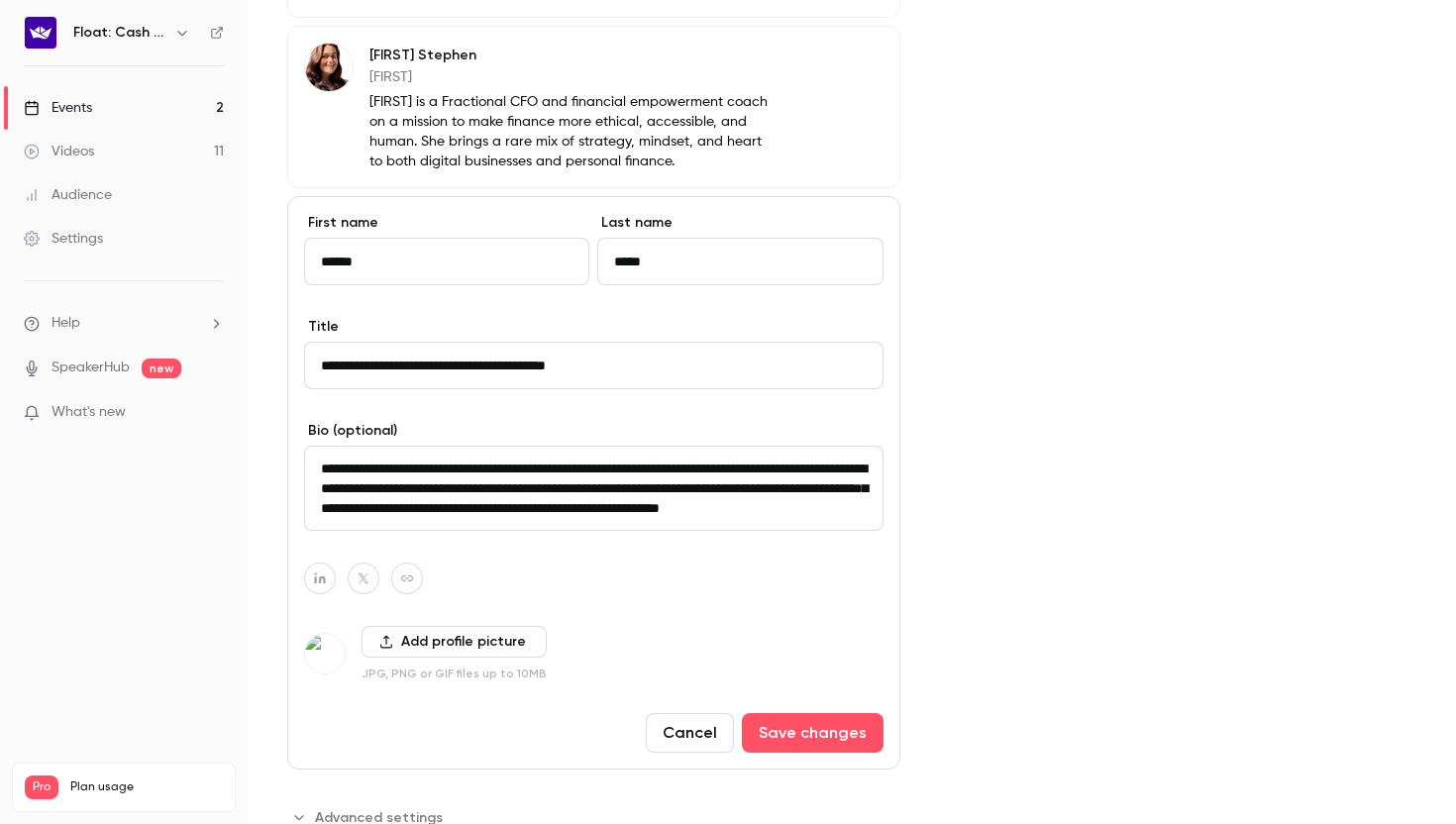 scroll, scrollTop: 1551, scrollLeft: 0, axis: vertical 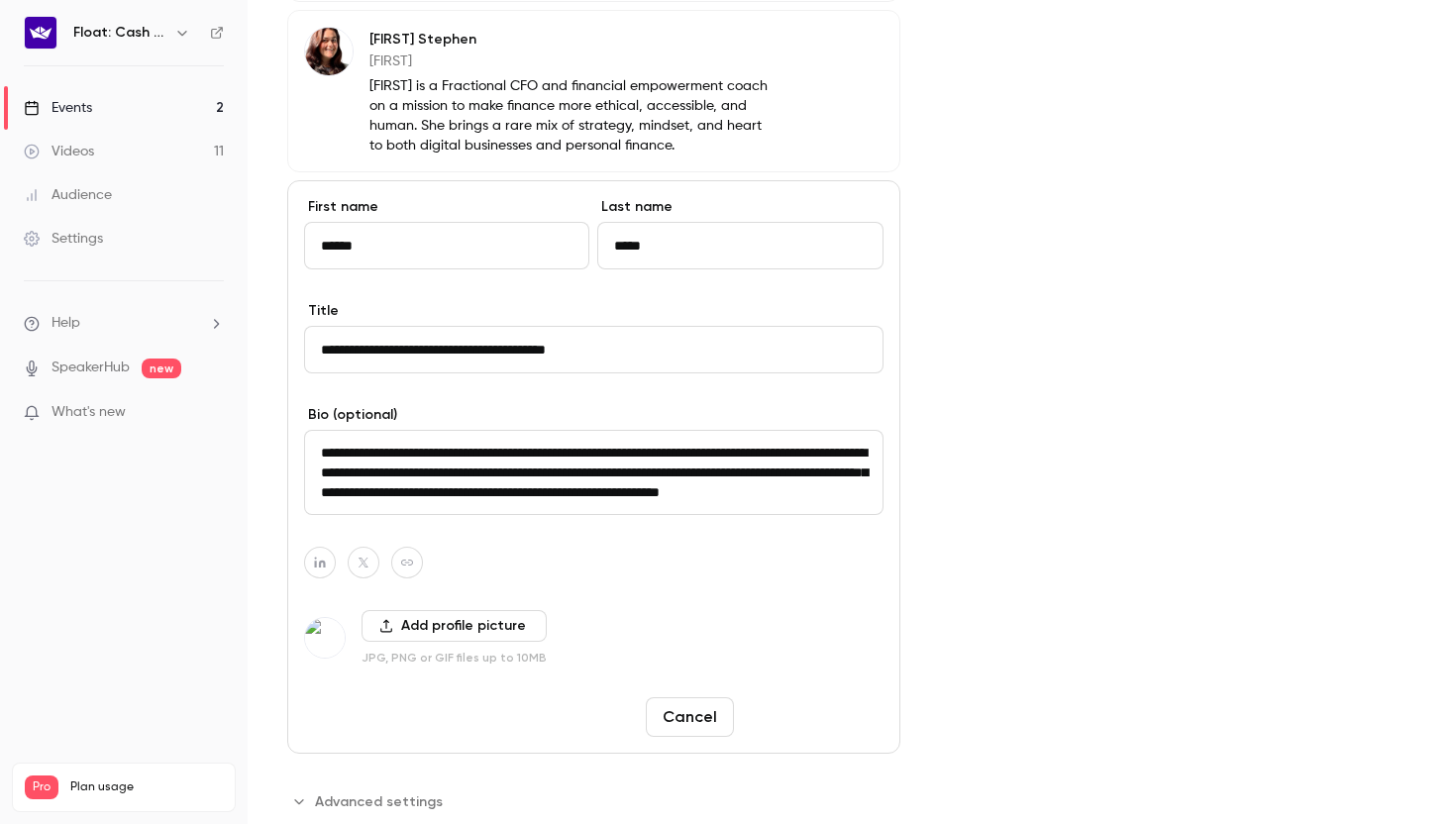 type on "**********" 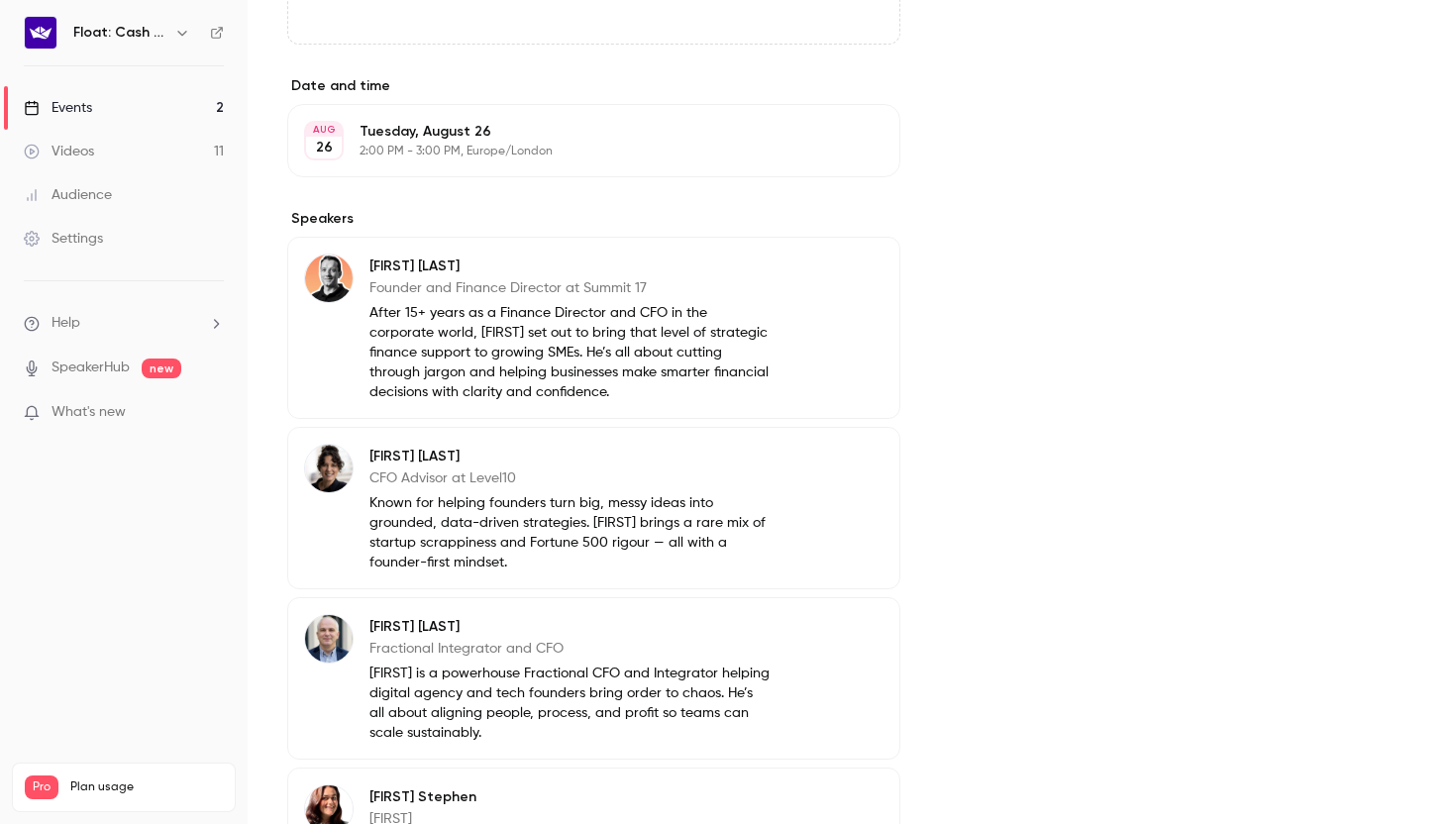 scroll, scrollTop: 0, scrollLeft: 0, axis: both 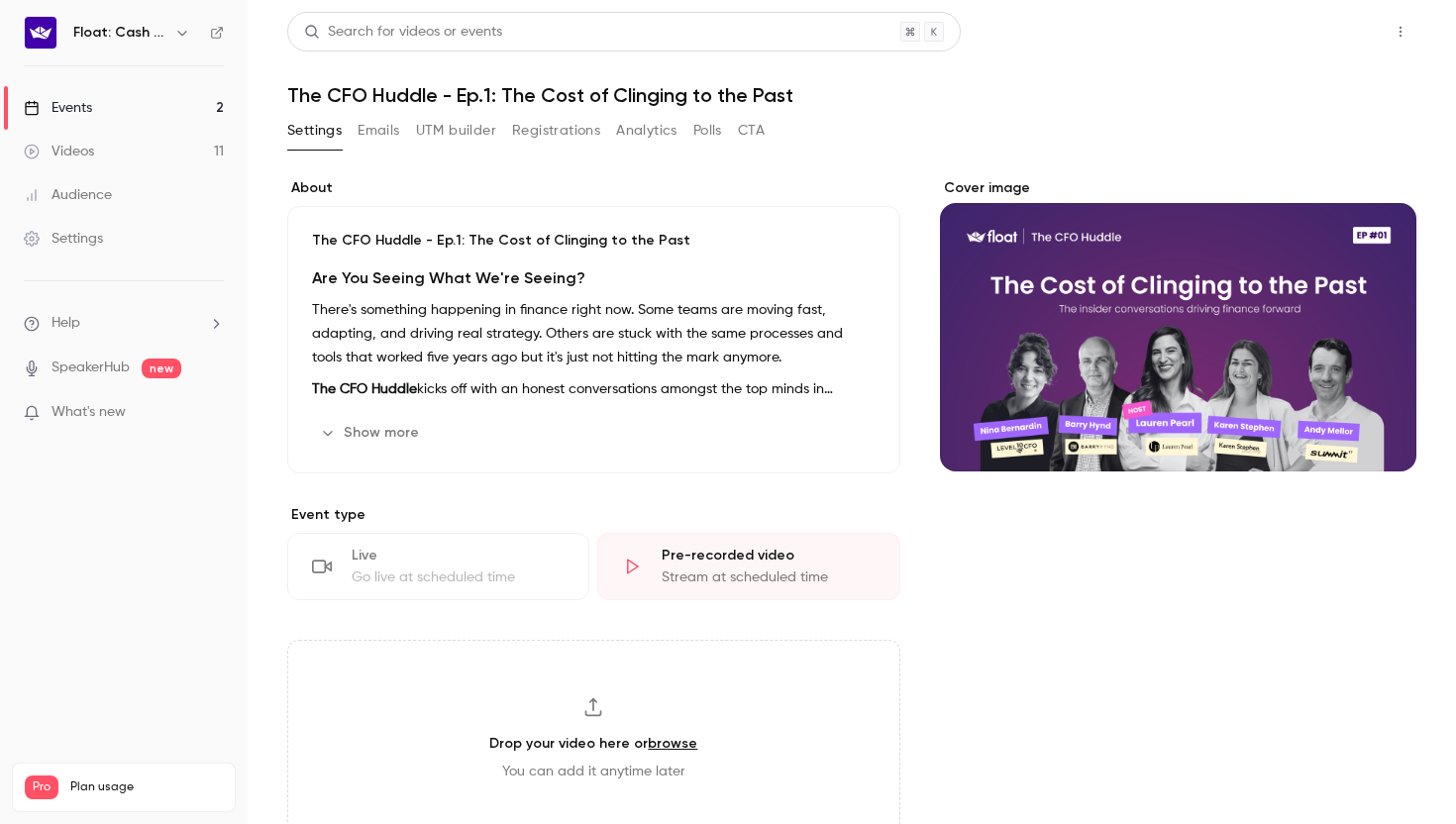click on "Share" at bounding box center [1329, 32] 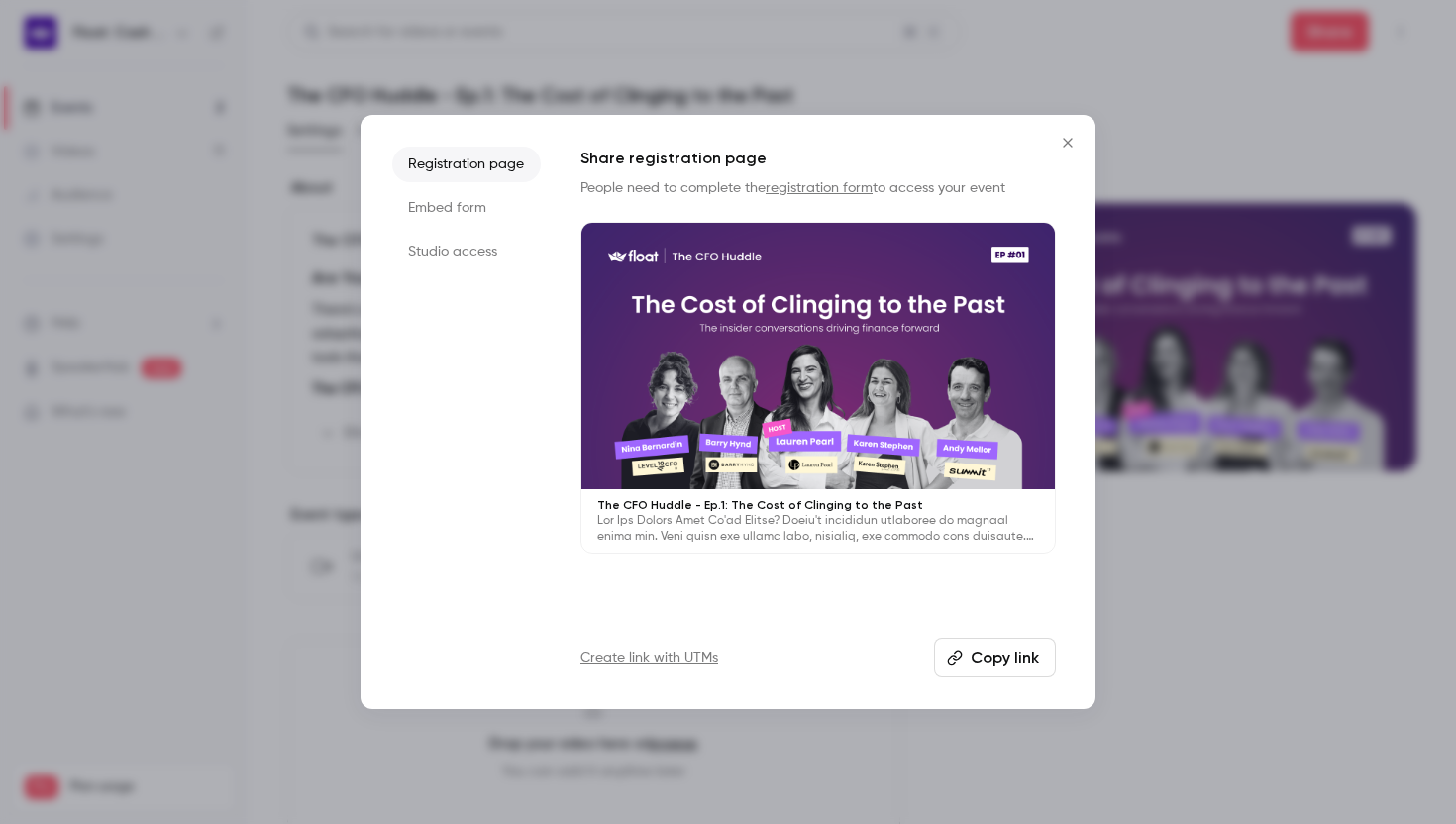 click on "Copy link" at bounding box center [994, 658] 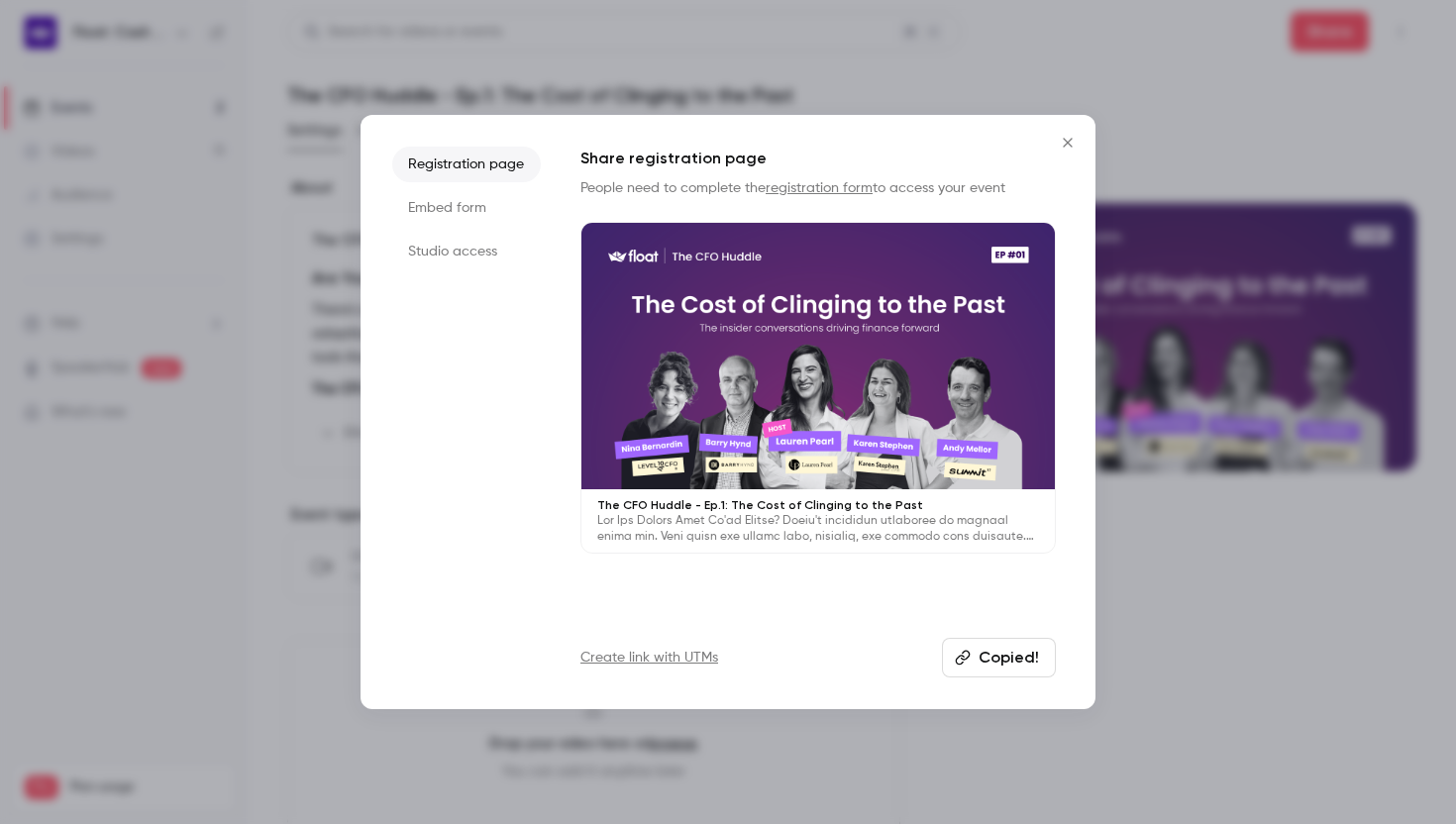 click 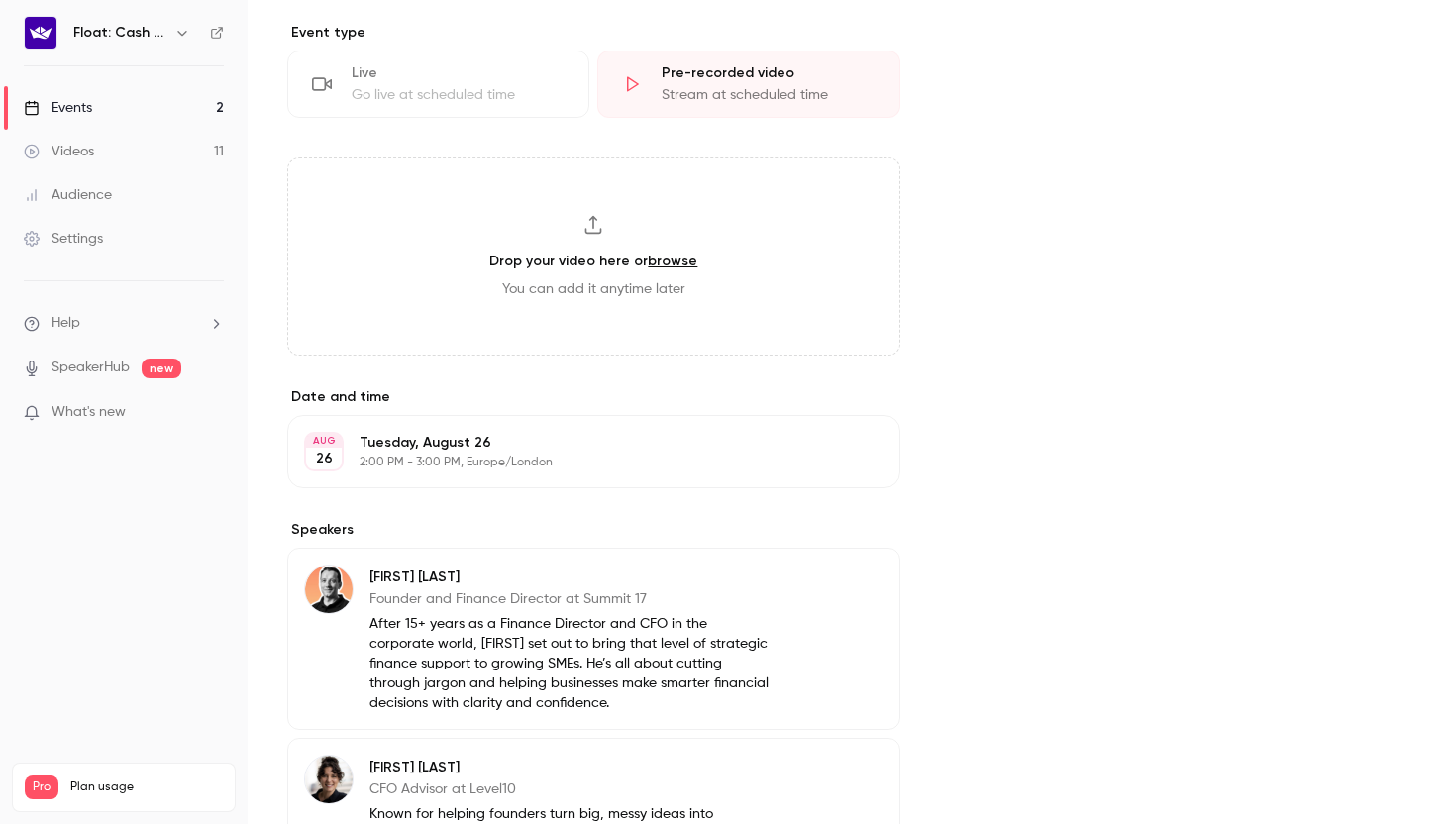 scroll, scrollTop: 147, scrollLeft: 0, axis: vertical 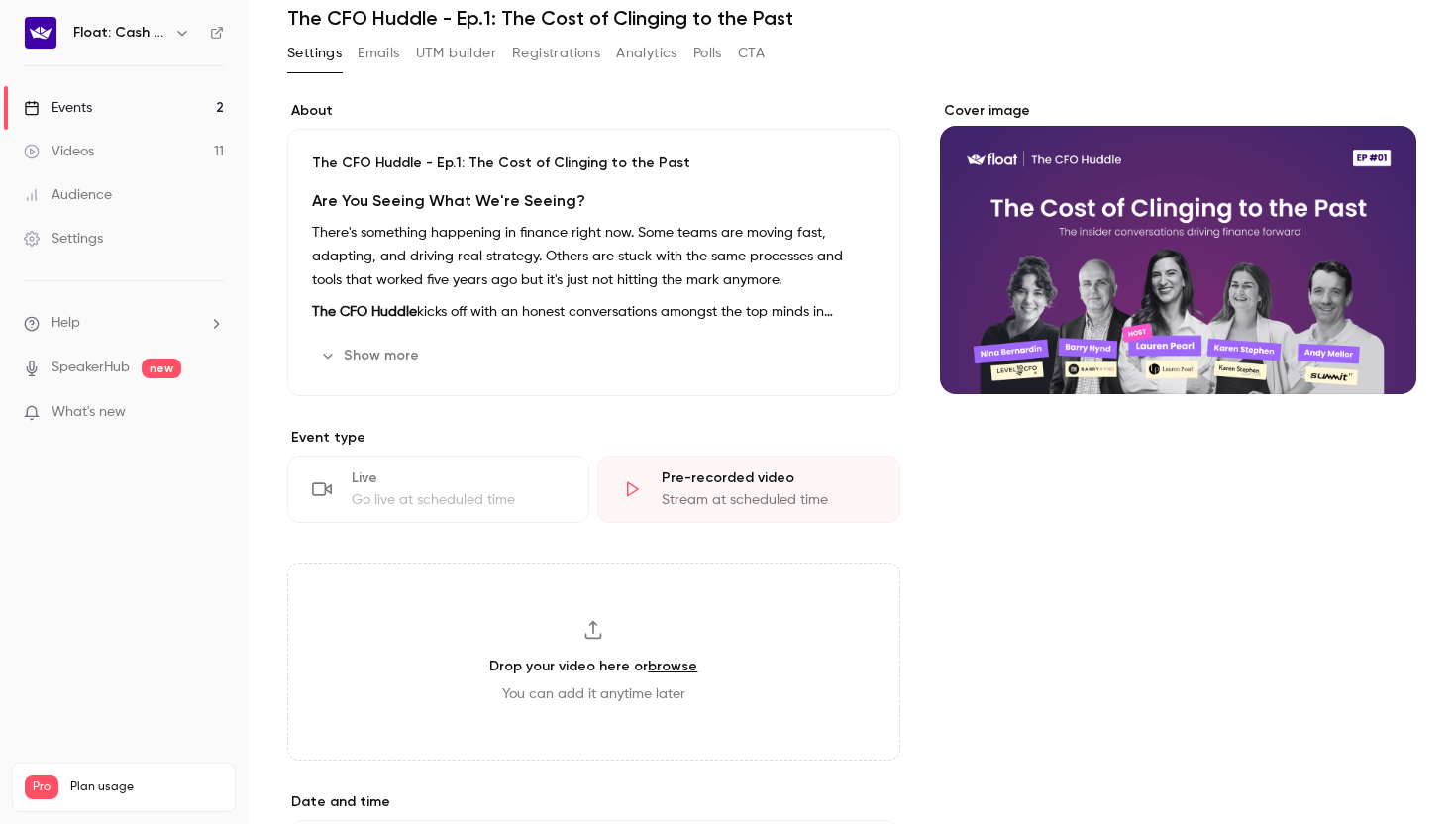 type 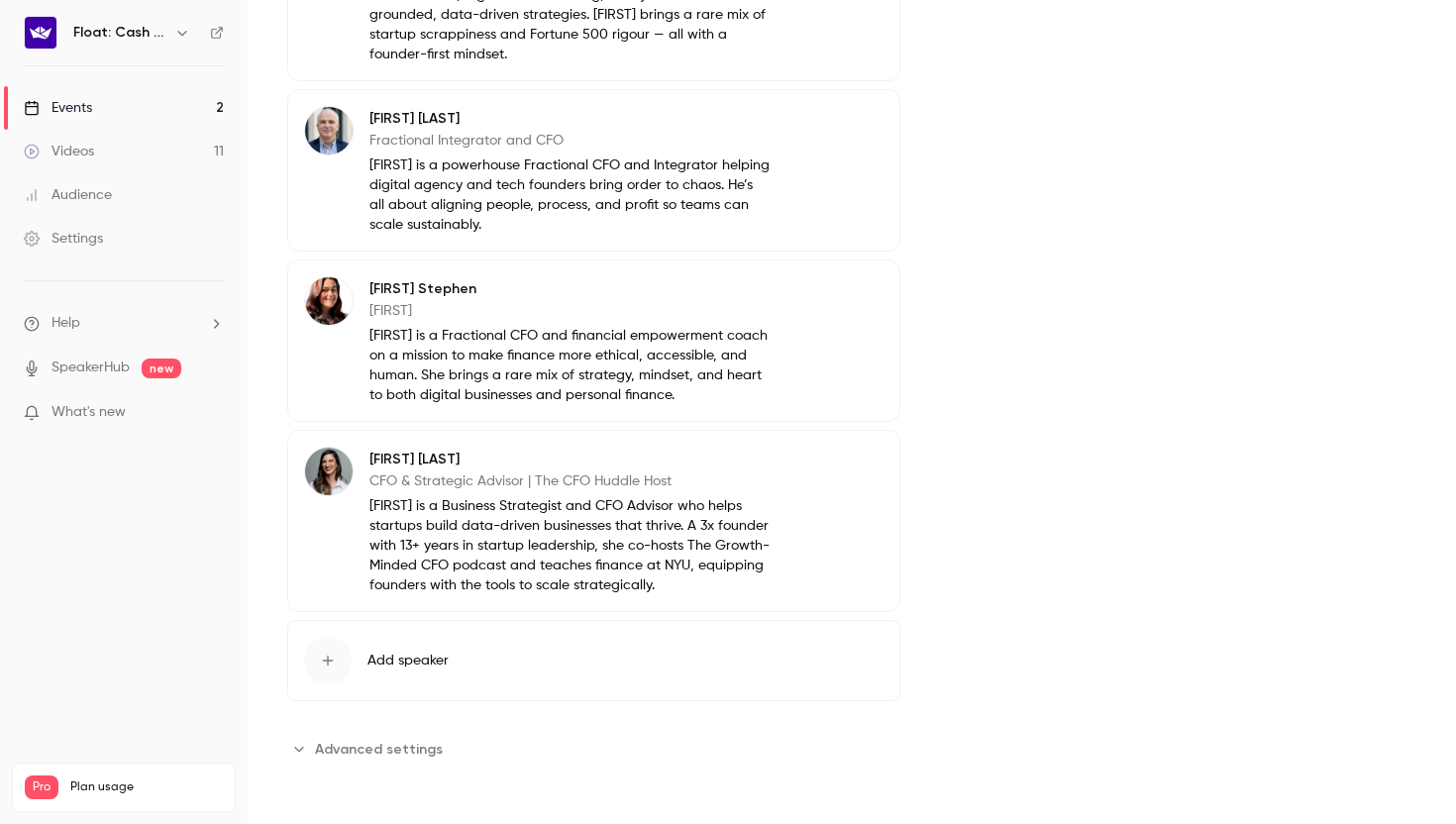 scroll, scrollTop: 0, scrollLeft: 0, axis: both 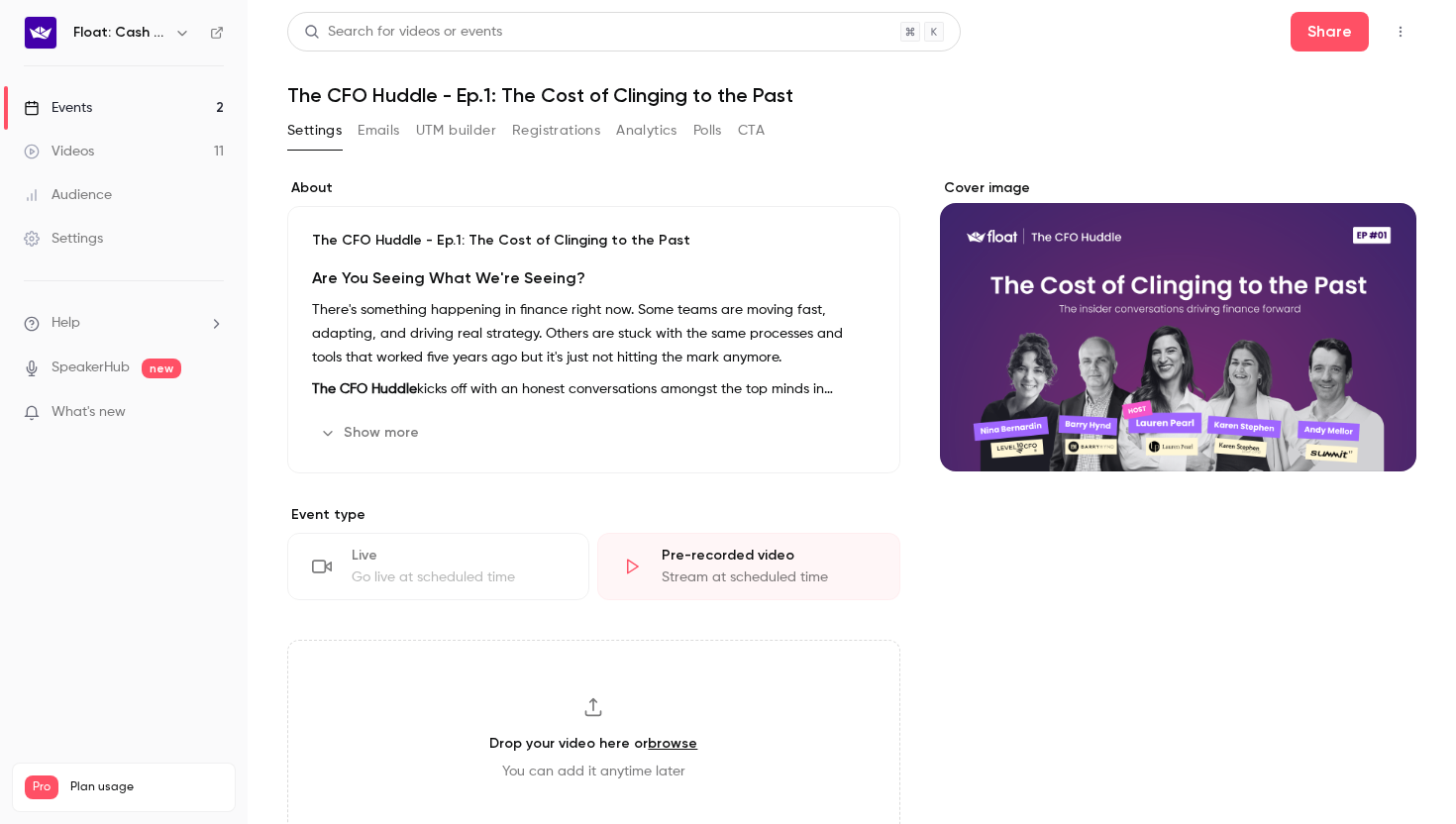 click on "Registrations" at bounding box center (556, 131) 